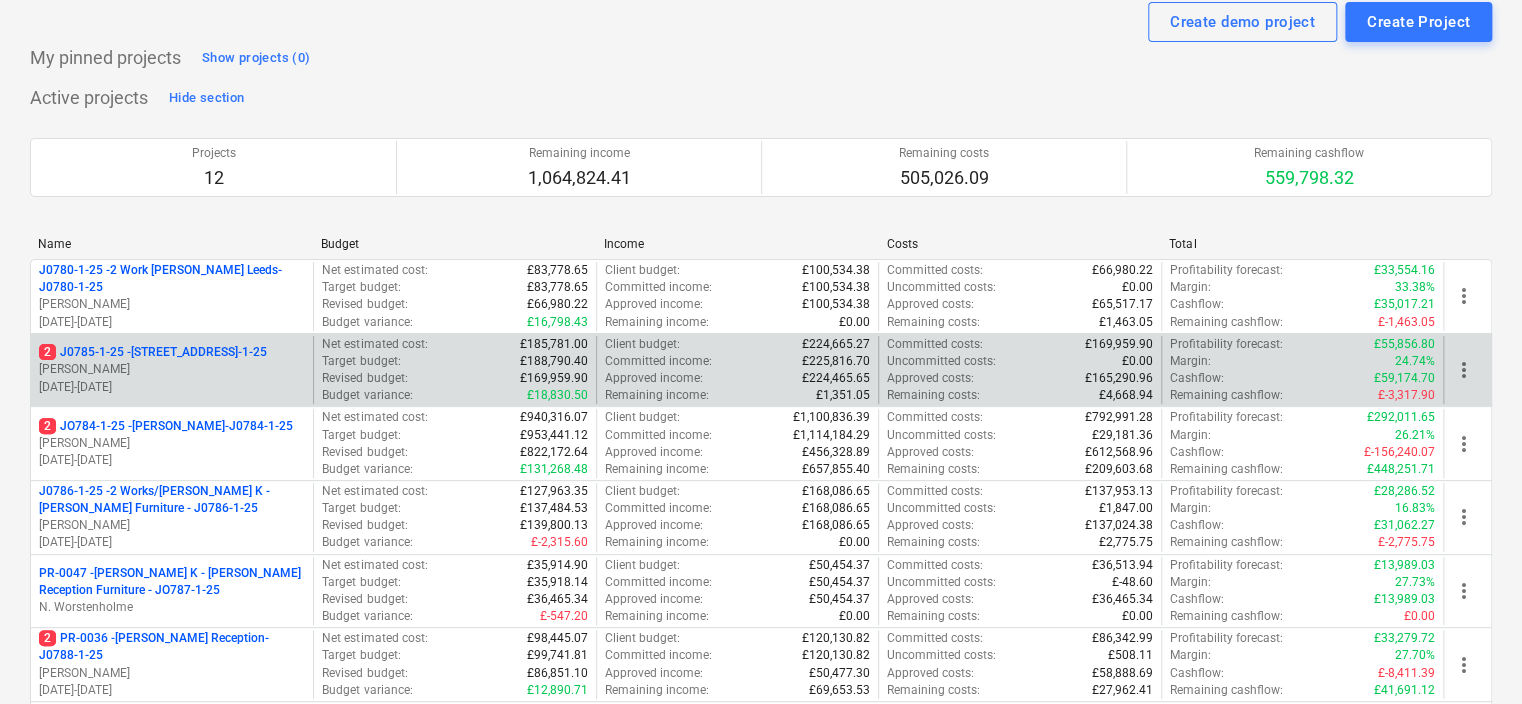 scroll, scrollTop: 100, scrollLeft: 0, axis: vertical 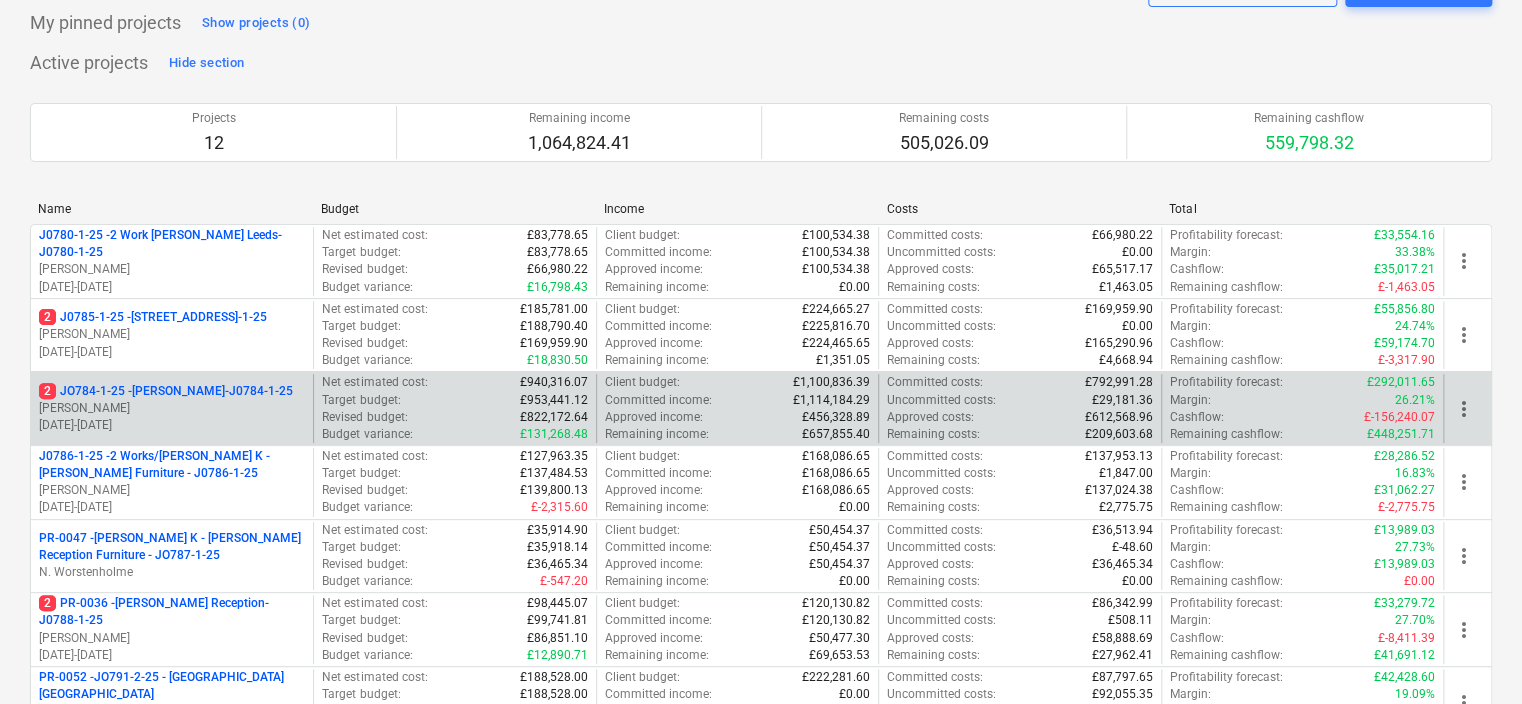 click on "[PERSON_NAME]" at bounding box center (172, 408) 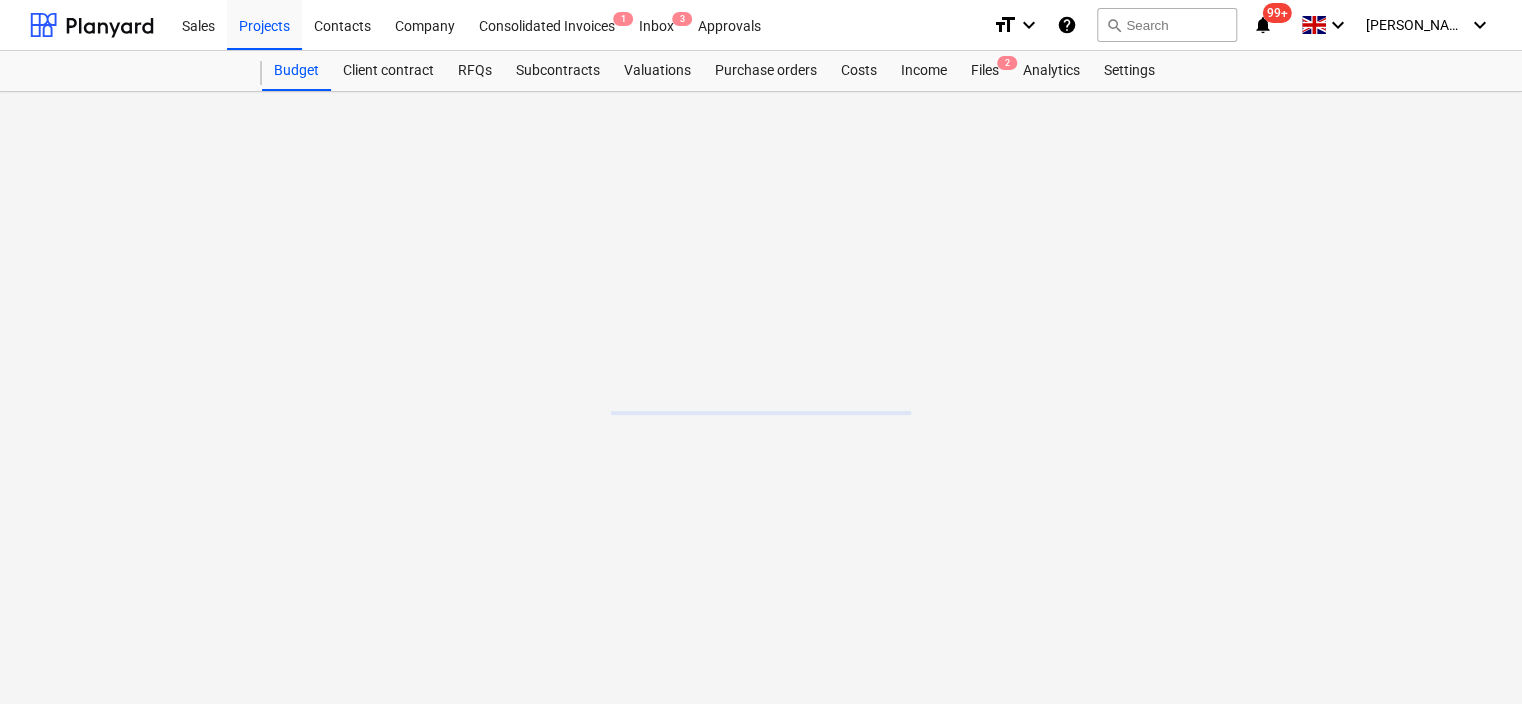 scroll, scrollTop: 0, scrollLeft: 0, axis: both 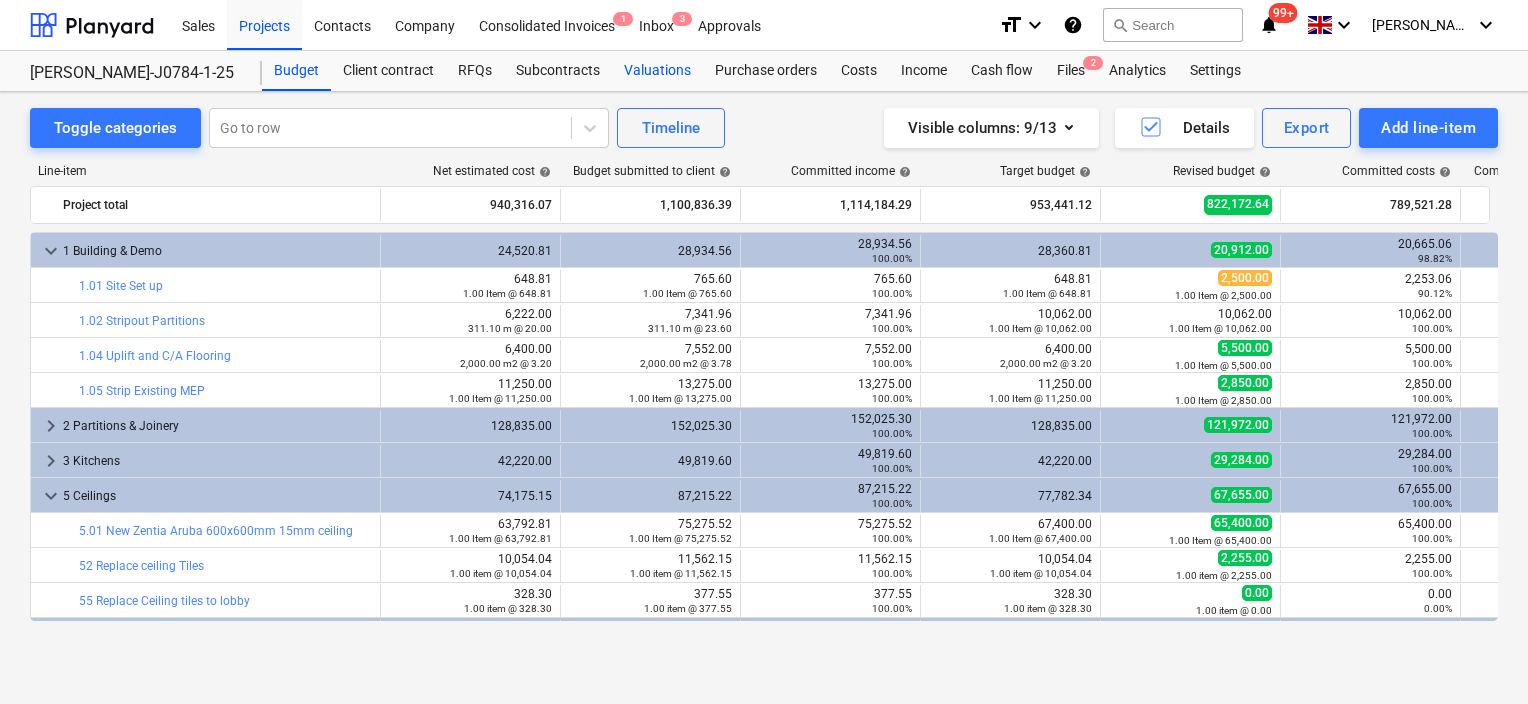 click on "Valuations" at bounding box center [657, 71] 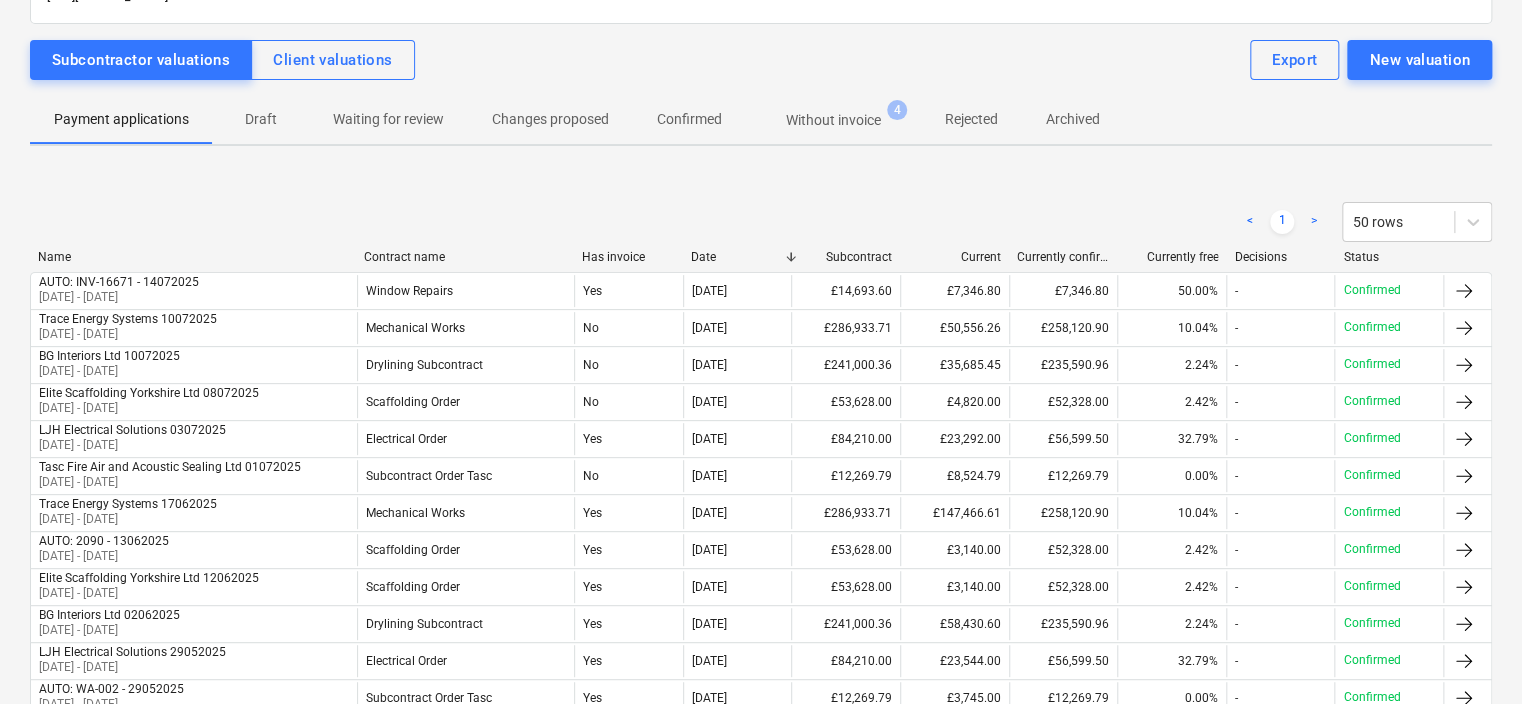 scroll, scrollTop: 0, scrollLeft: 0, axis: both 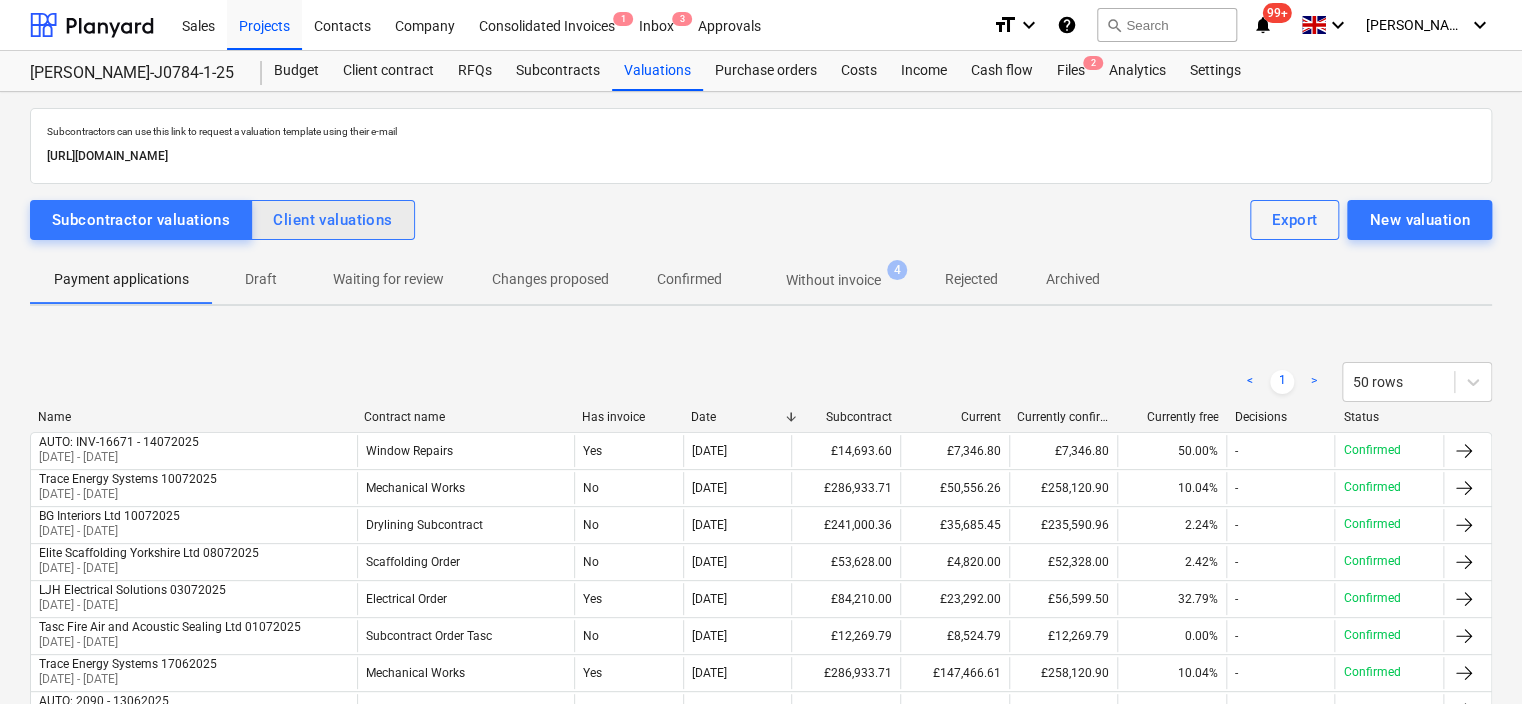 click on "Client valuations" at bounding box center [332, 220] 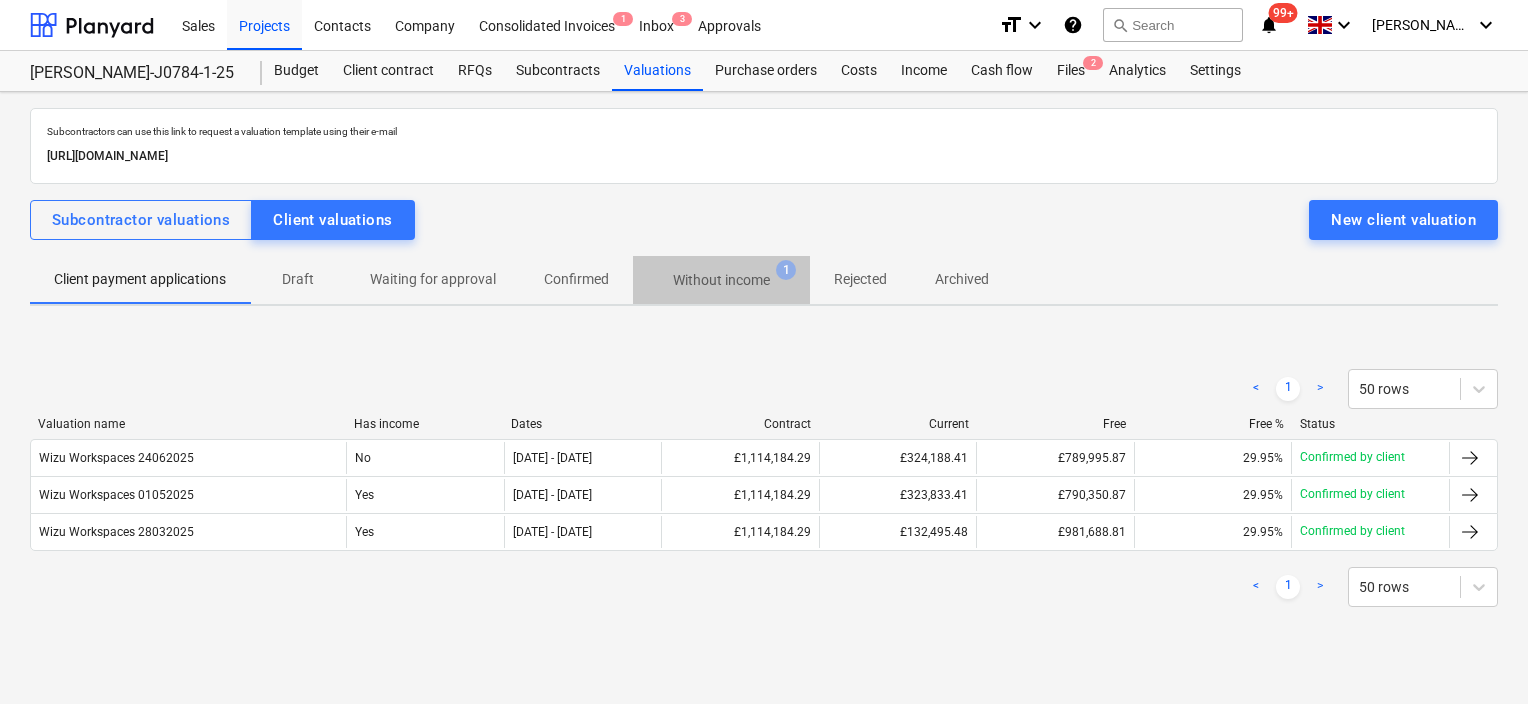 click on "Without income" at bounding box center (721, 280) 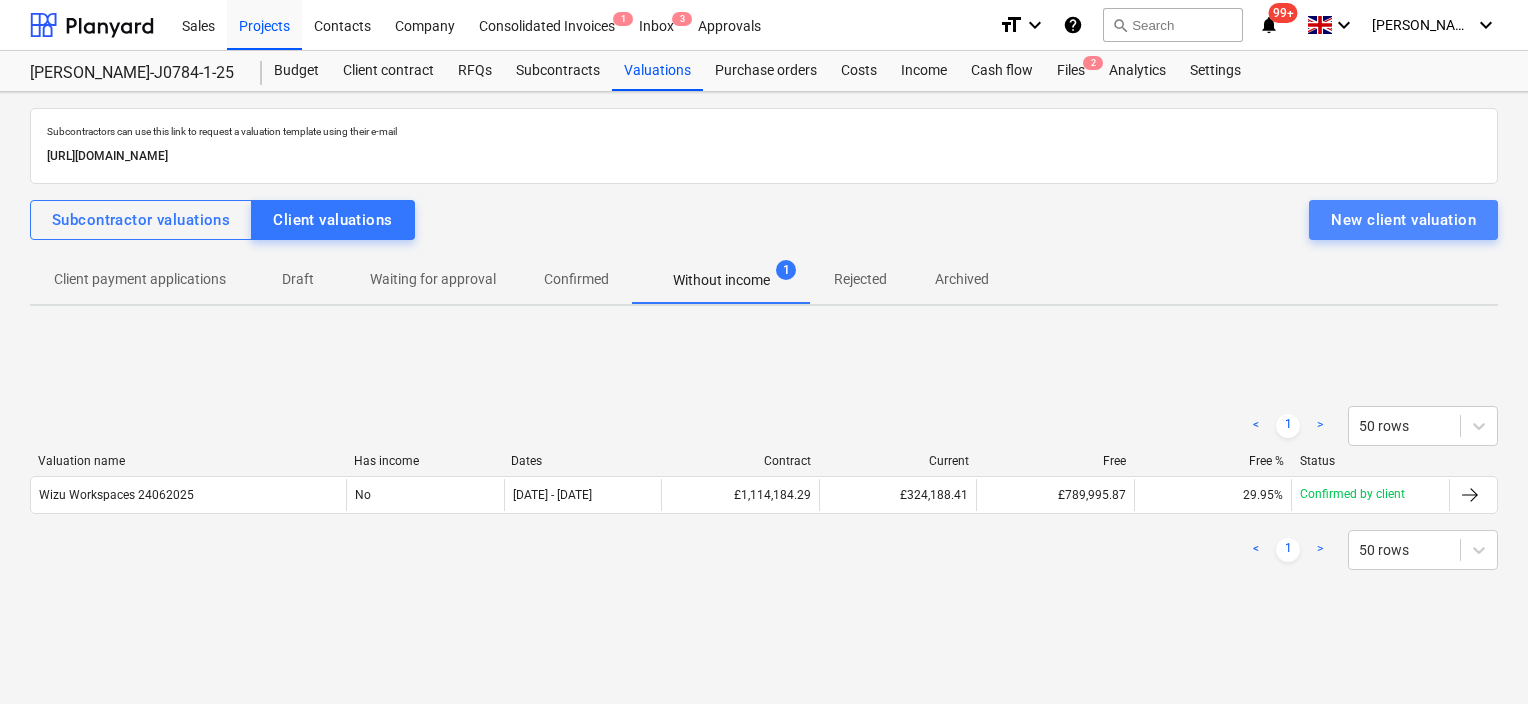 click on "New client valuation" at bounding box center (1403, 220) 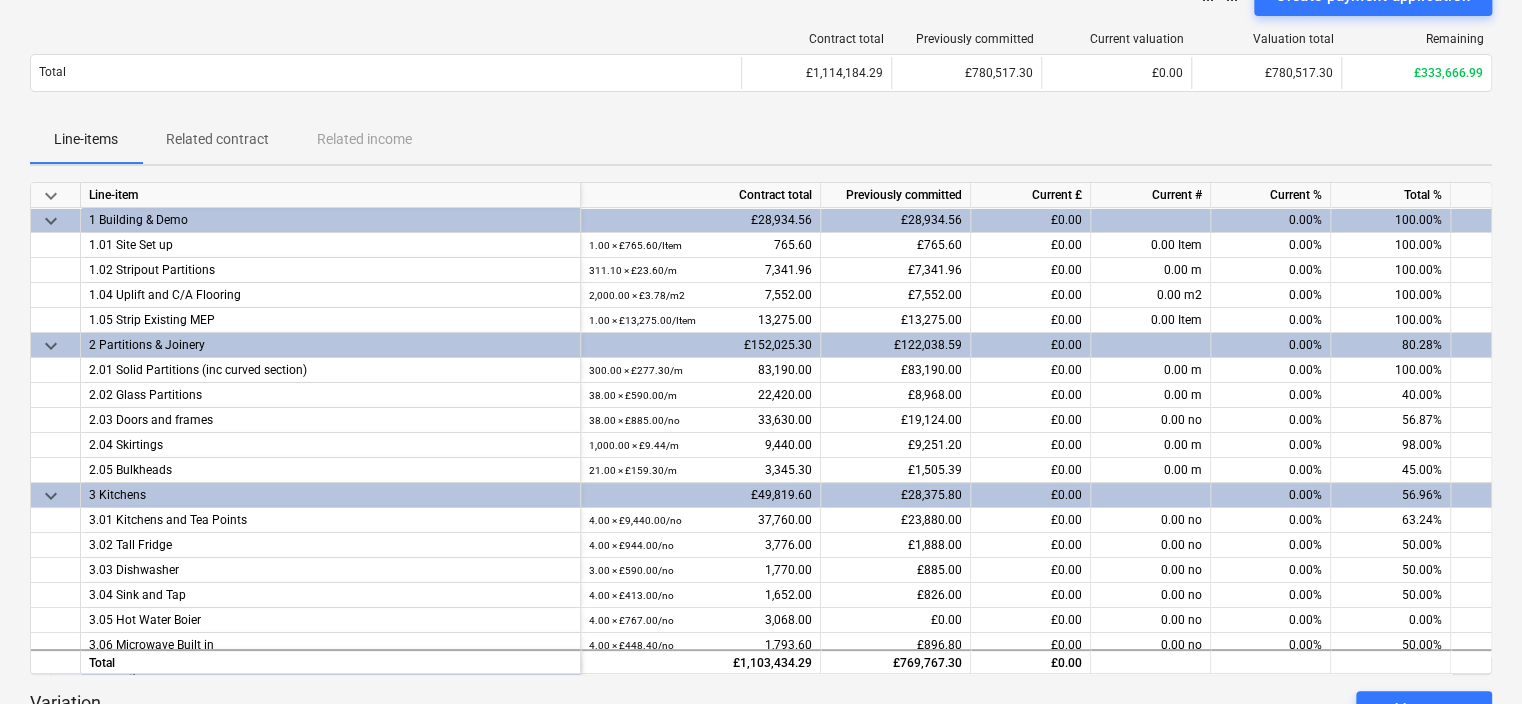 scroll, scrollTop: 0, scrollLeft: 0, axis: both 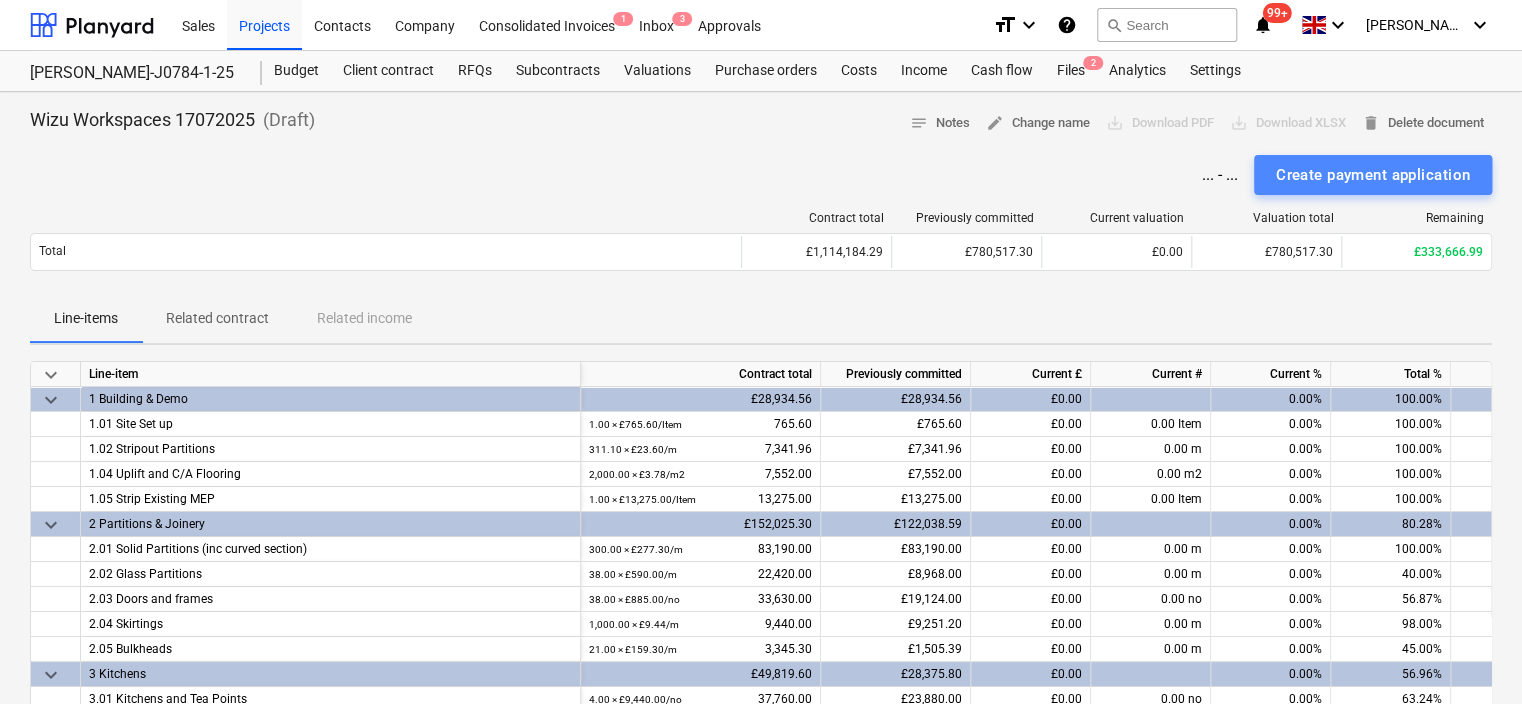 click on "Create payment application" at bounding box center [1373, 175] 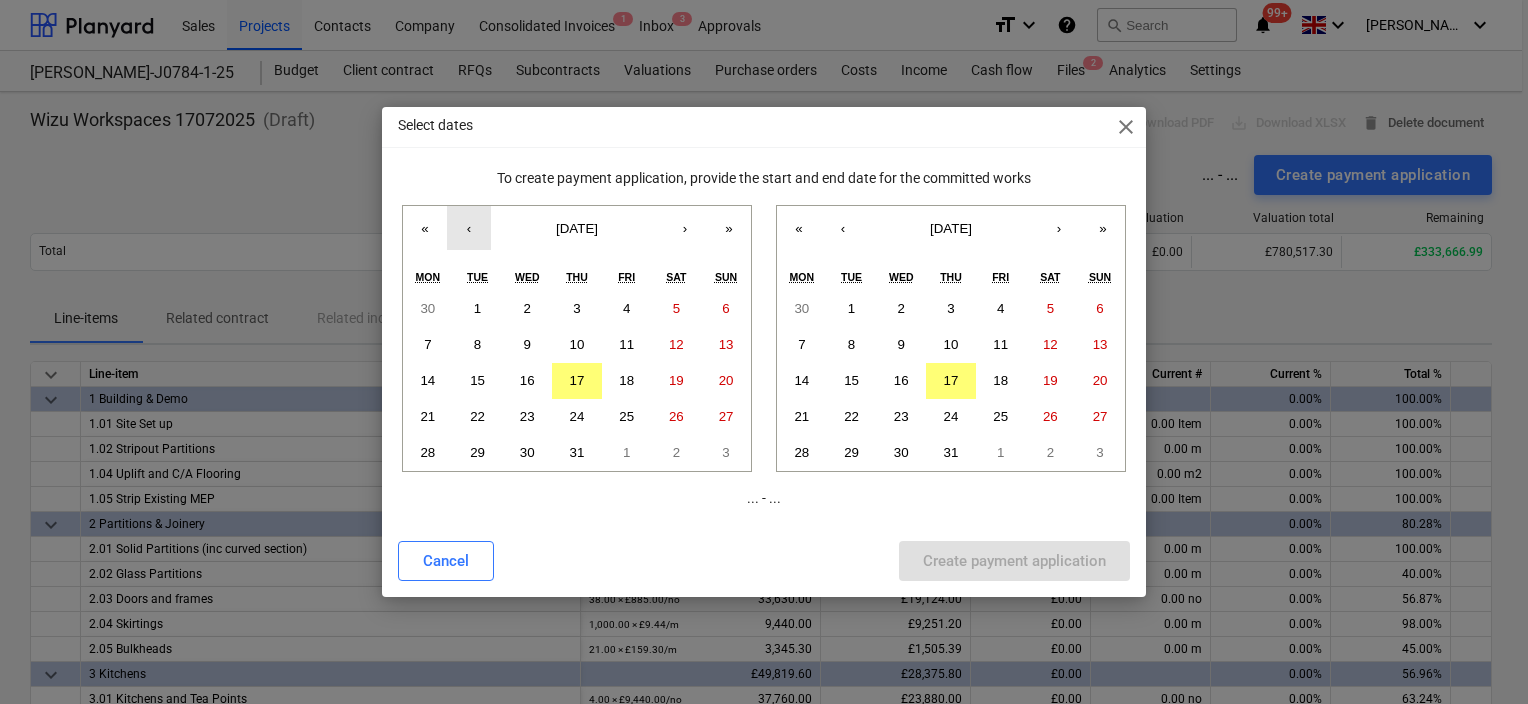 click on "‹" at bounding box center (469, 228) 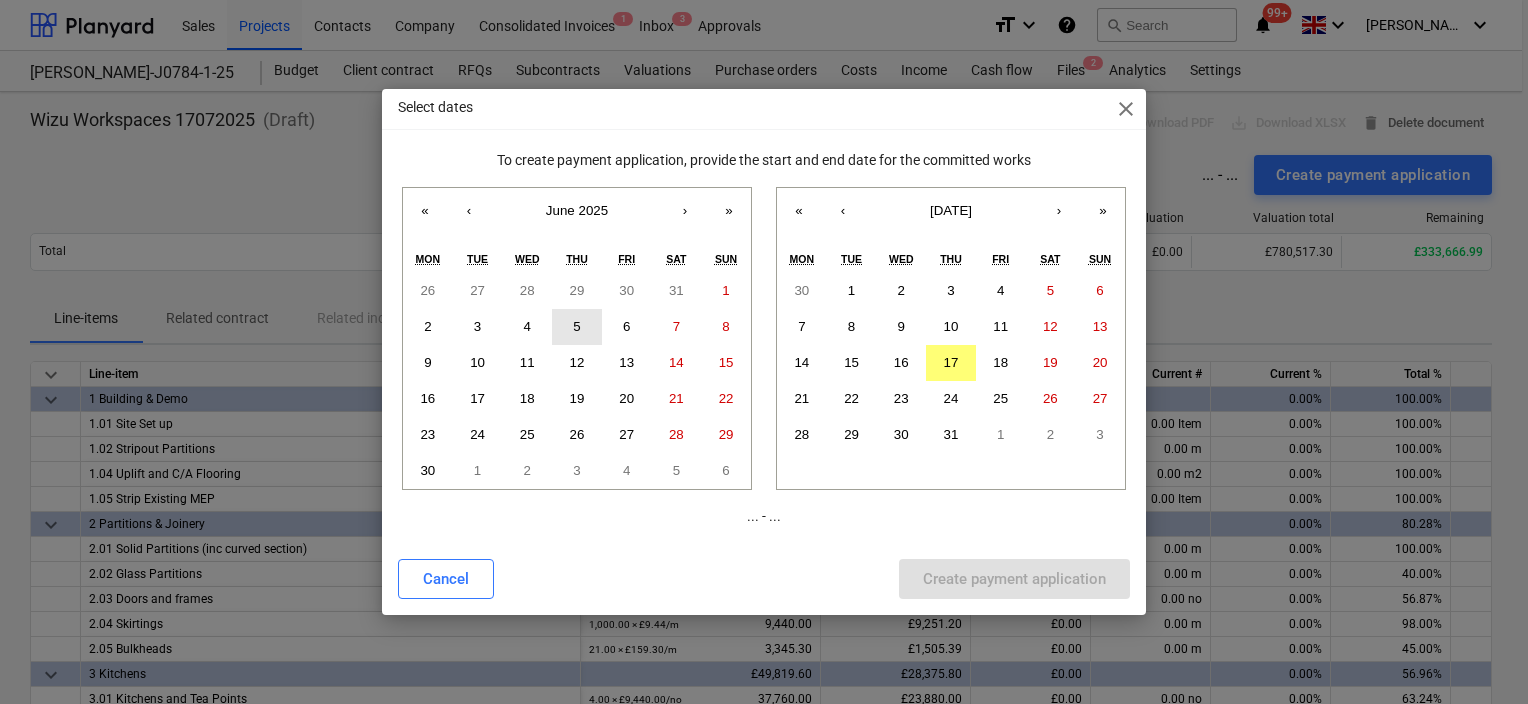click on "5" at bounding box center [577, 327] 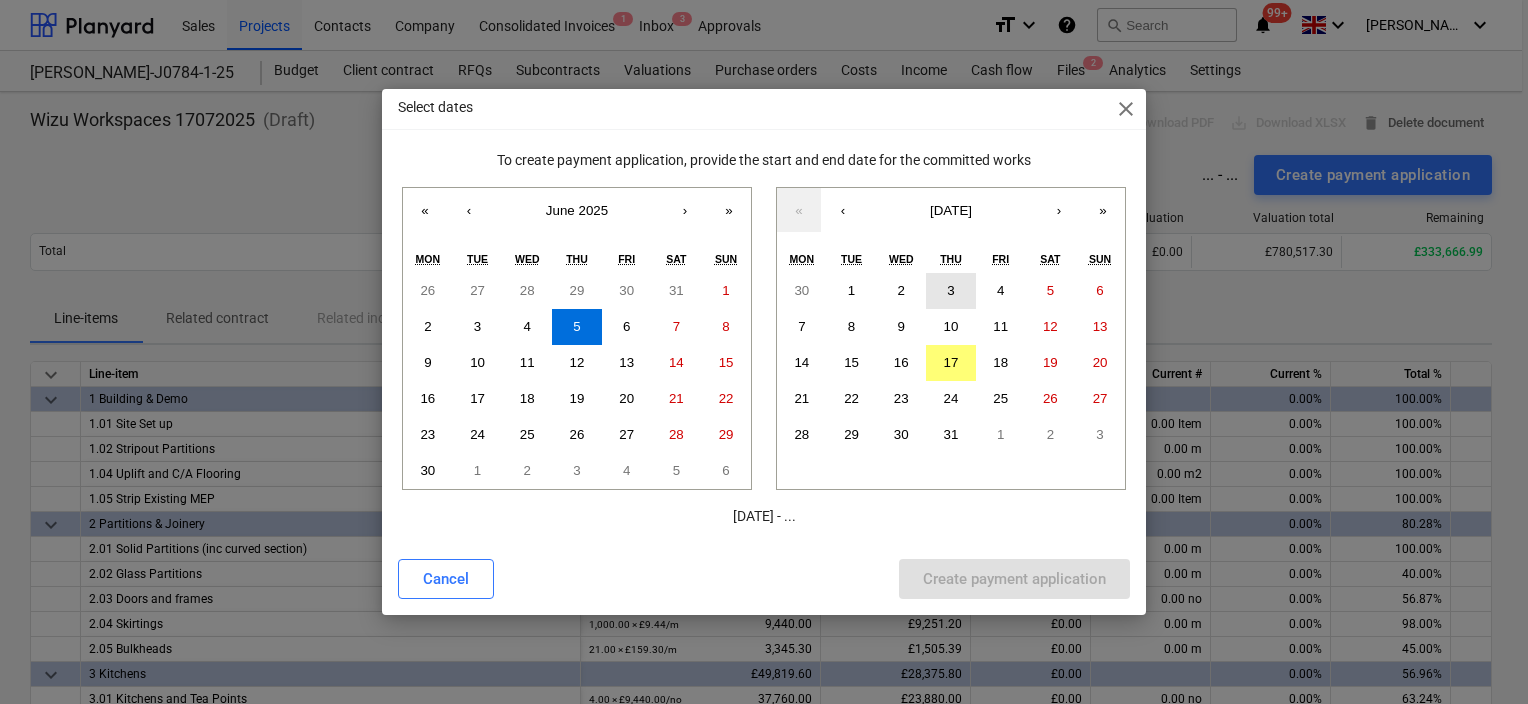 click on "3" at bounding box center (950, 290) 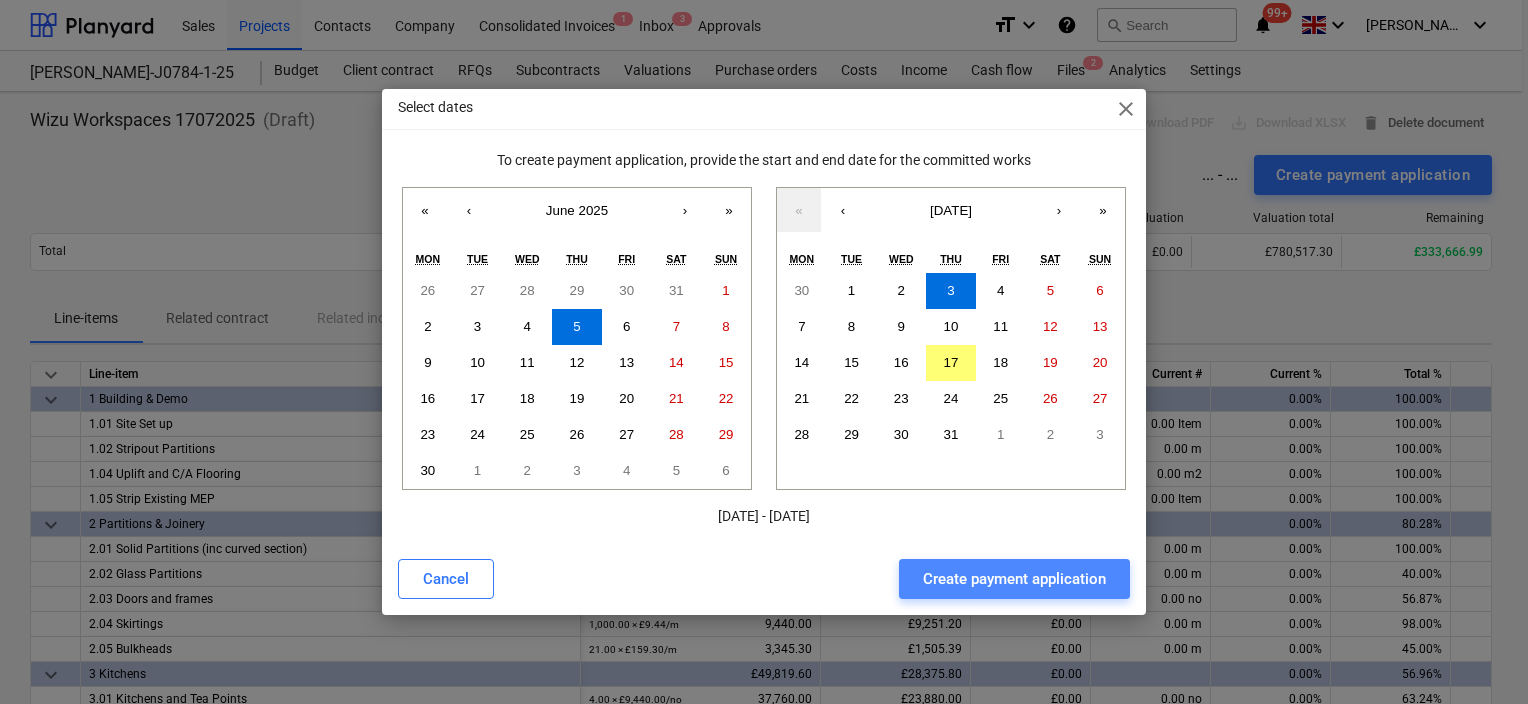 click on "Create payment application" at bounding box center [1014, 579] 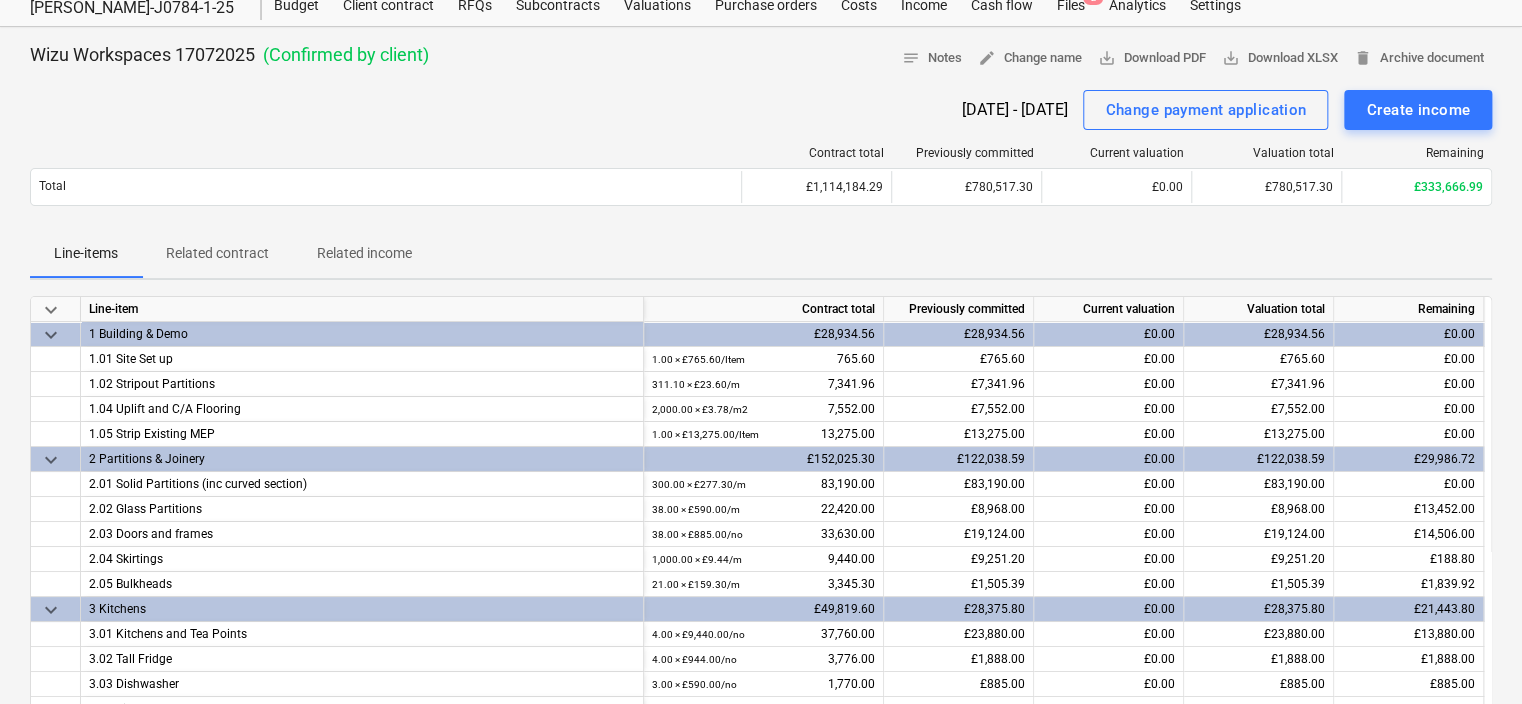 scroll, scrollTop: 100, scrollLeft: 0, axis: vertical 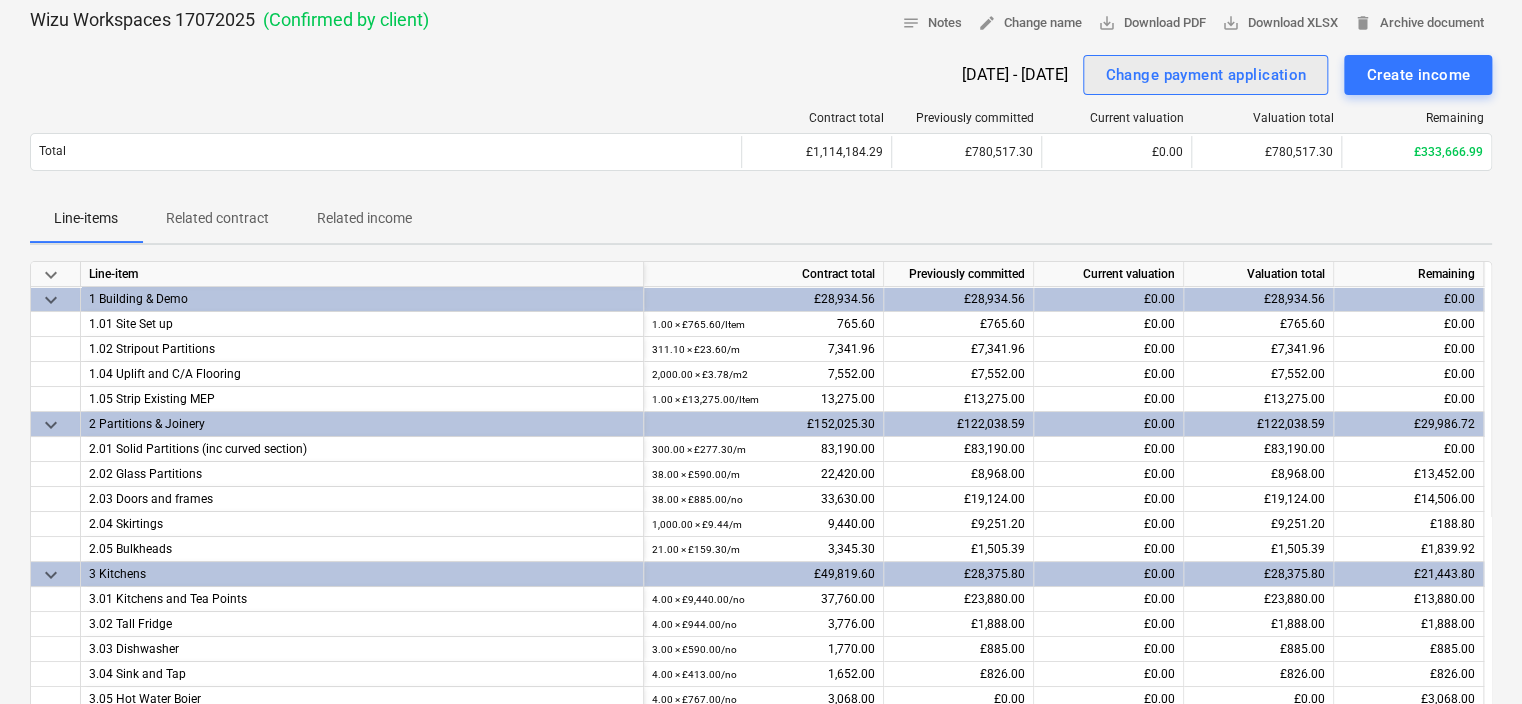 click on "Change payment application" at bounding box center [1205, 75] 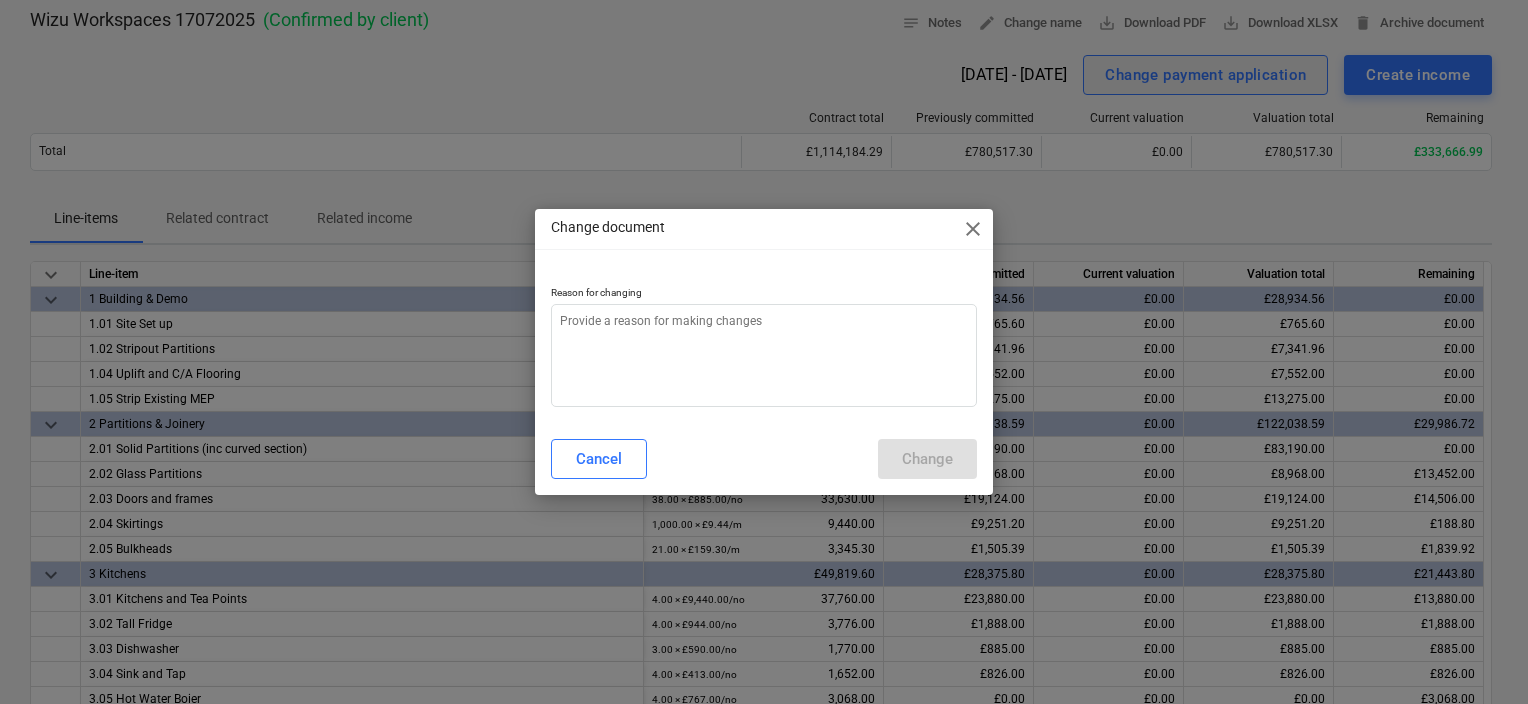 type on "x" 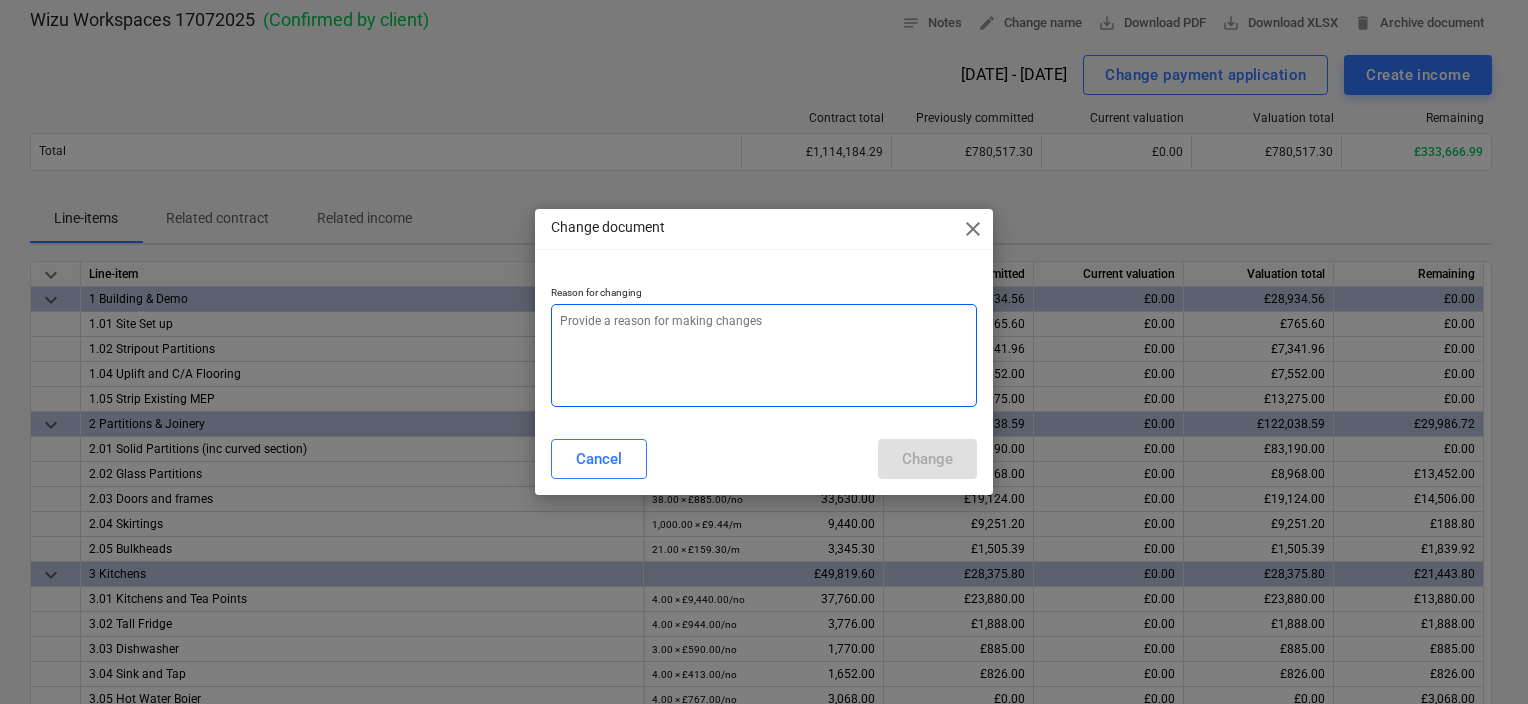 click at bounding box center [764, 355] 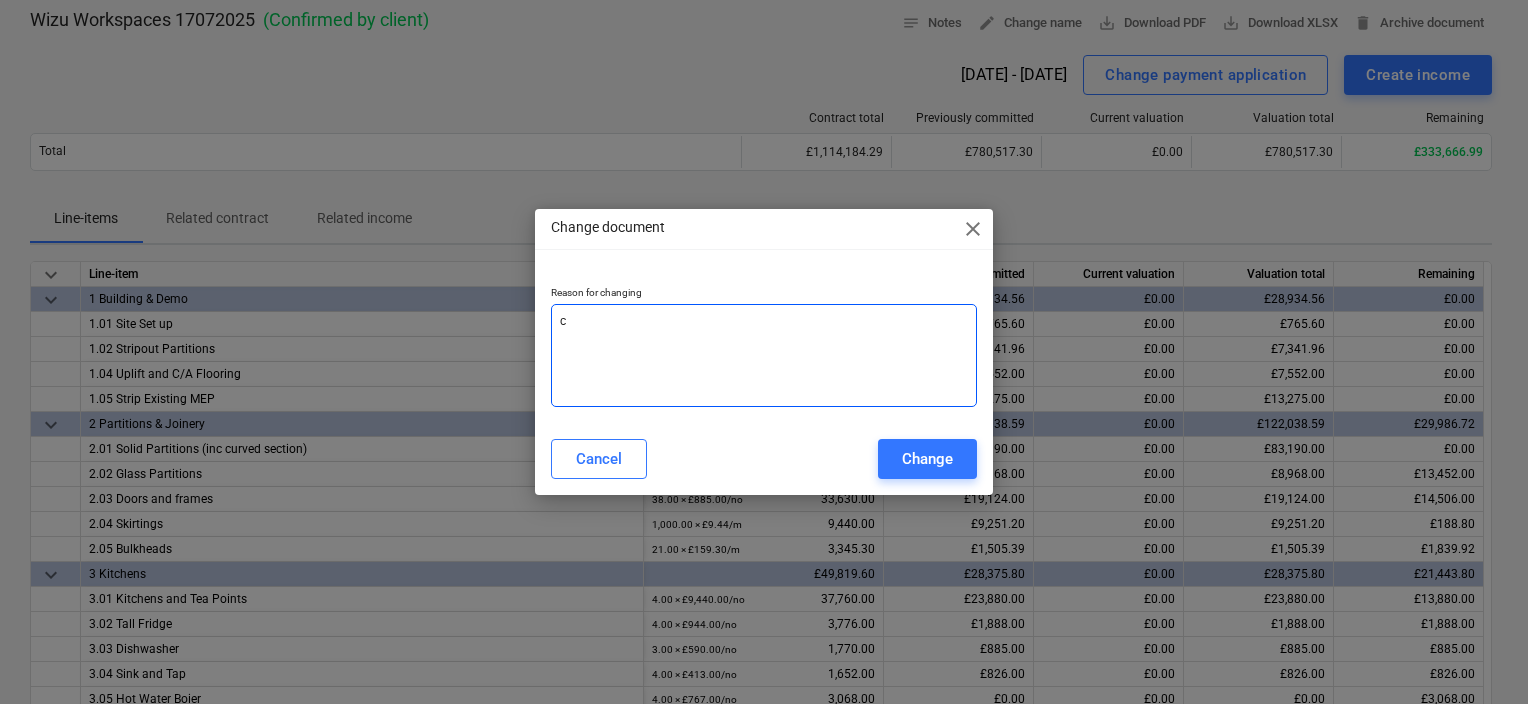 type on "ch" 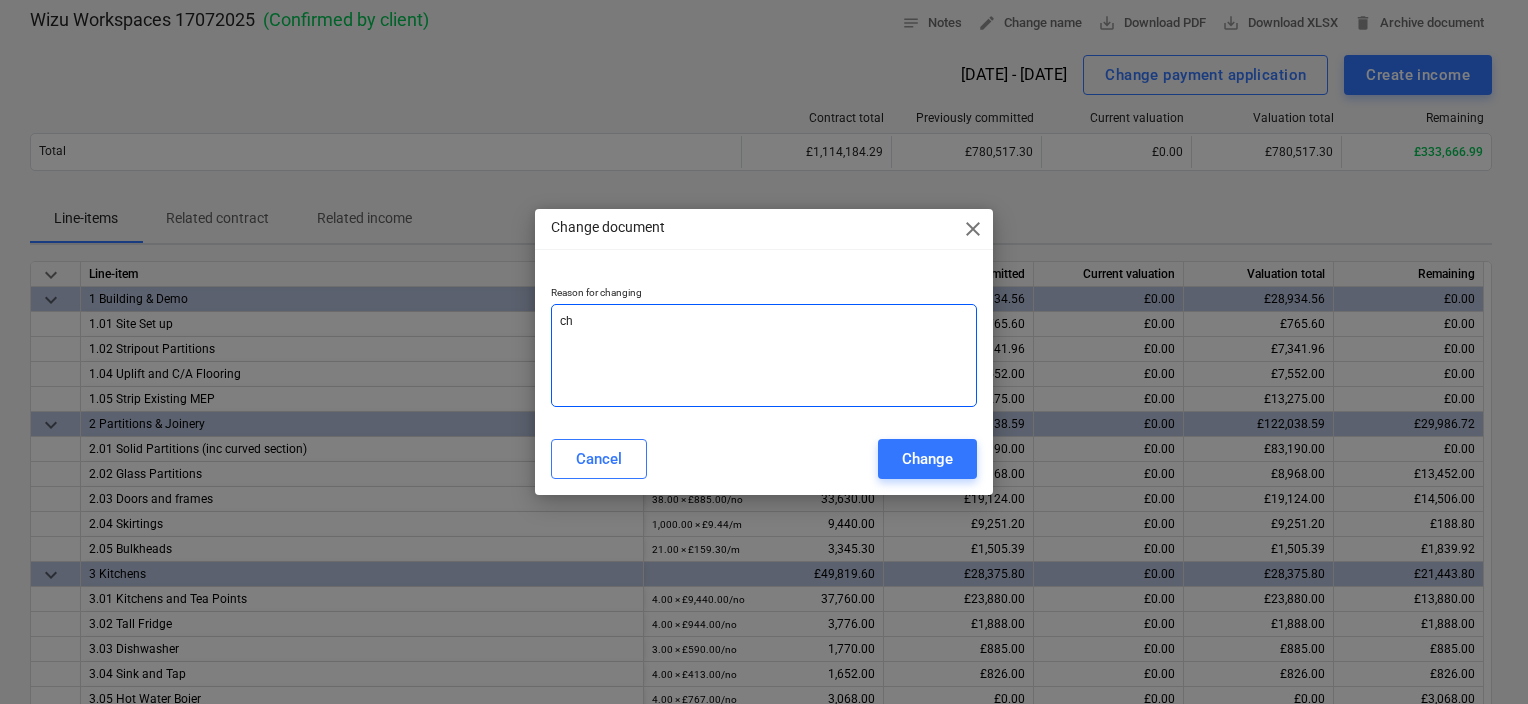 type on "cha" 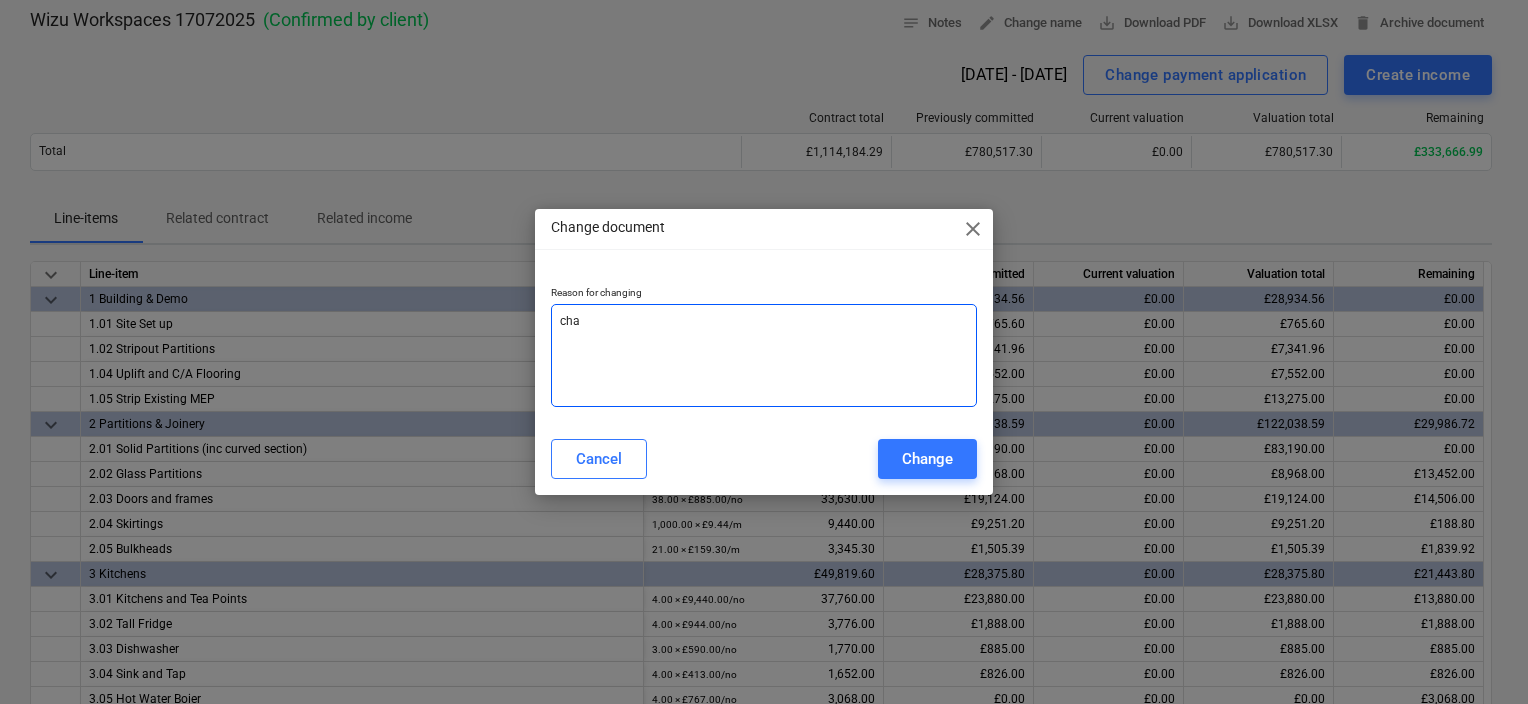 type on "chan" 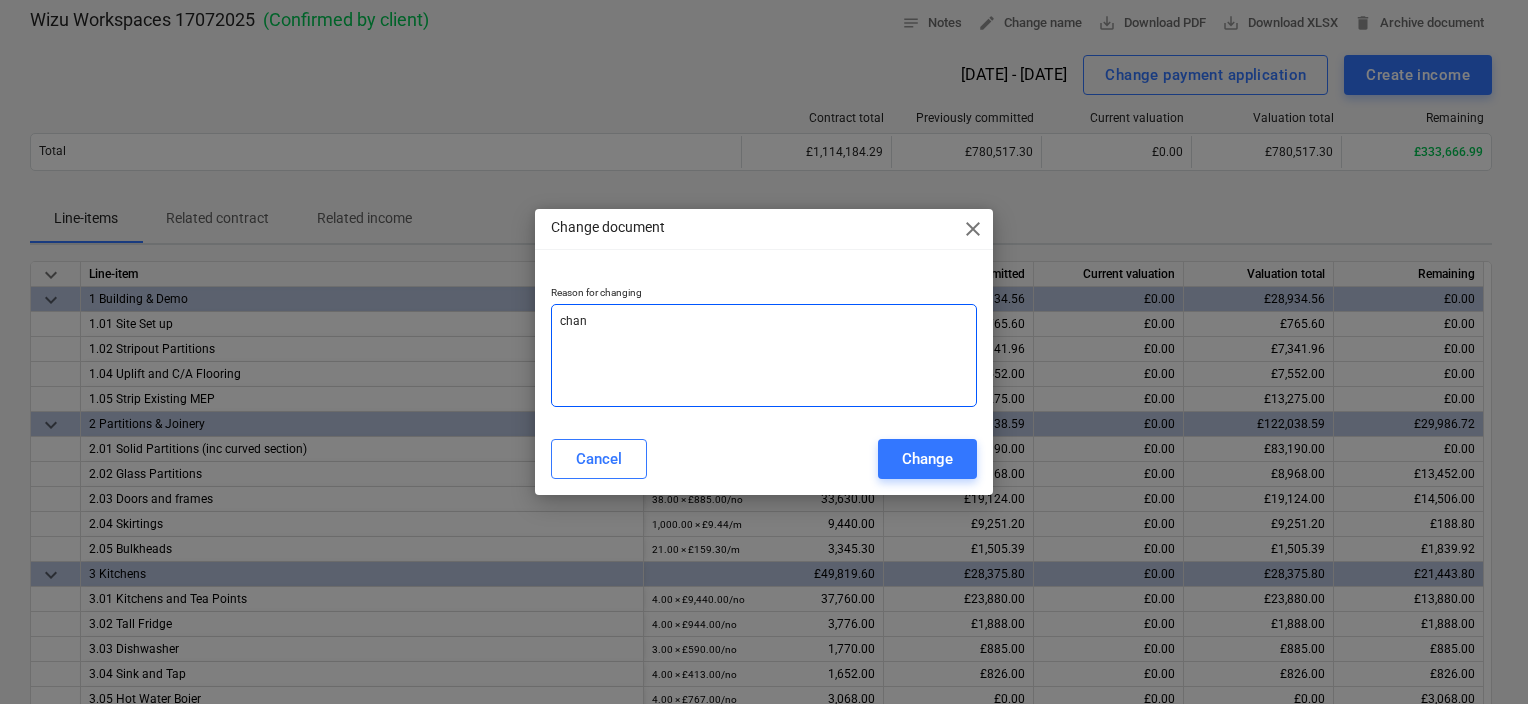 type on "[PERSON_NAME]" 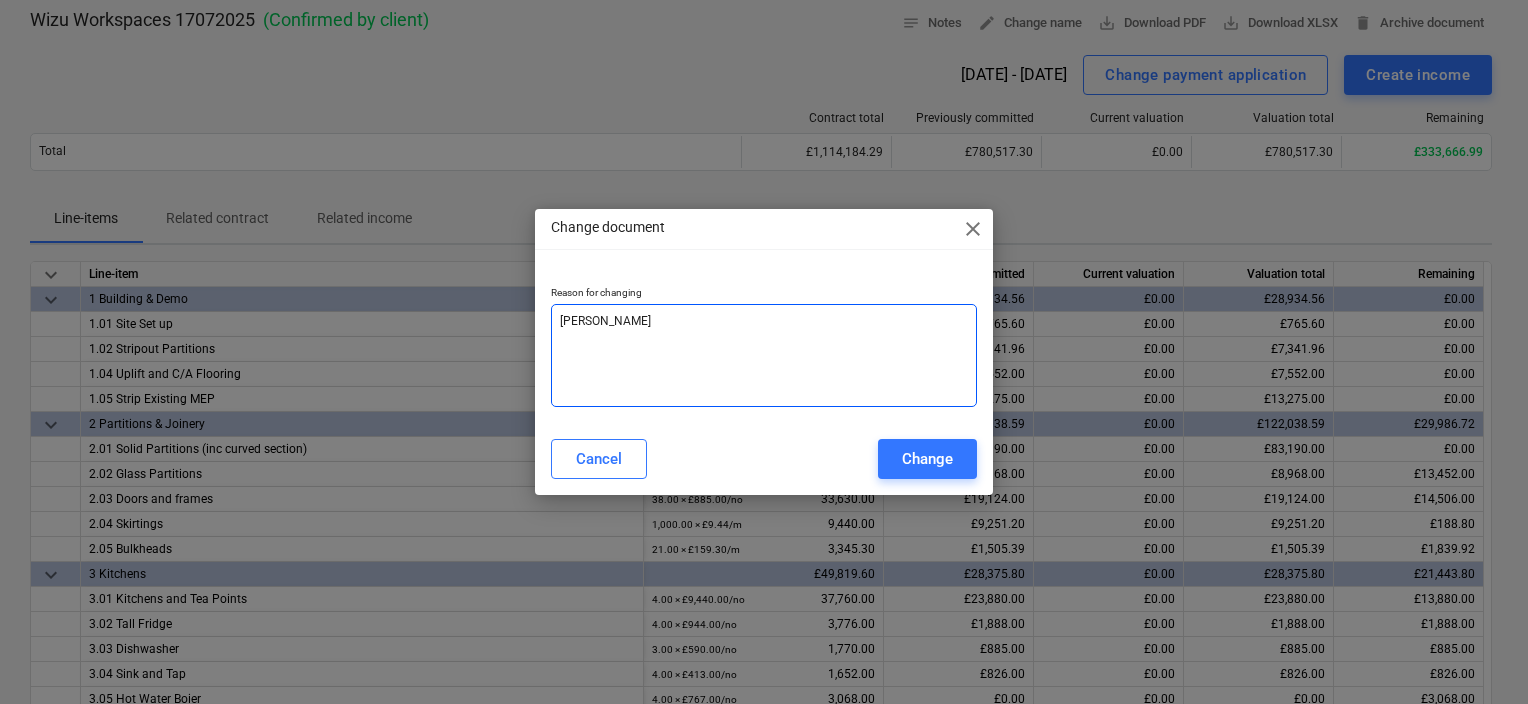 type on "change" 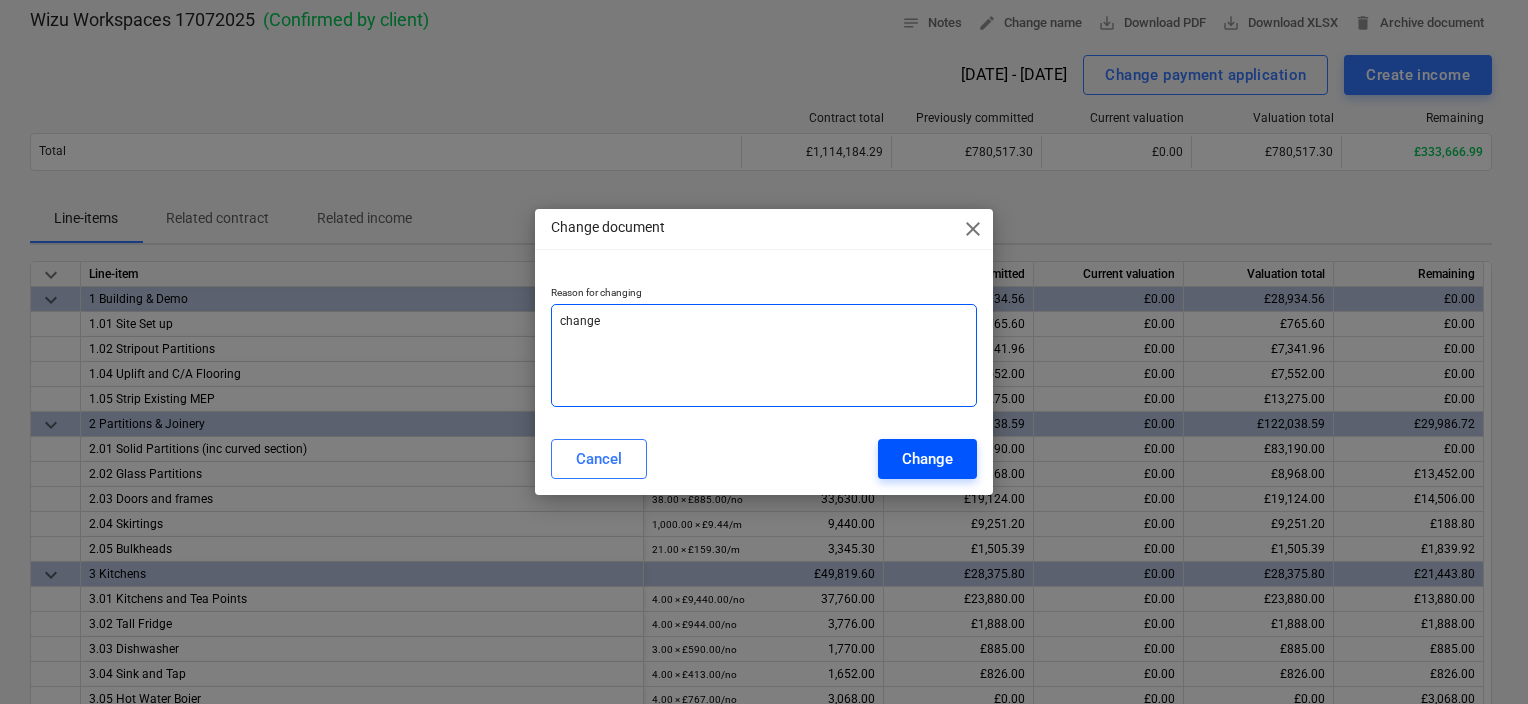 type on "change" 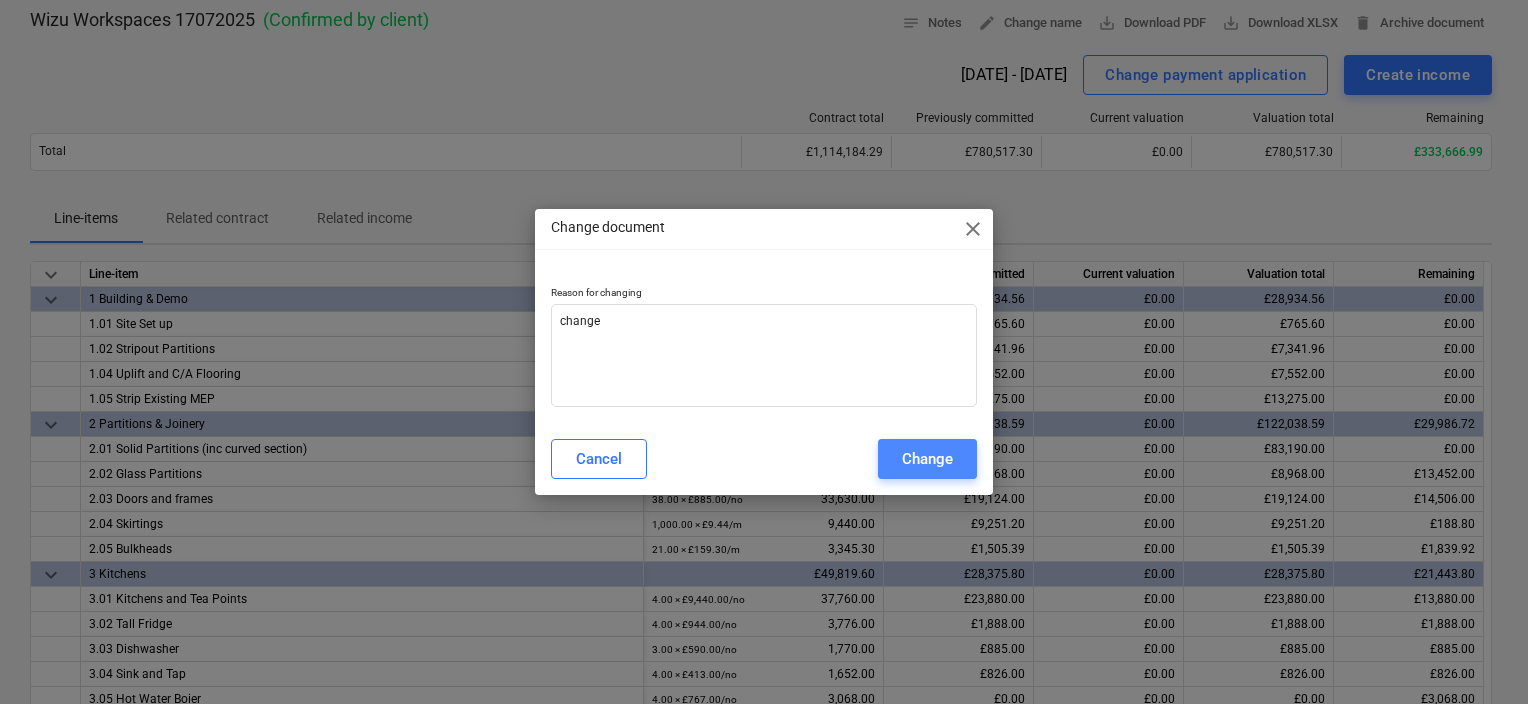 click on "Change" at bounding box center (927, 459) 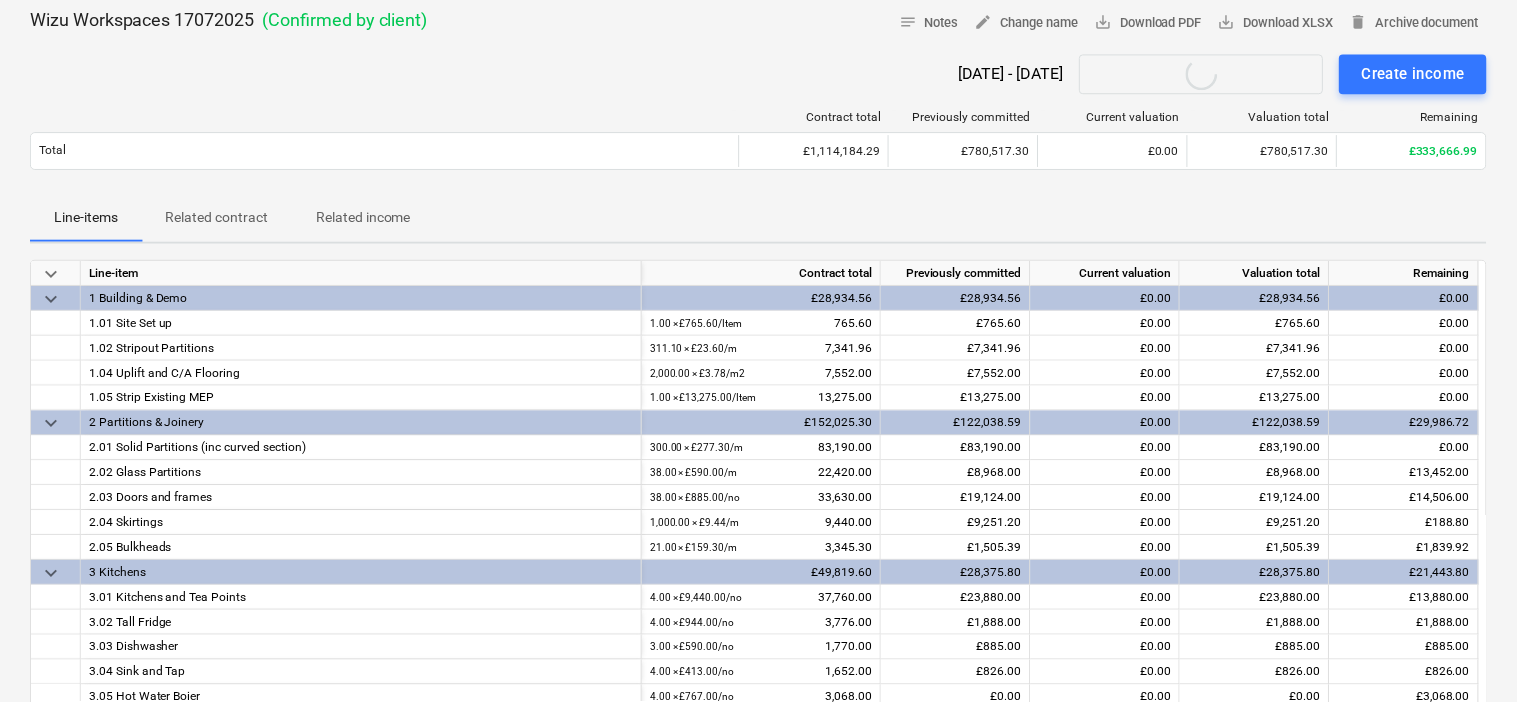 scroll, scrollTop: 0, scrollLeft: 0, axis: both 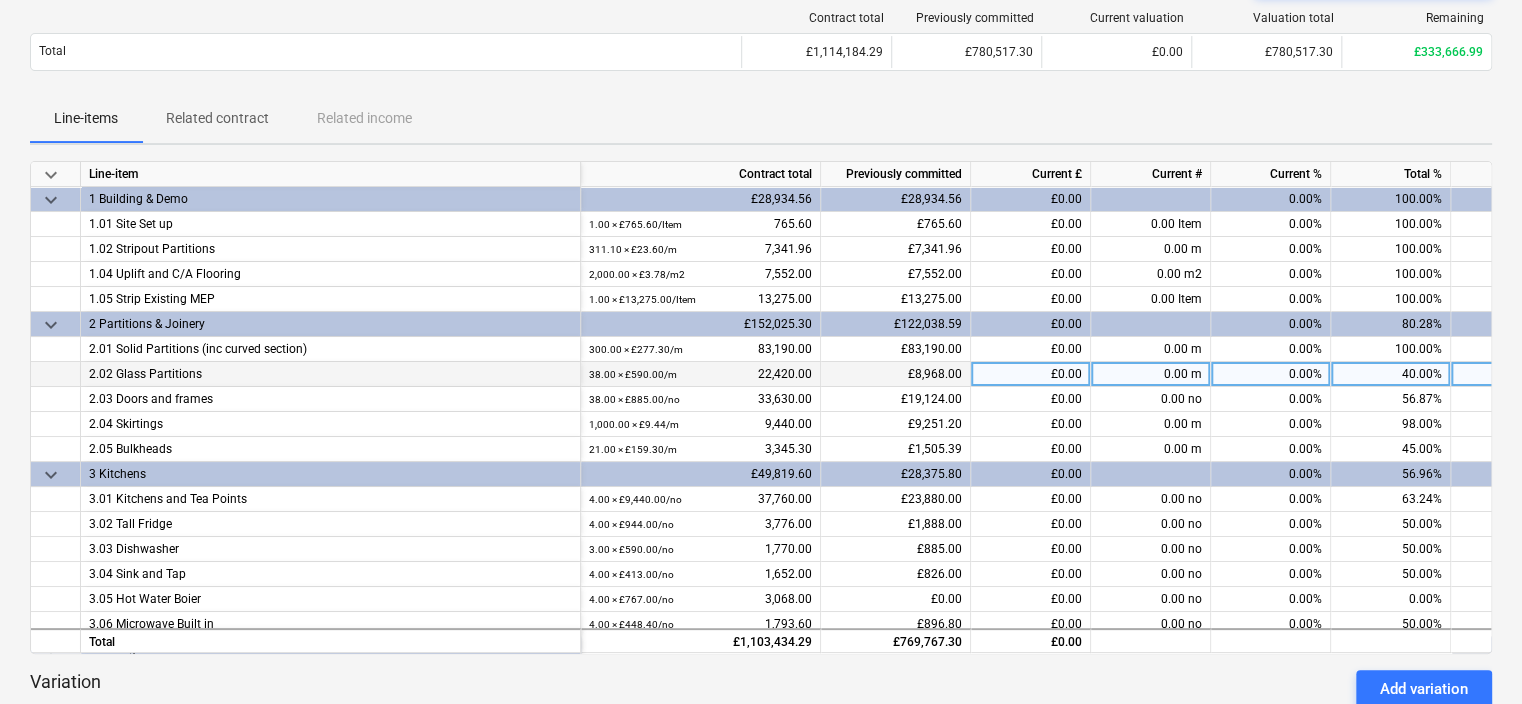 click on "0.00%" at bounding box center [1271, 374] 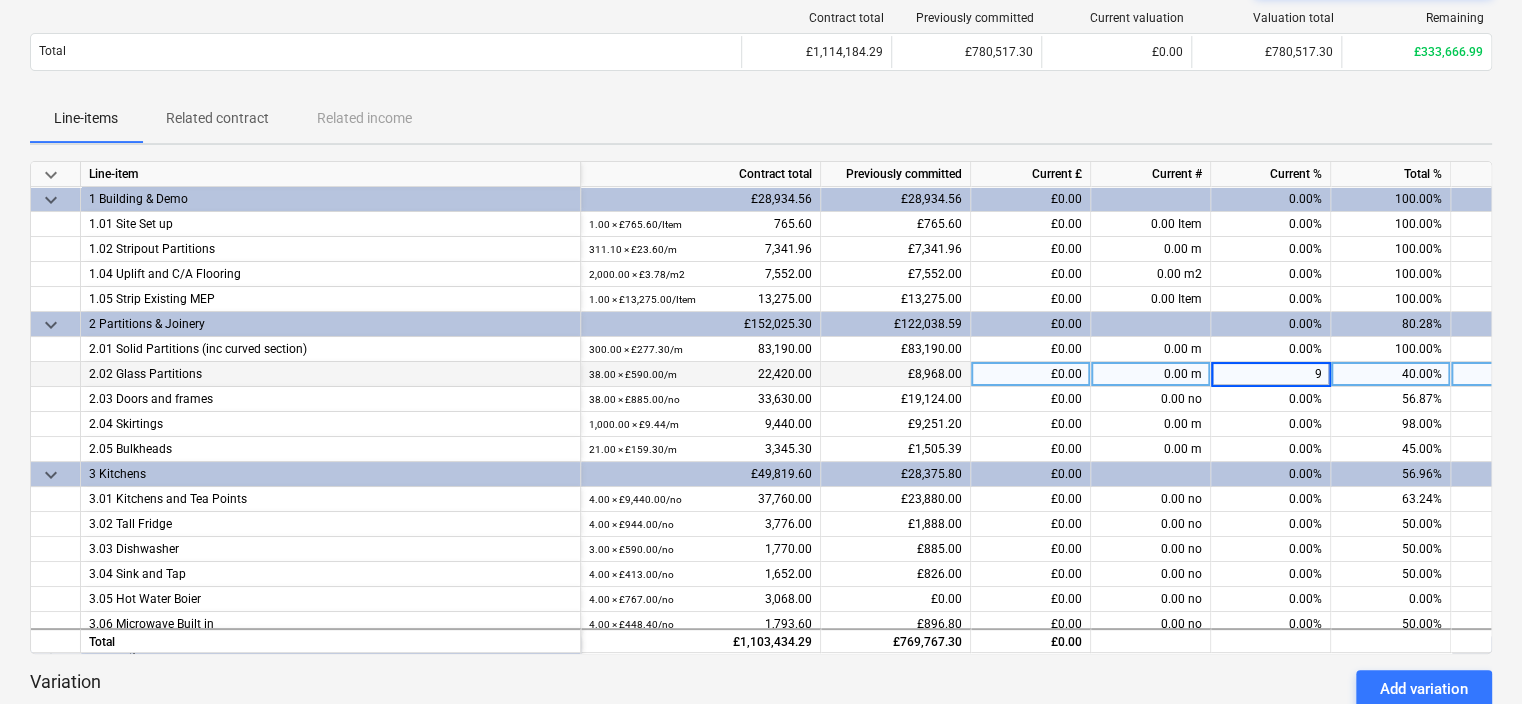 type on "95" 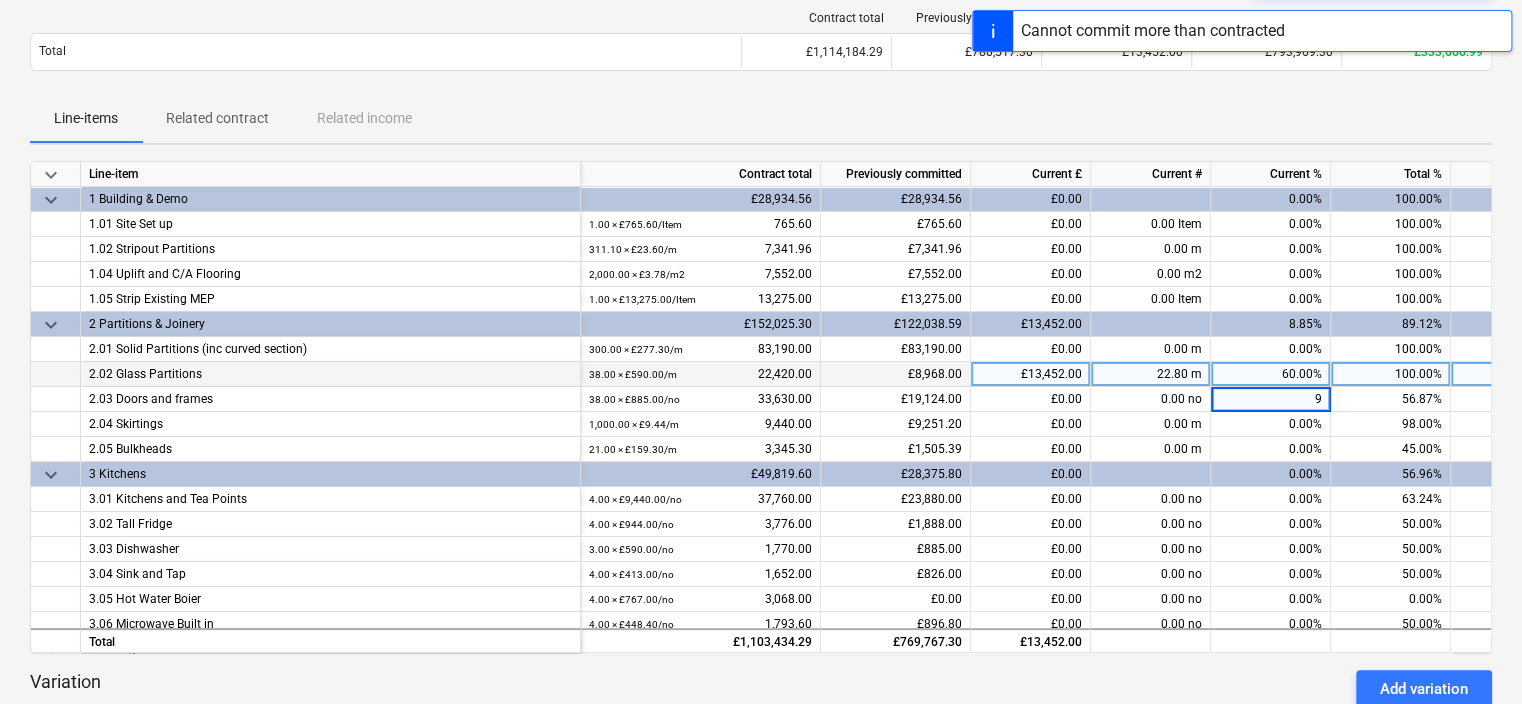 type on "95" 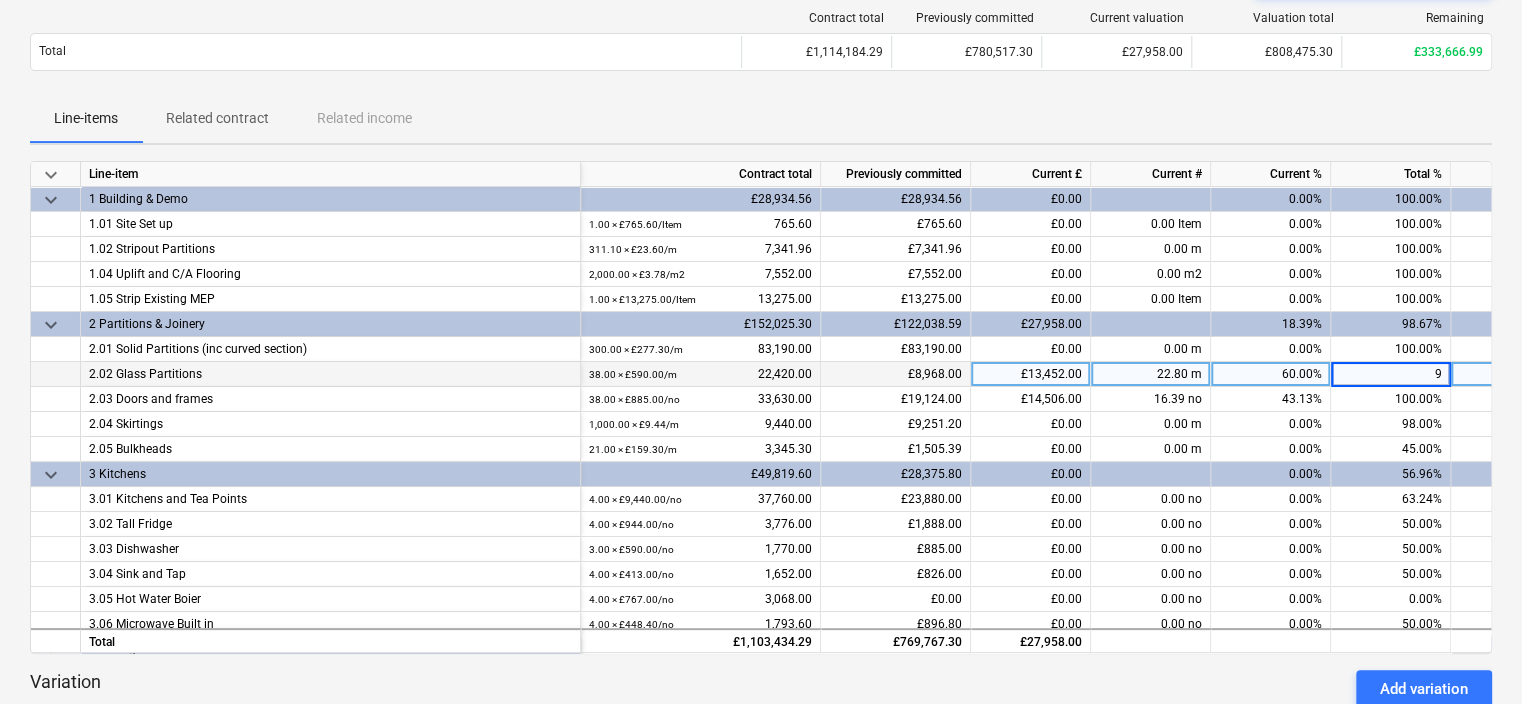type on "95" 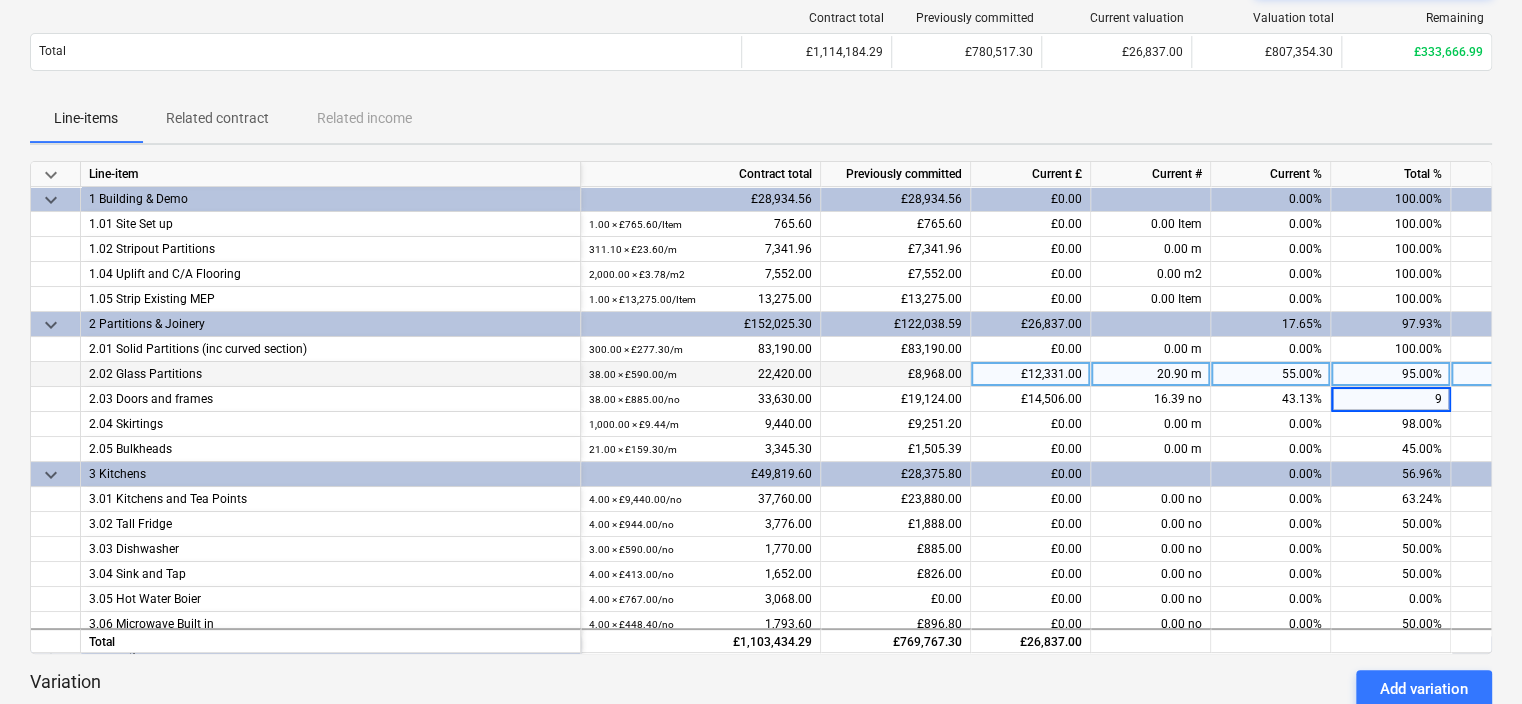 type on "95" 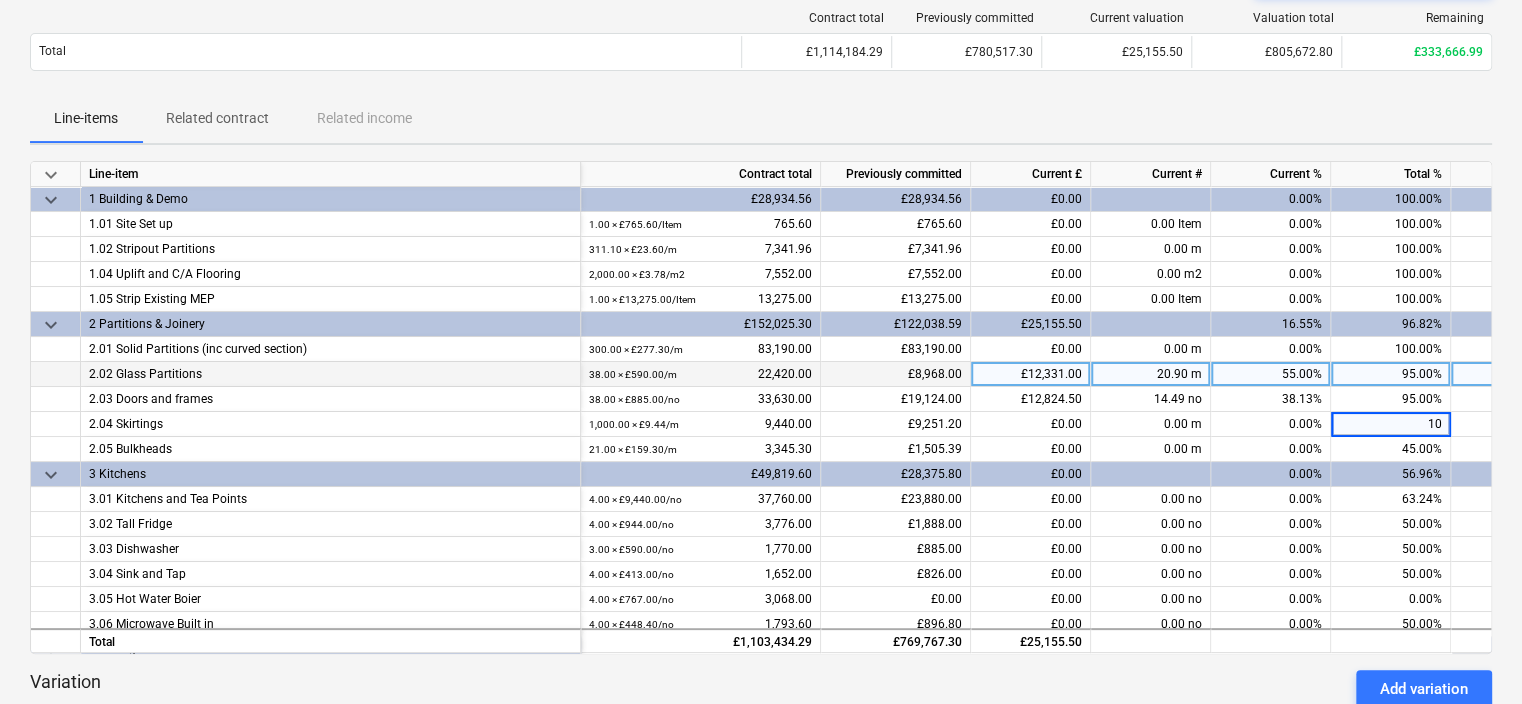 type on "100" 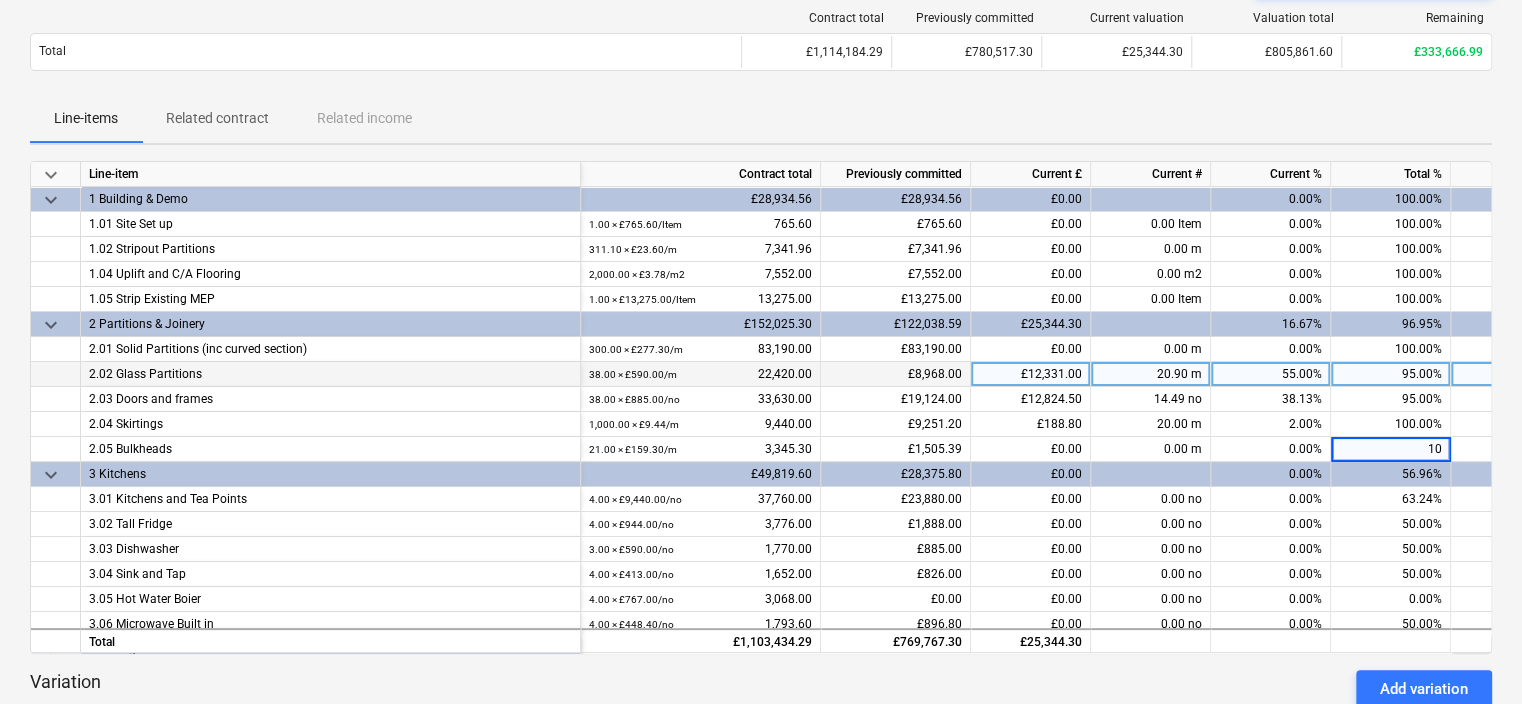 type on "100" 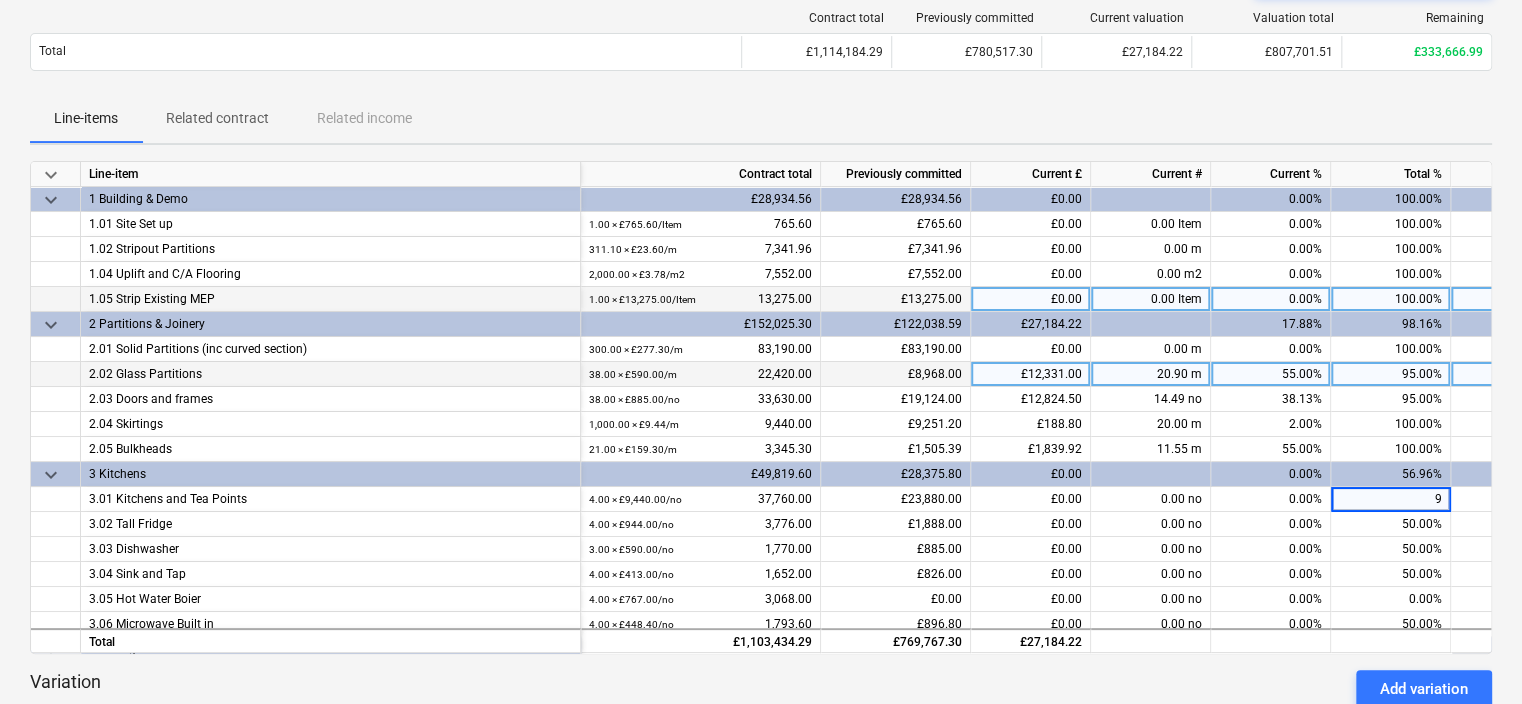 type on "97" 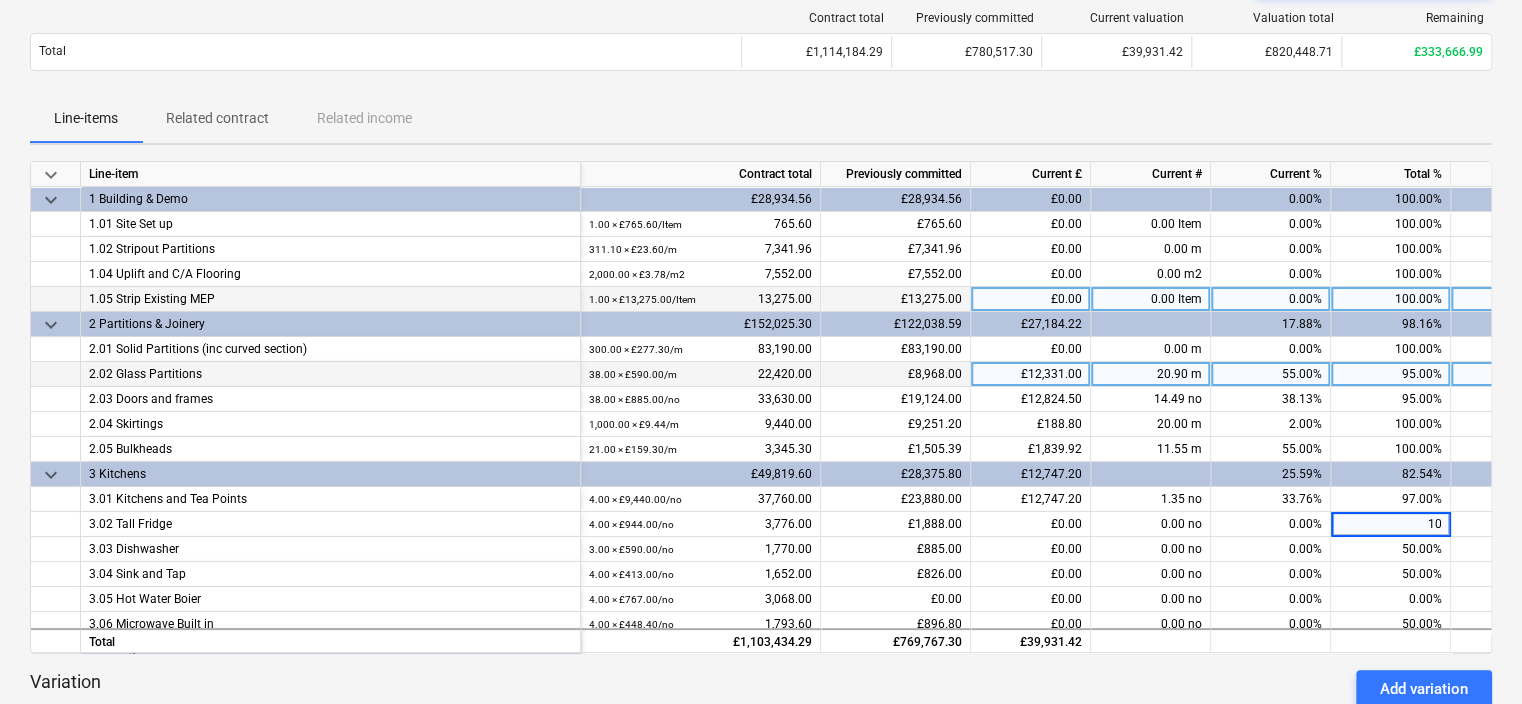type on "100" 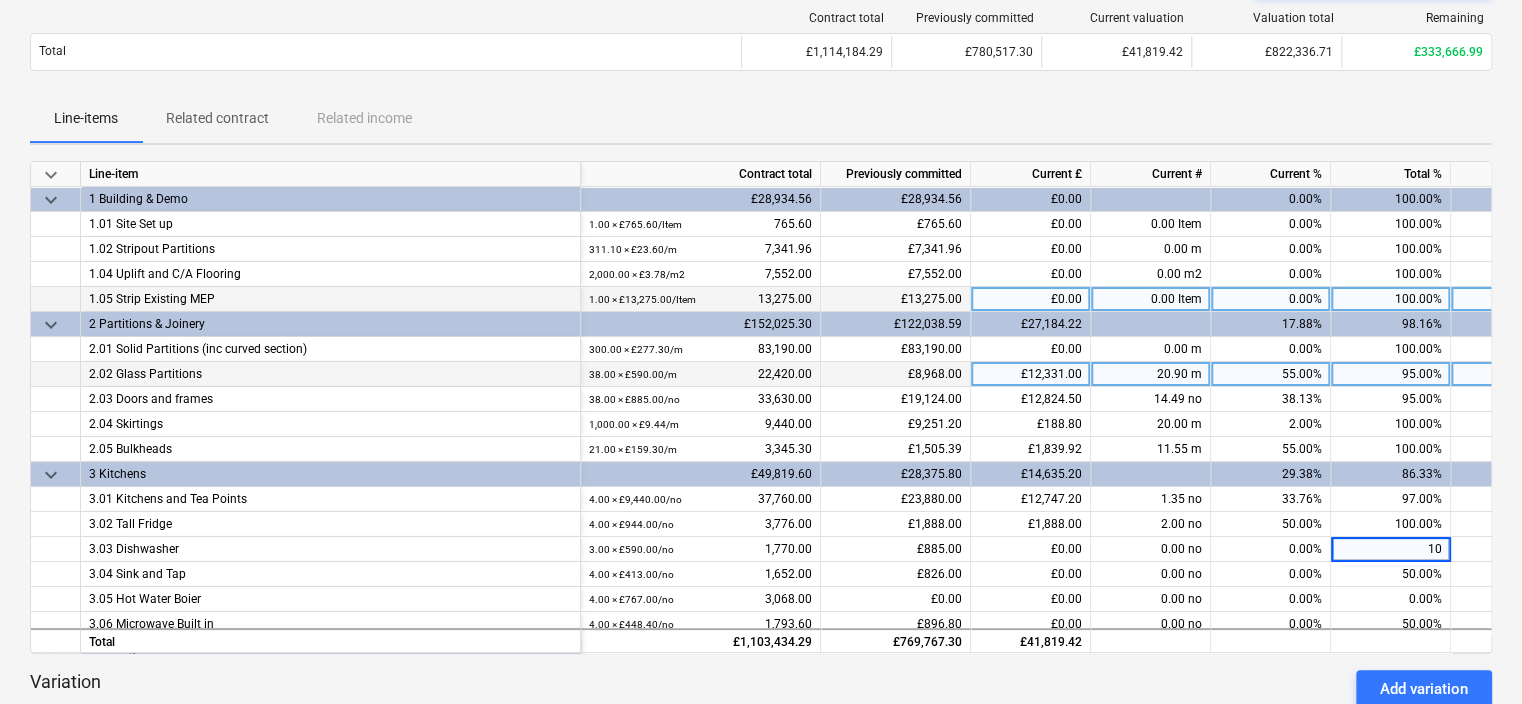 type on "100" 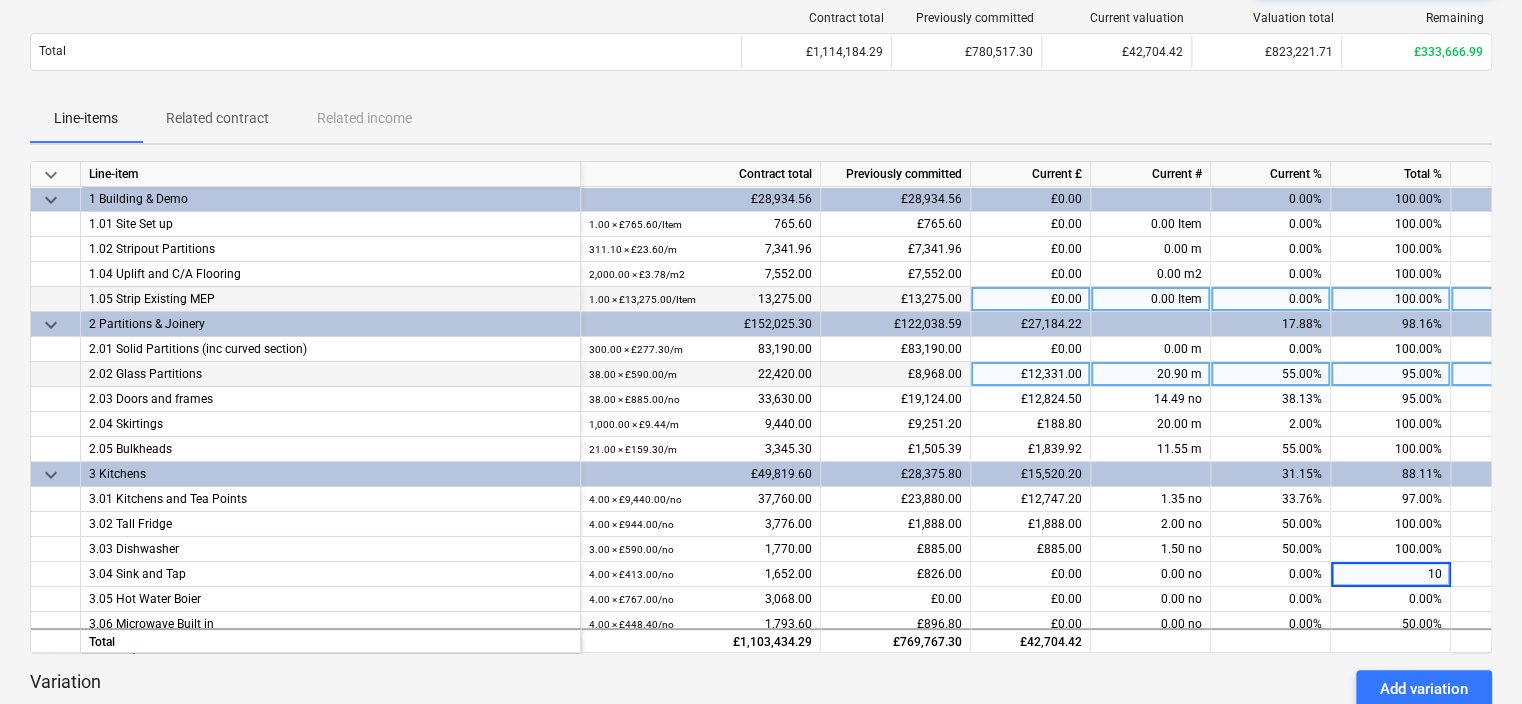 type on "100" 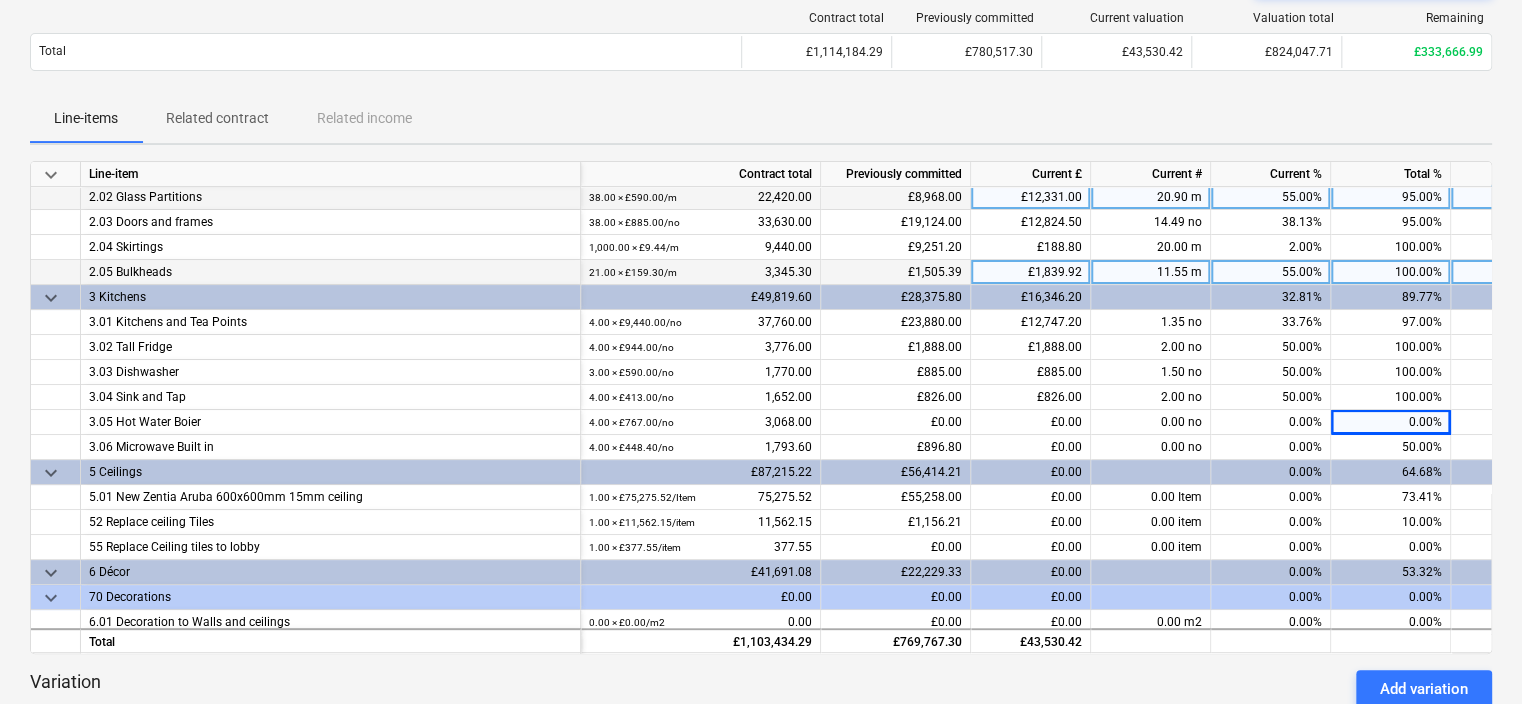 scroll, scrollTop: 200, scrollLeft: 0, axis: vertical 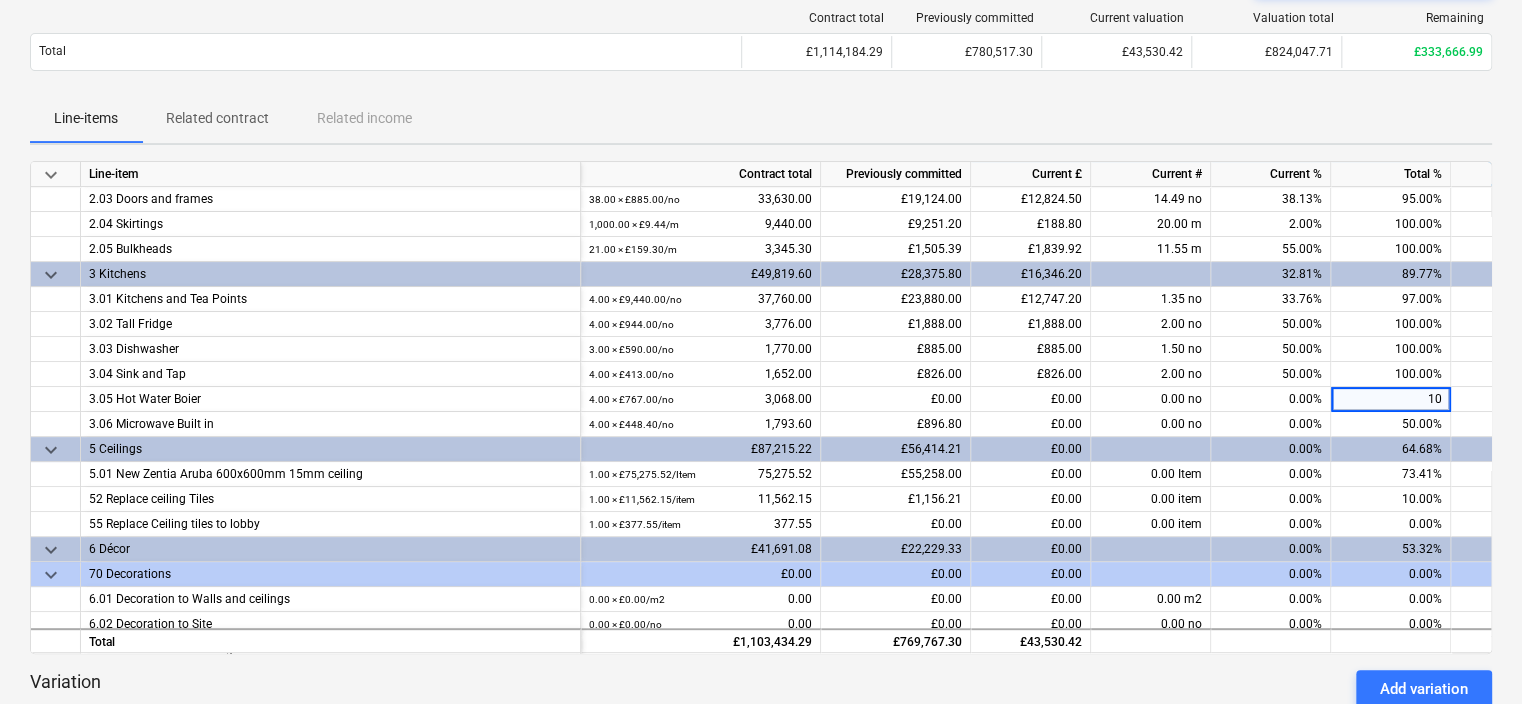type on "100" 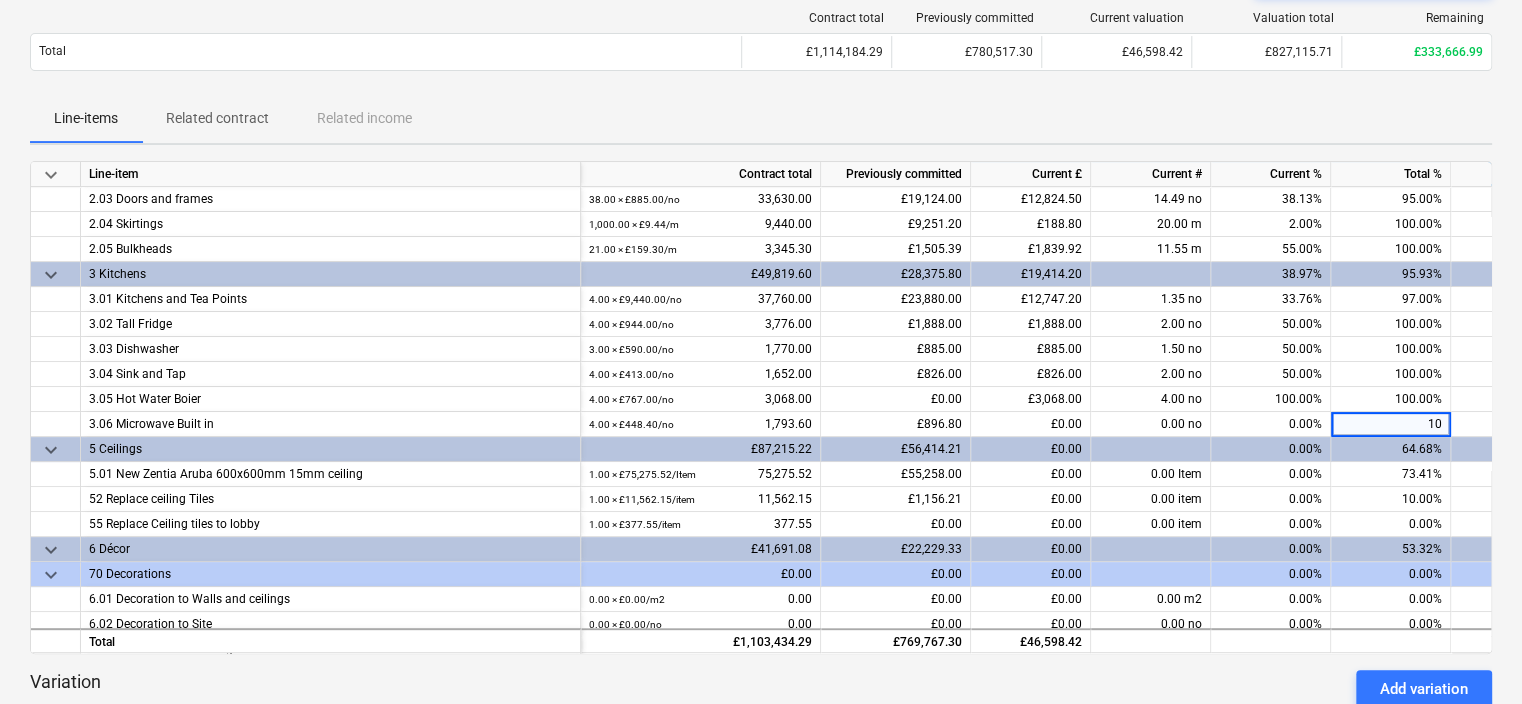 type on "100" 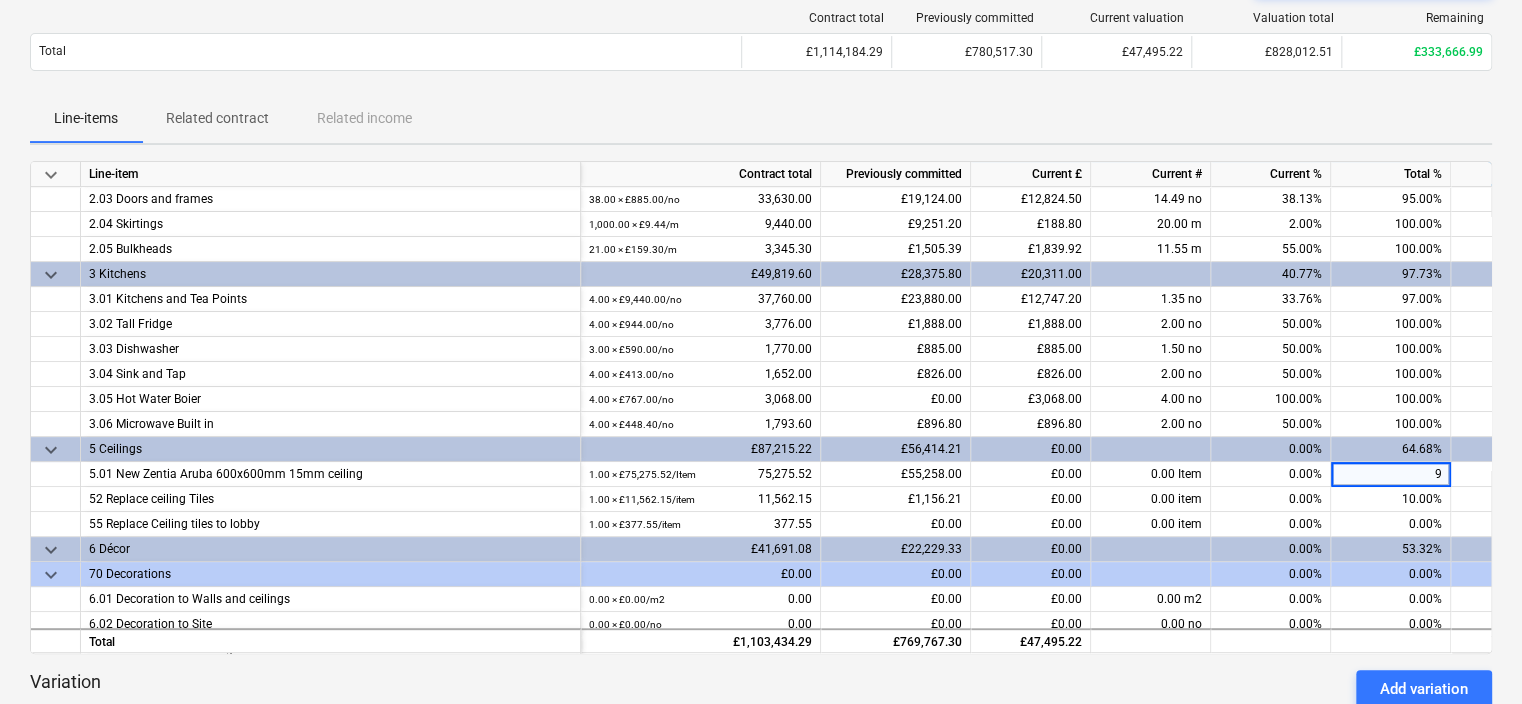 type on "90" 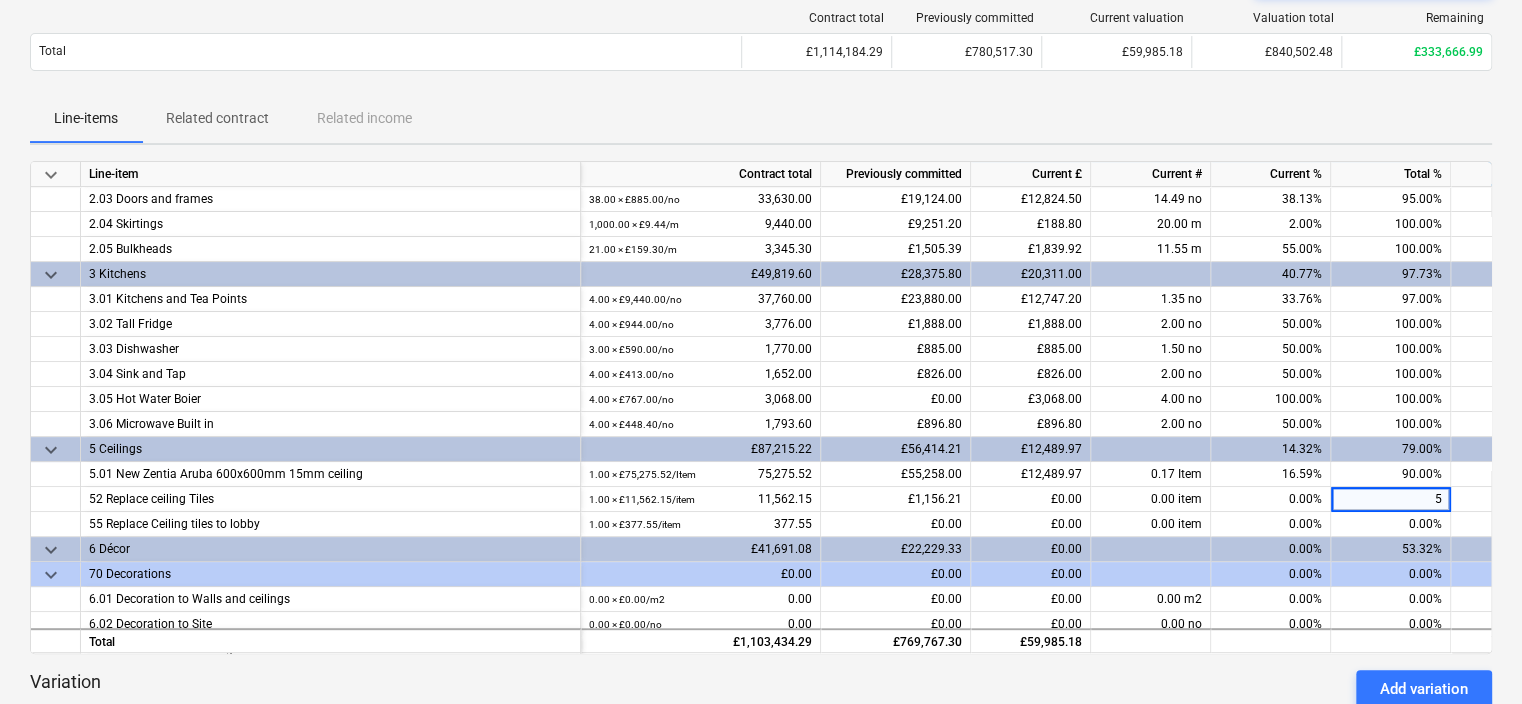 type on "50" 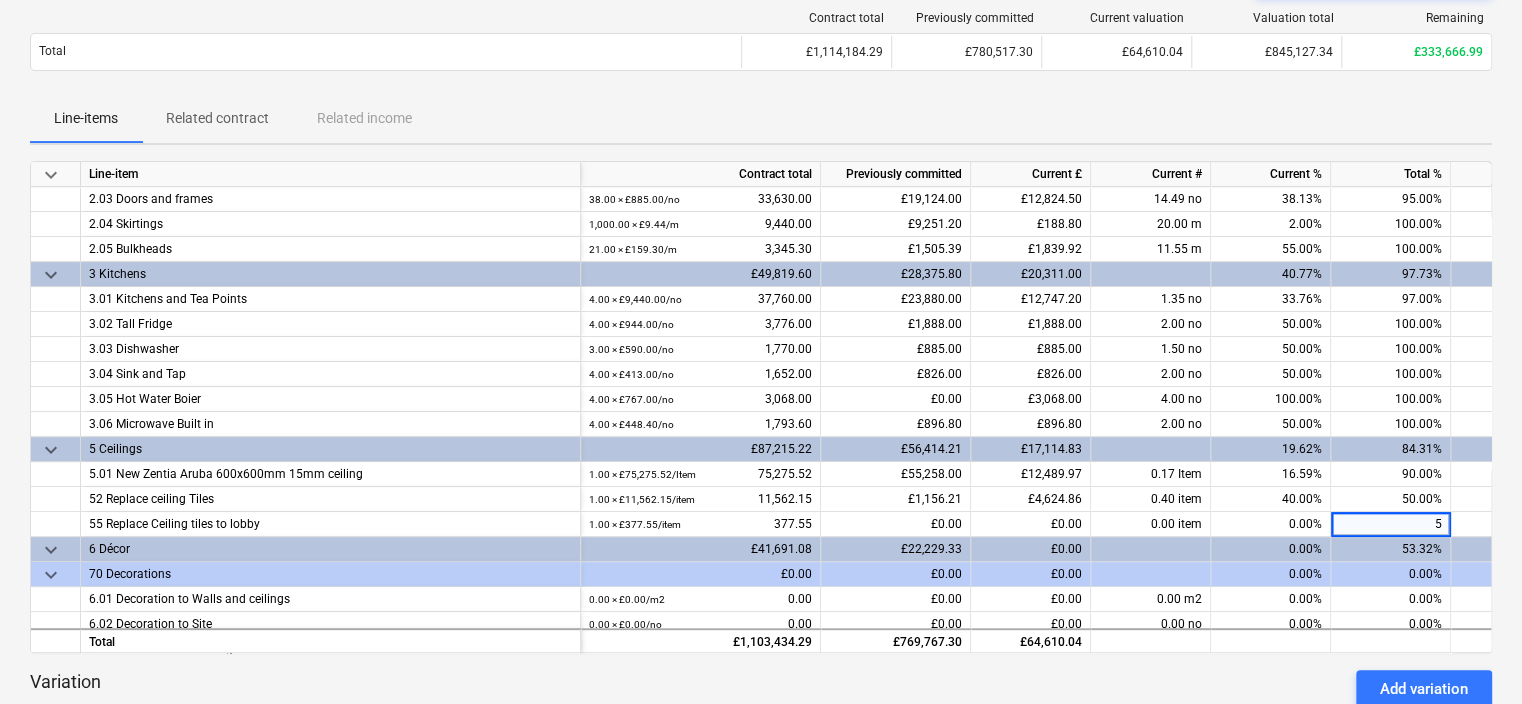 type on "50" 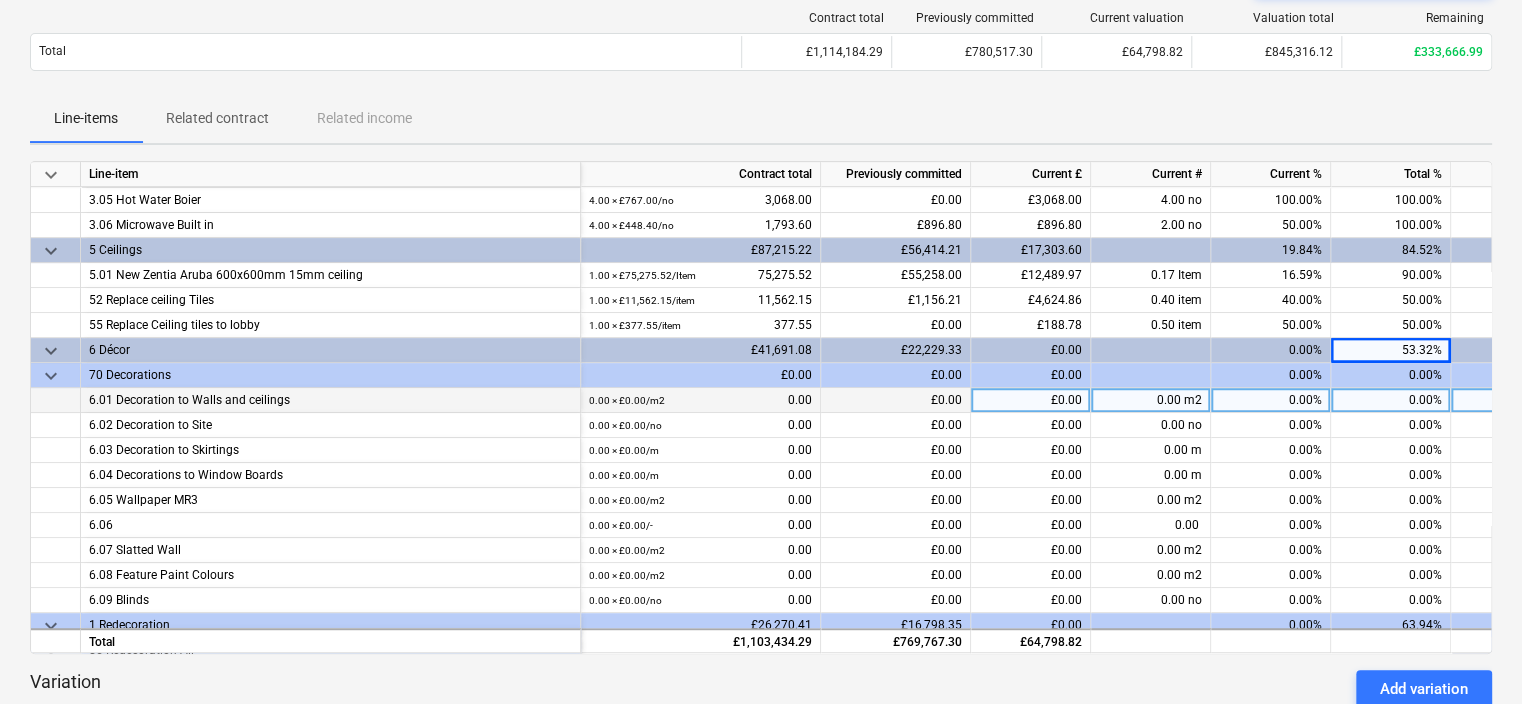 scroll, scrollTop: 400, scrollLeft: 0, axis: vertical 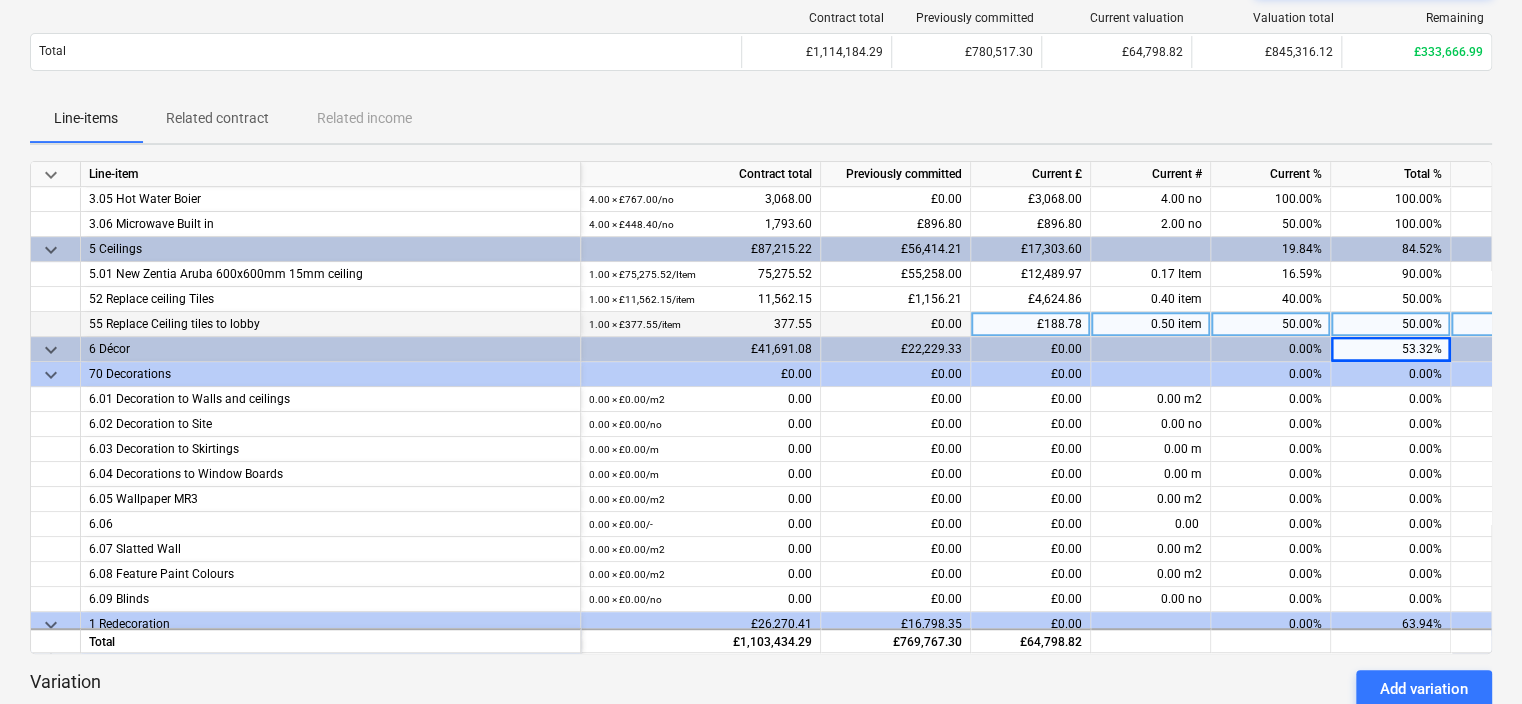 click on "50.00%" at bounding box center [1391, 324] 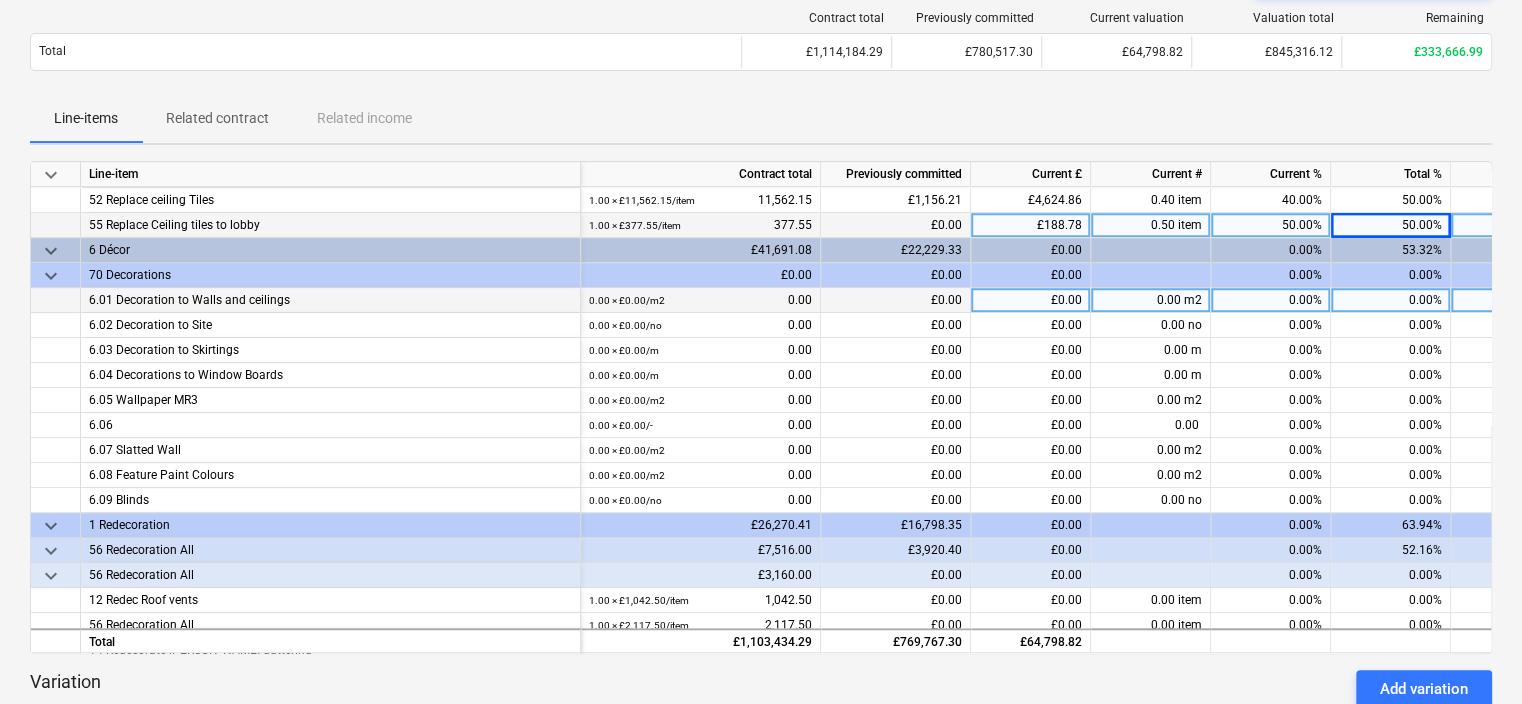 scroll, scrollTop: 500, scrollLeft: 0, axis: vertical 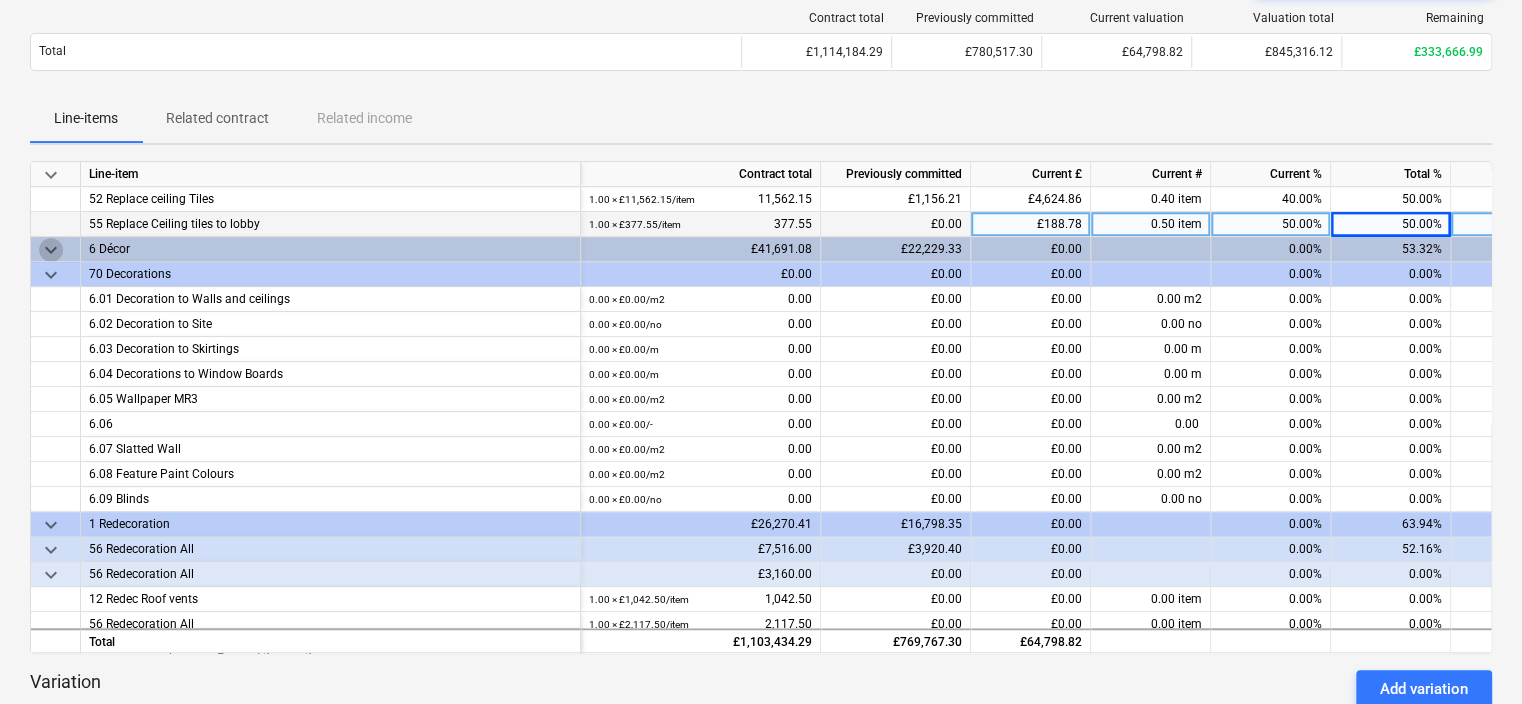 click on "keyboard_arrow_down" at bounding box center (51, 250) 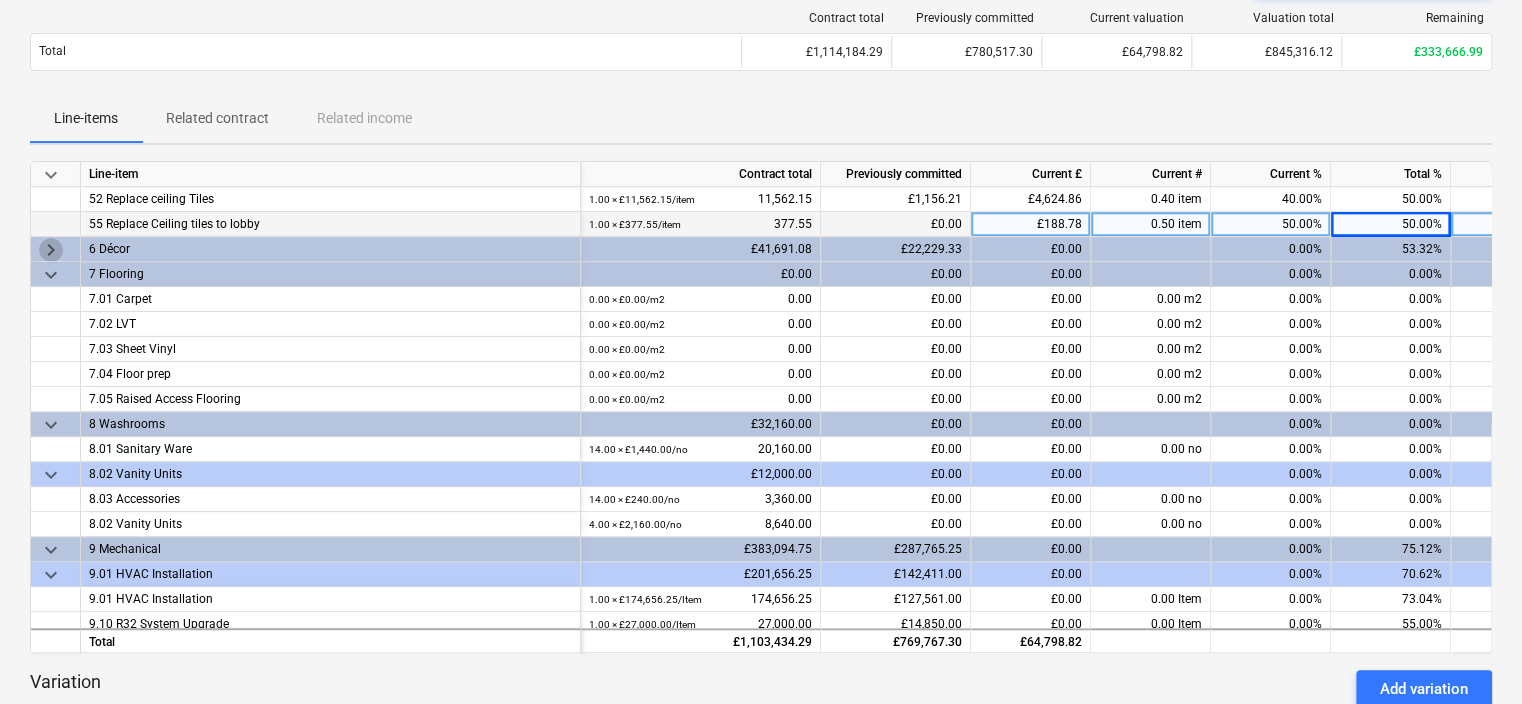 click on "keyboard_arrow_right" at bounding box center (51, 250) 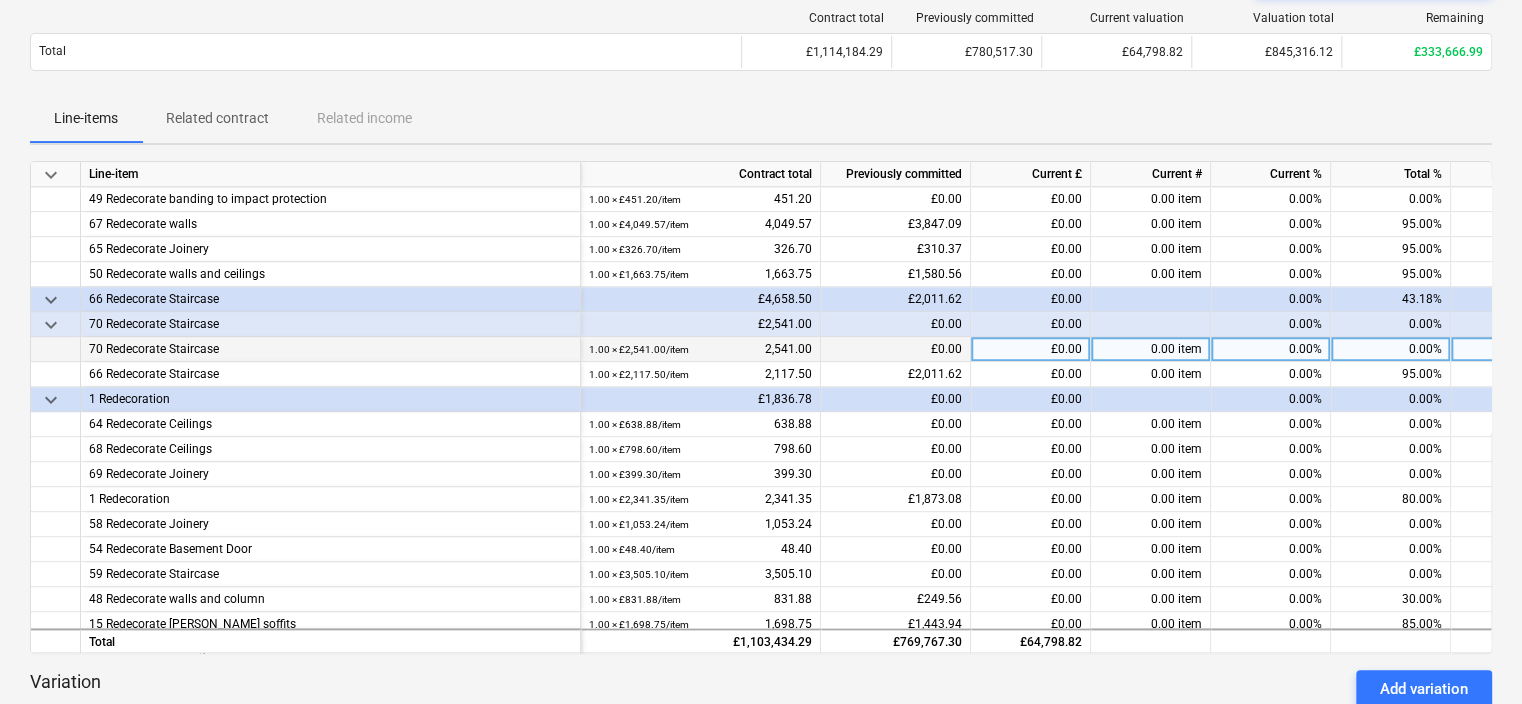 scroll, scrollTop: 800, scrollLeft: 0, axis: vertical 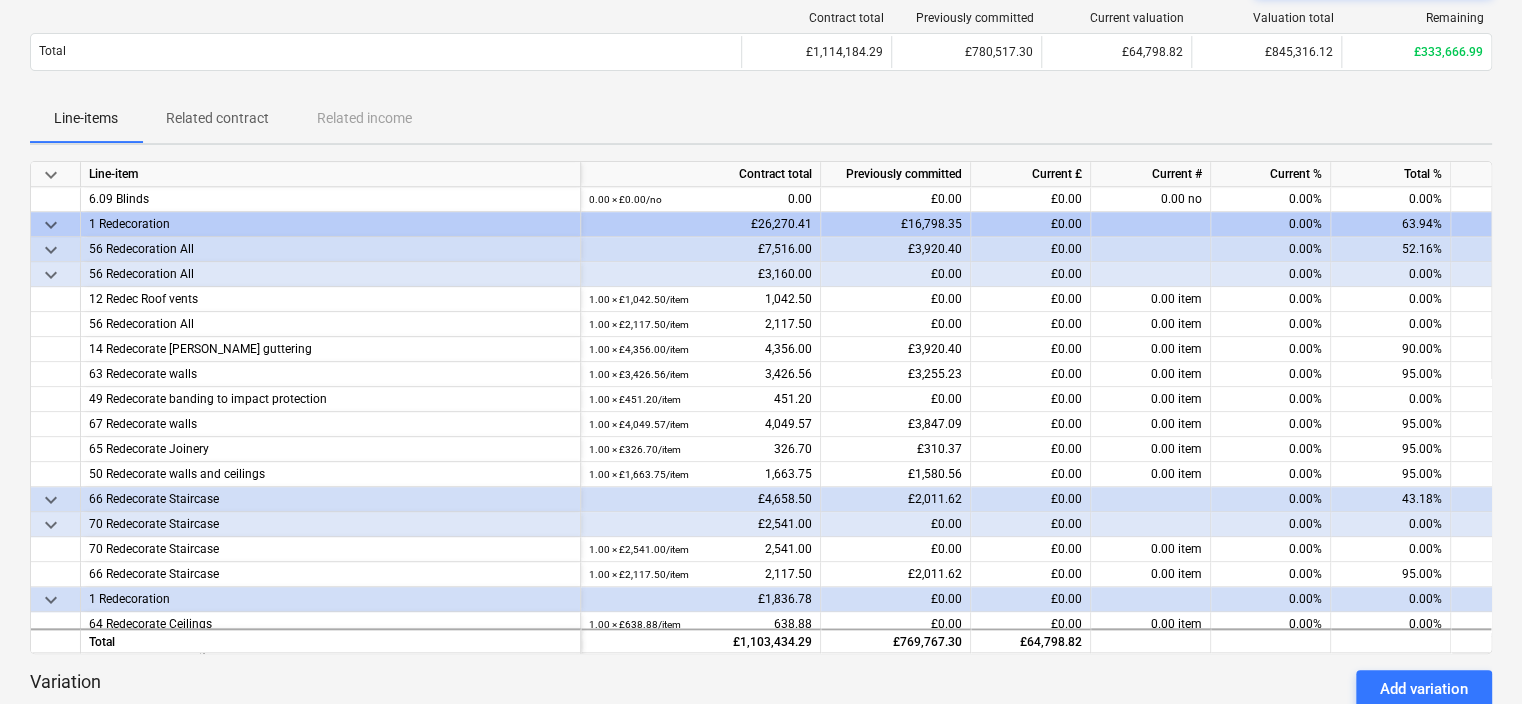 click on "63.94%" at bounding box center [1391, 224] 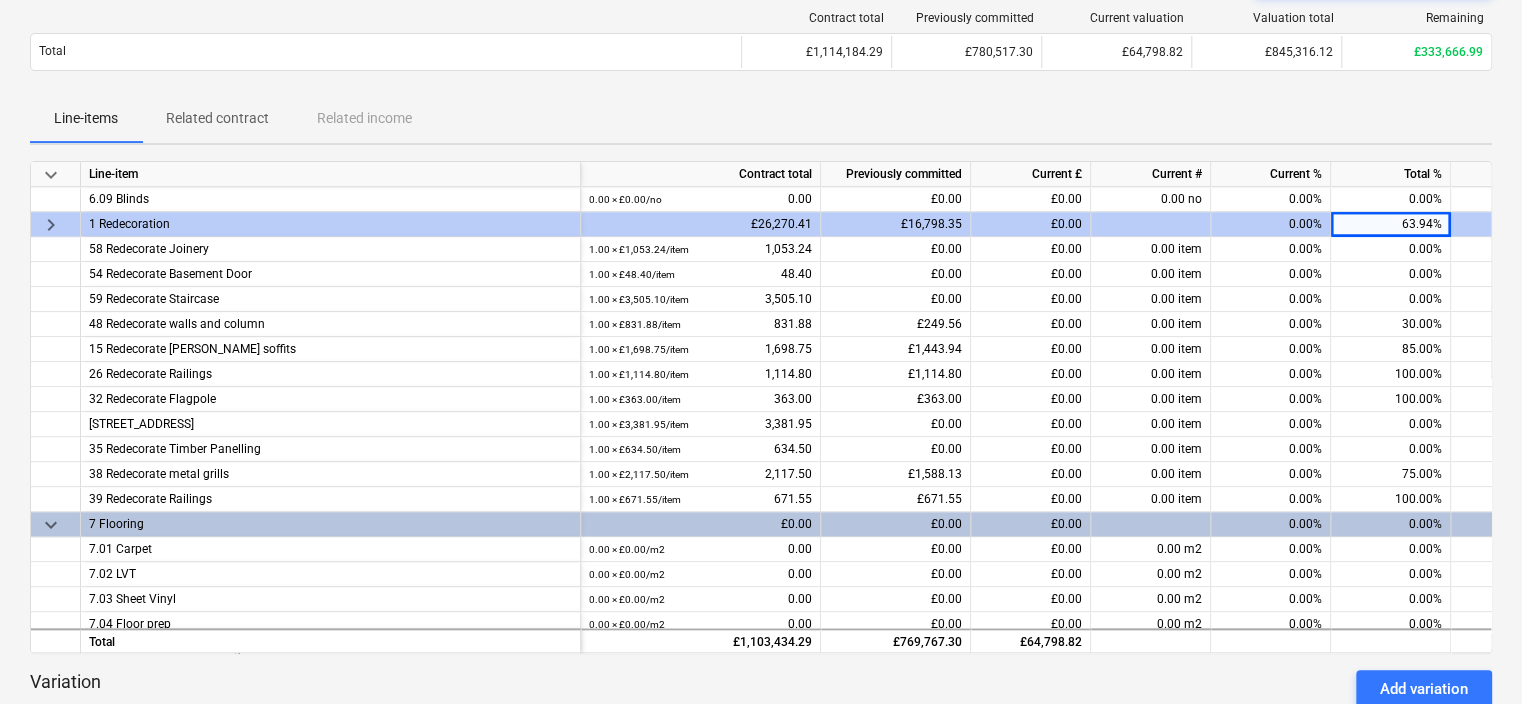 click on "63.94%" at bounding box center (1391, 224) 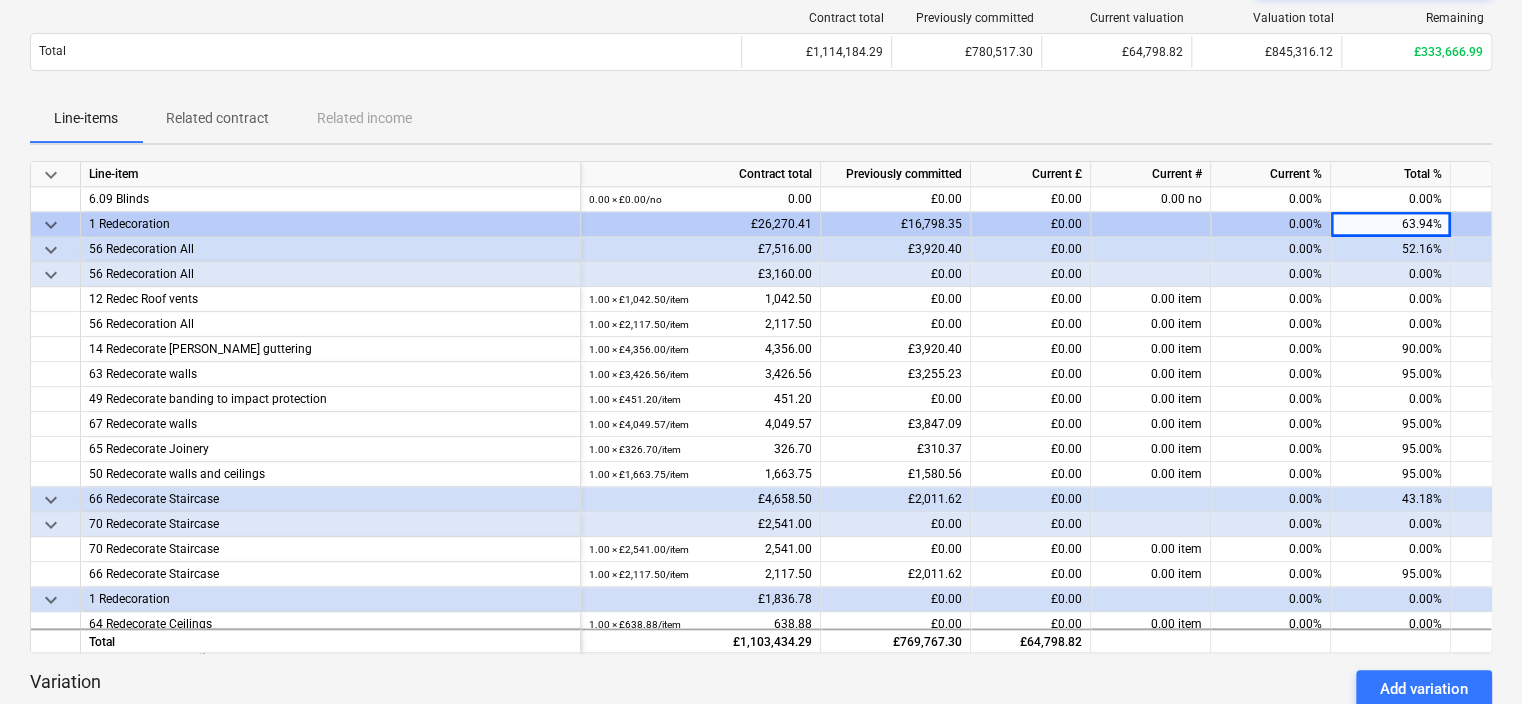 click on "63.94%" at bounding box center [1391, 224] 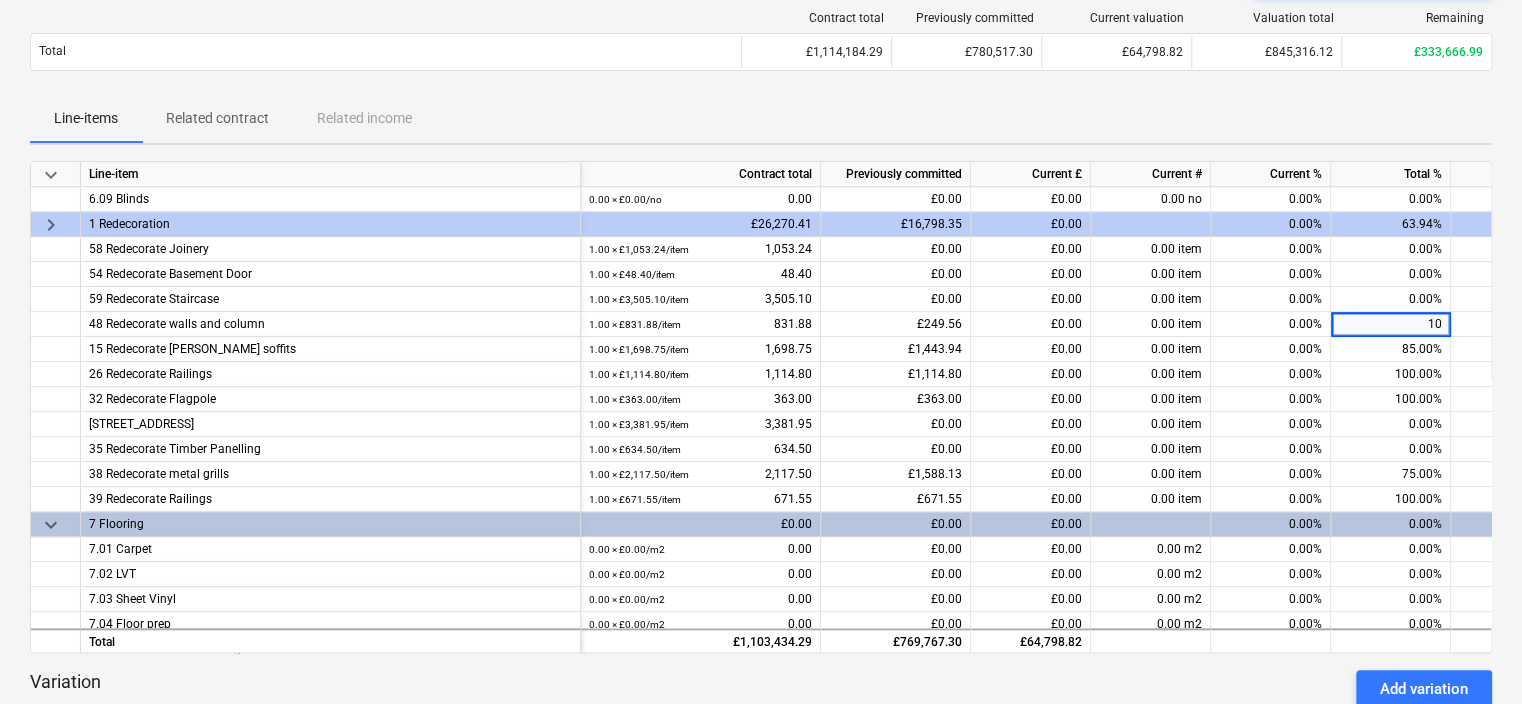 type on "100" 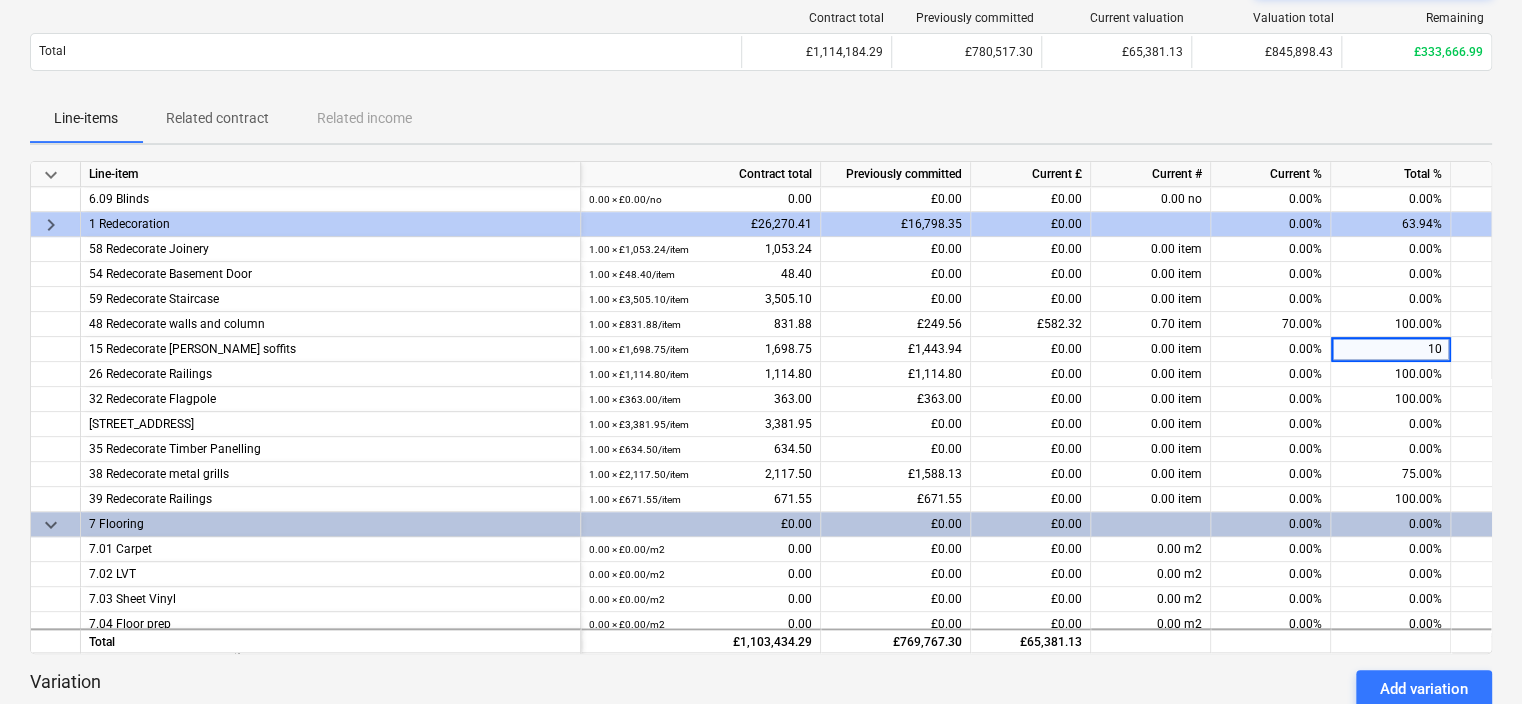 type on "100" 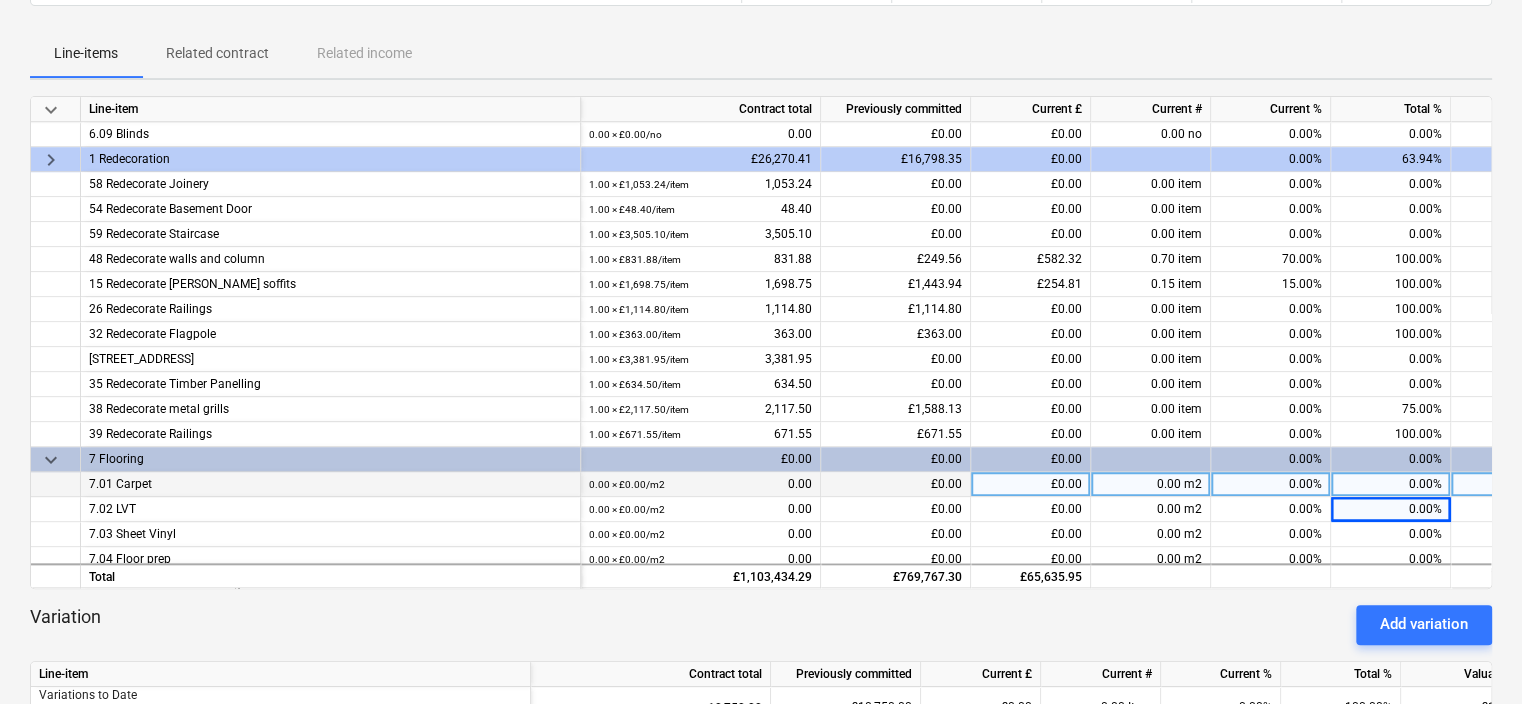 scroll, scrollTop: 300, scrollLeft: 0, axis: vertical 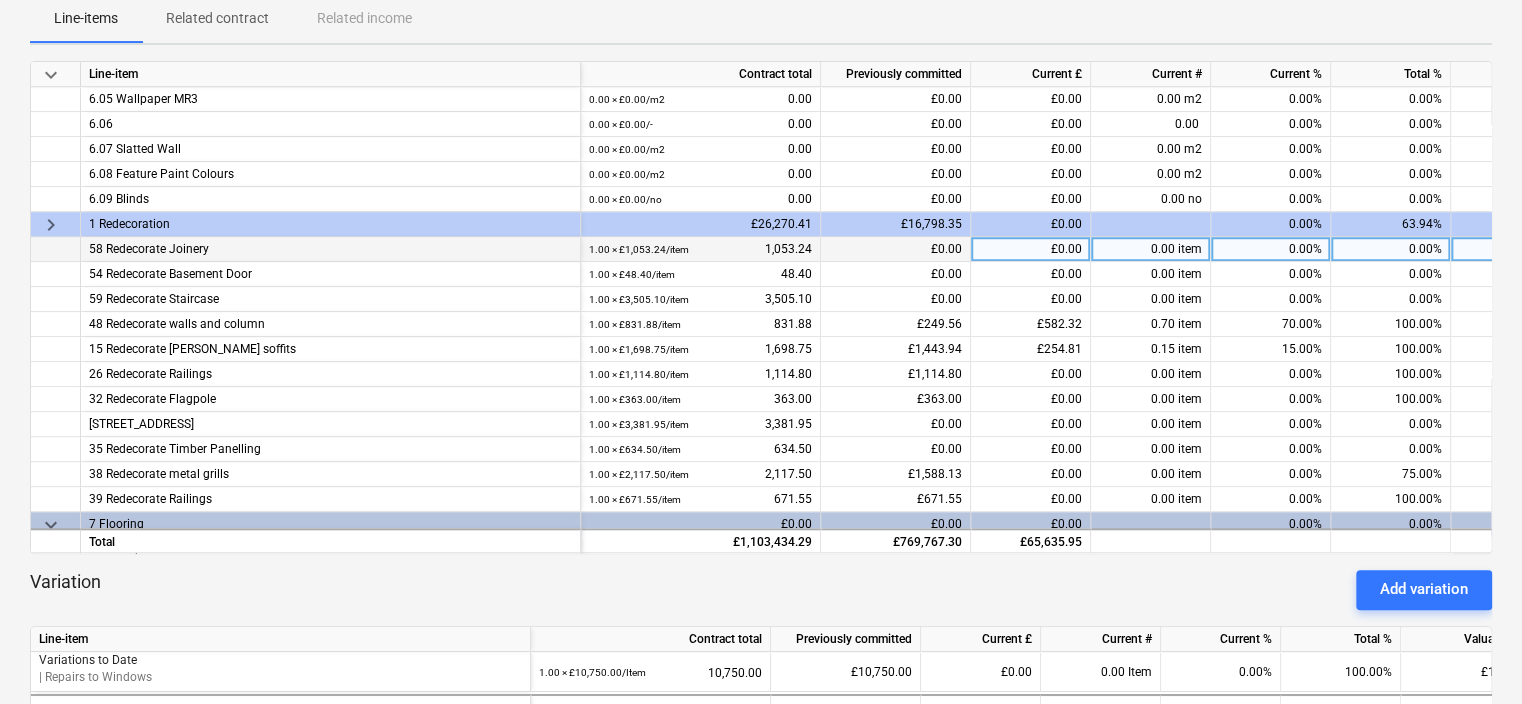 click on "0.00%" at bounding box center (1391, 249) 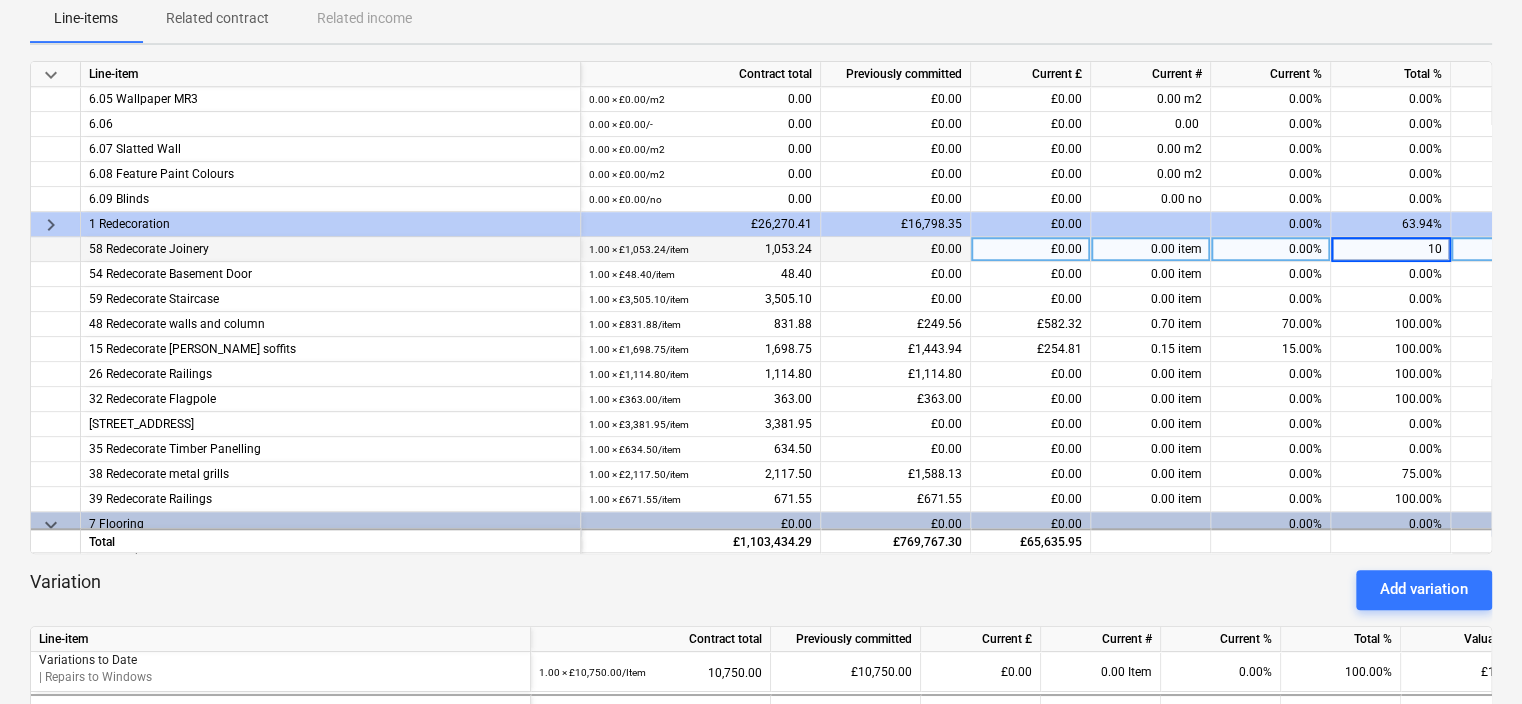 type on "100" 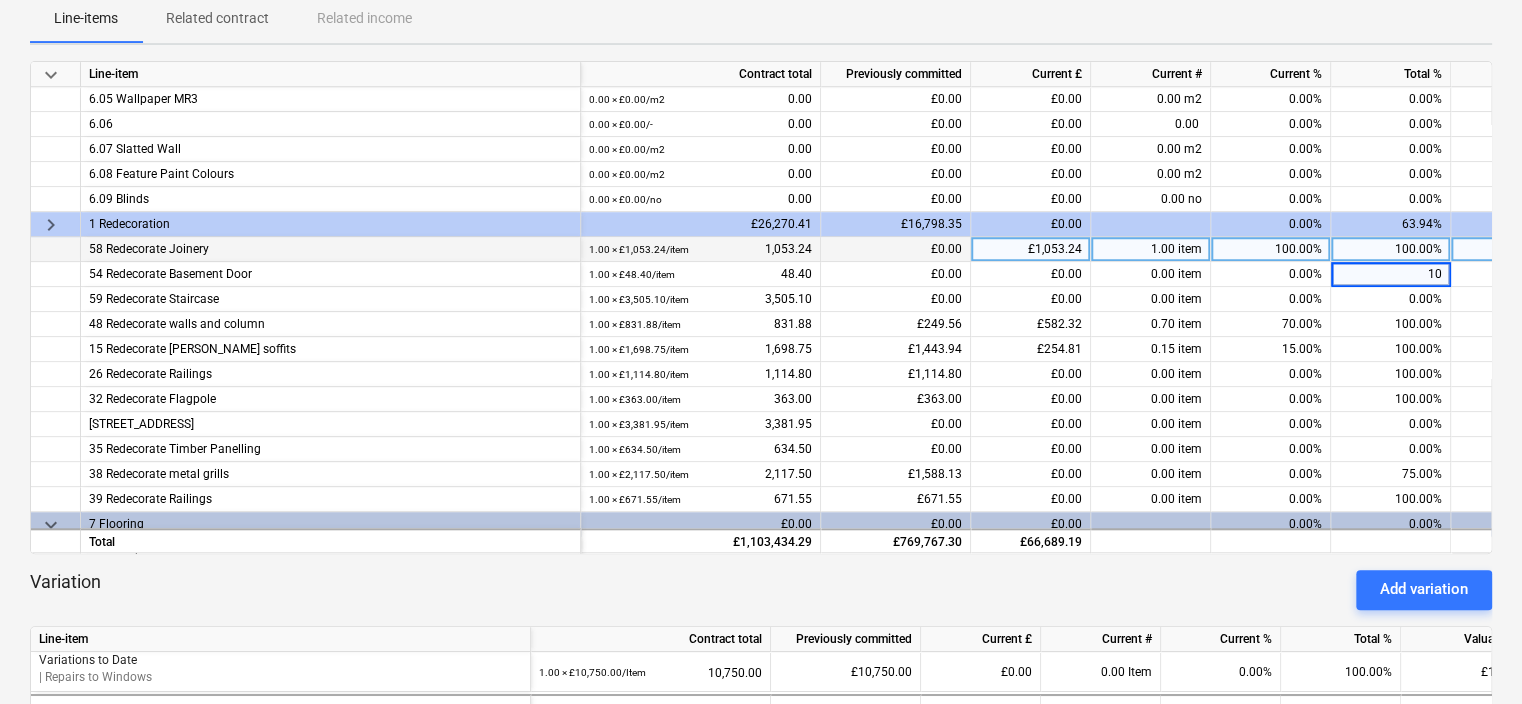 type on "100" 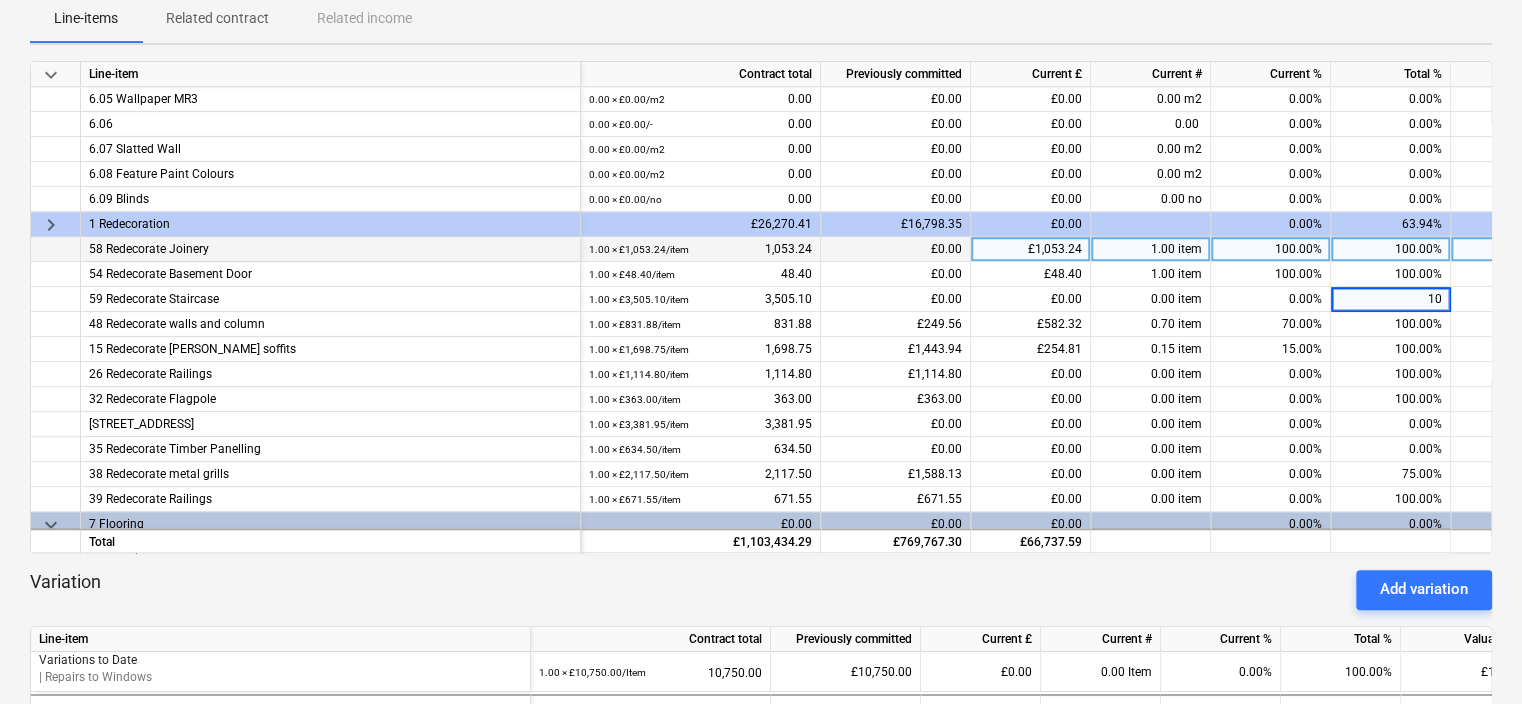 type on "100" 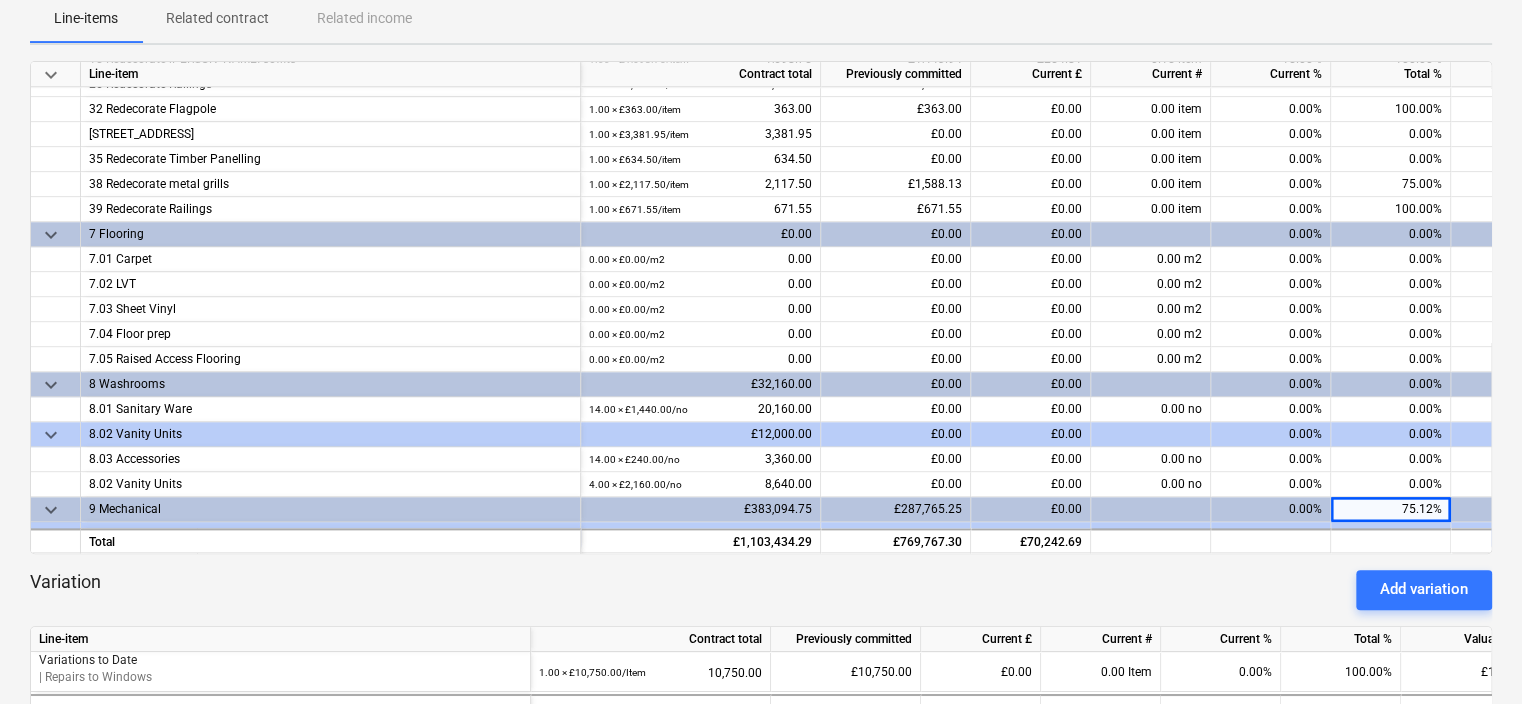 scroll, scrollTop: 1015, scrollLeft: 0, axis: vertical 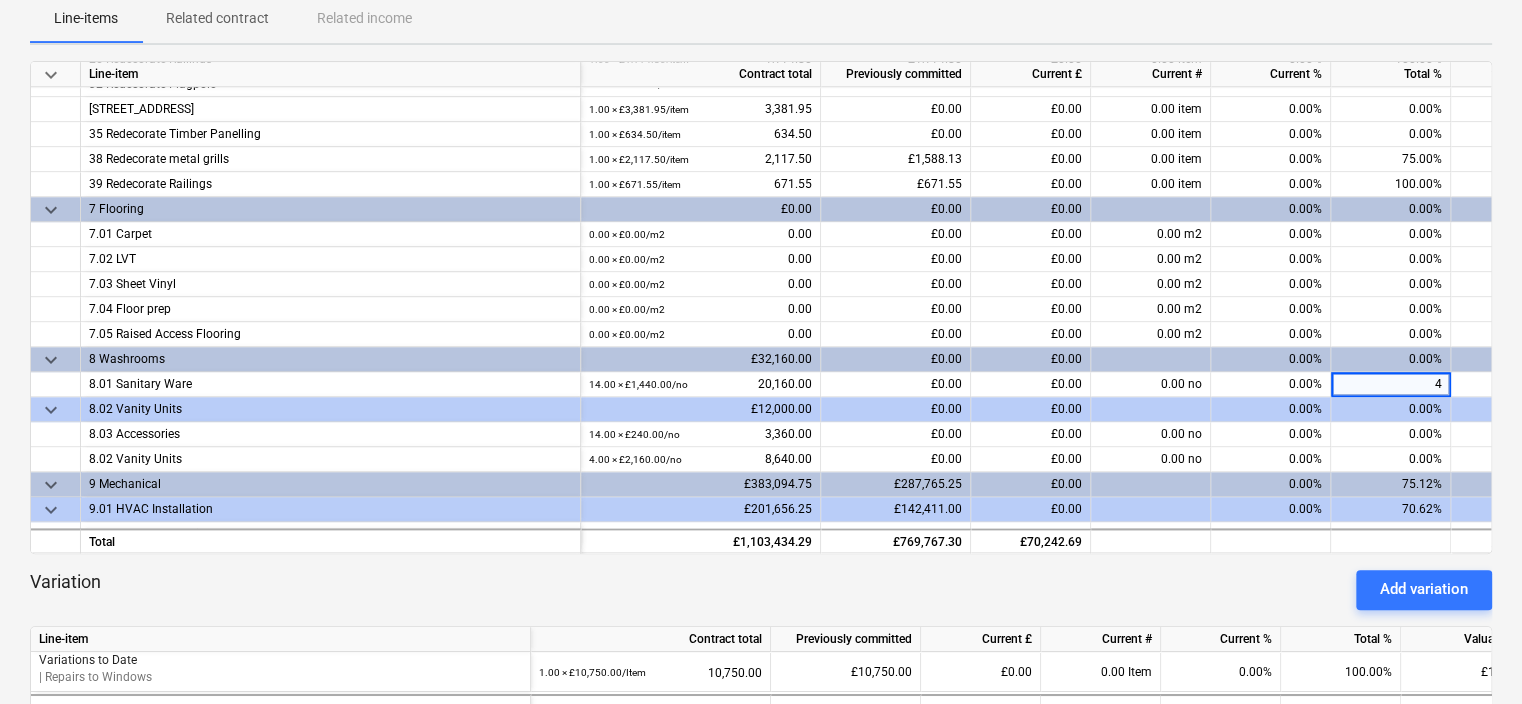 type on "40" 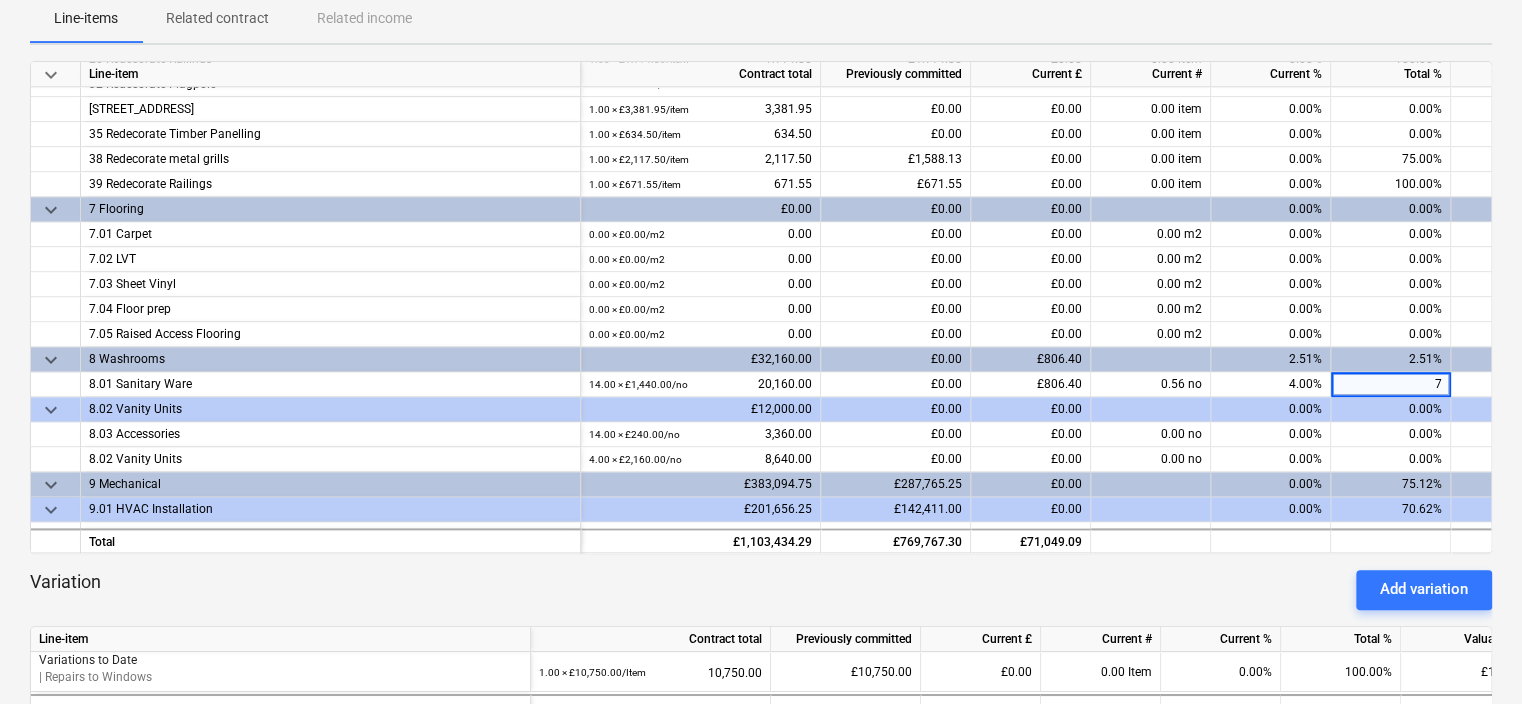 type on "70" 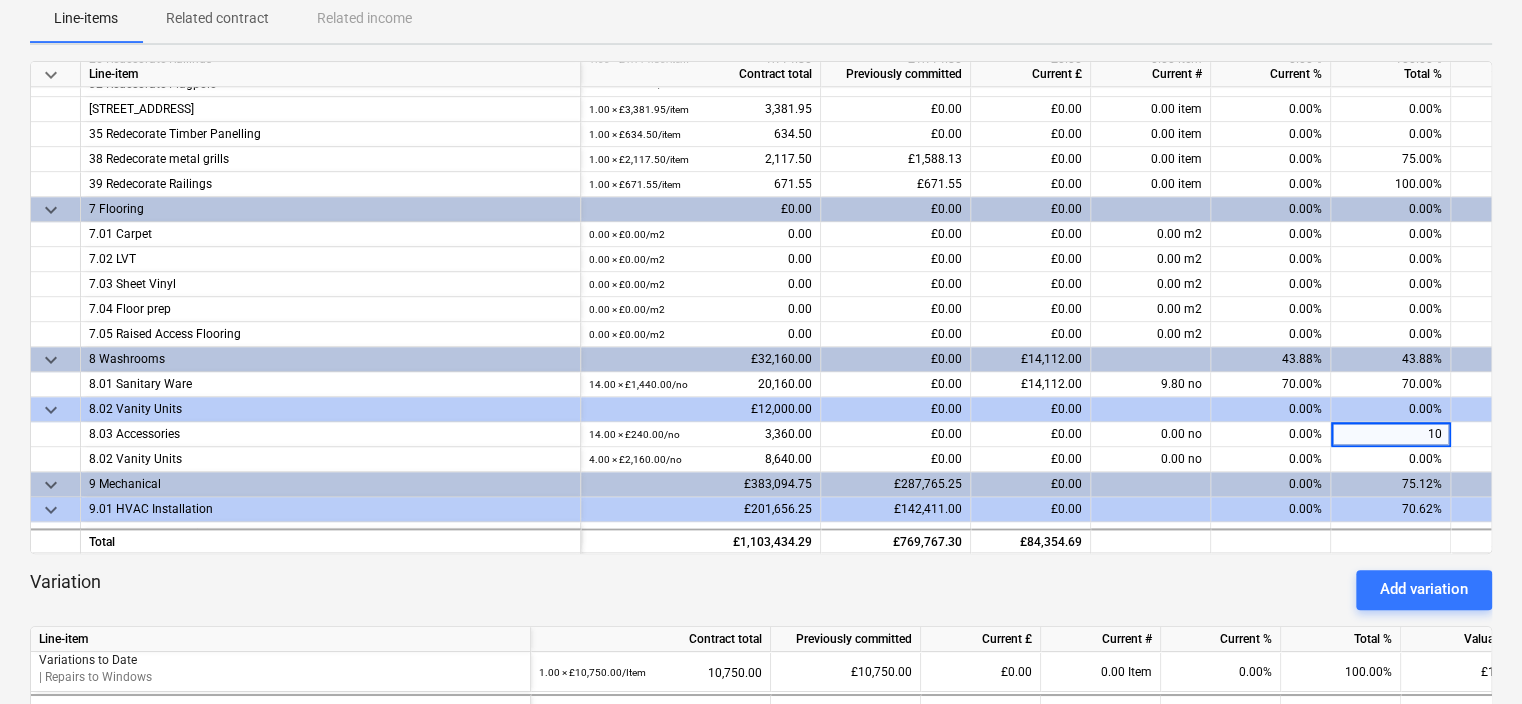 type on "100" 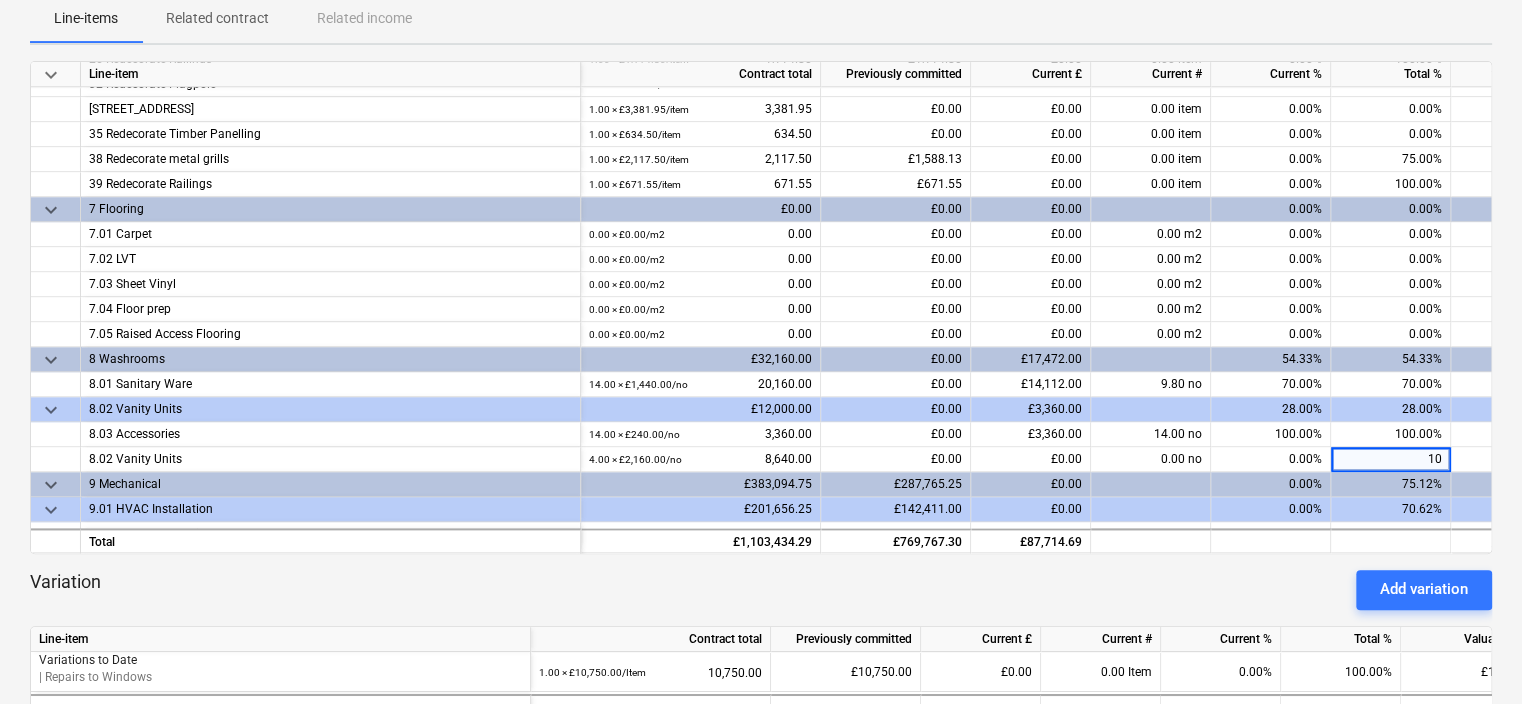 type on "100" 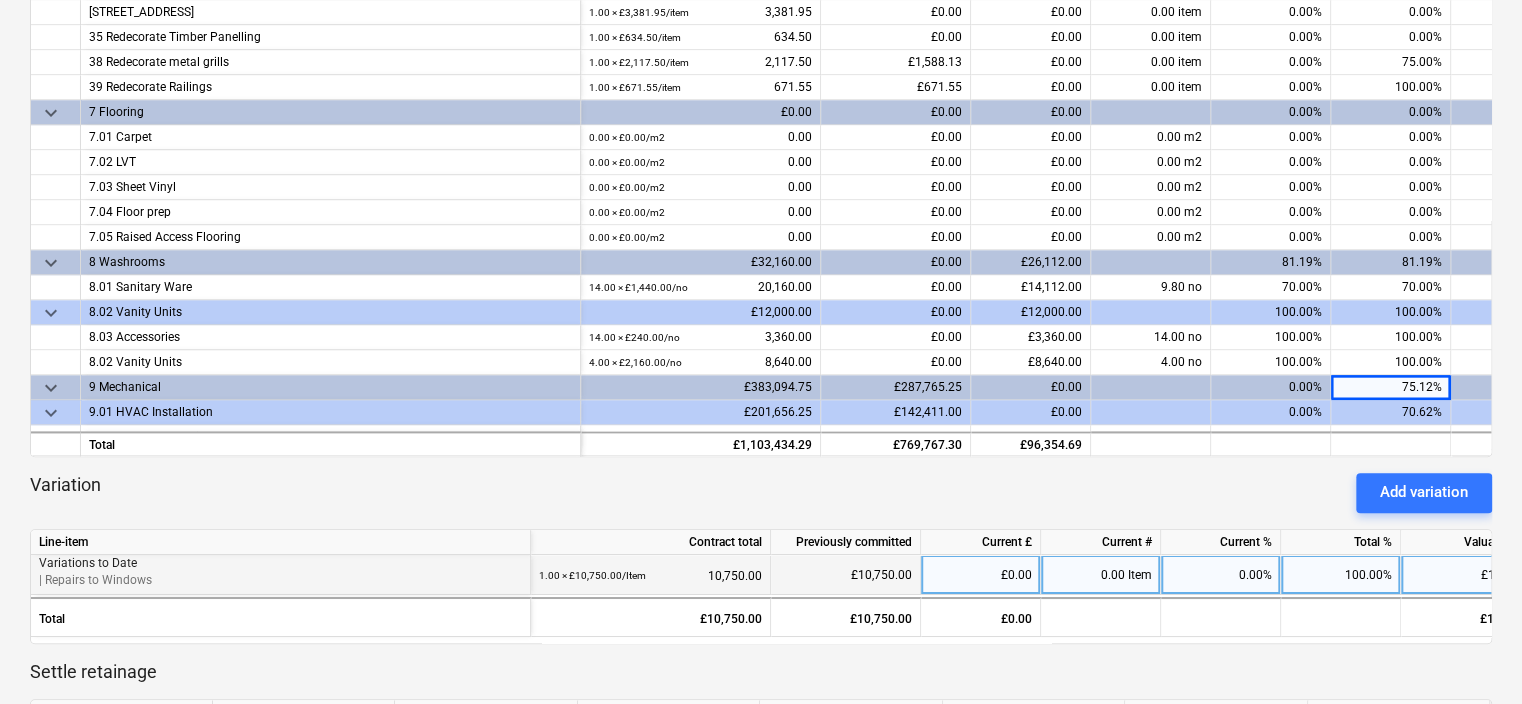 scroll, scrollTop: 400, scrollLeft: 0, axis: vertical 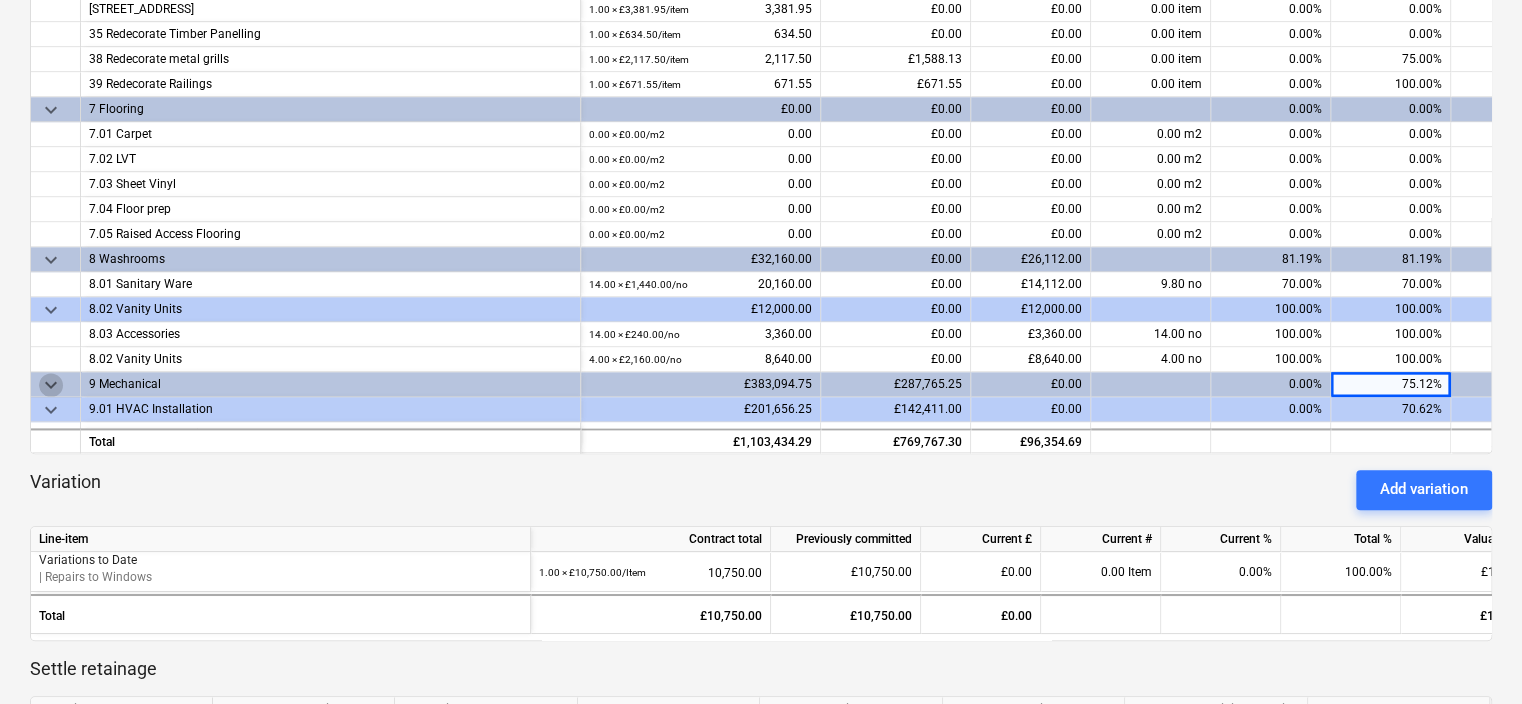 click on "keyboard_arrow_down" at bounding box center [51, 385] 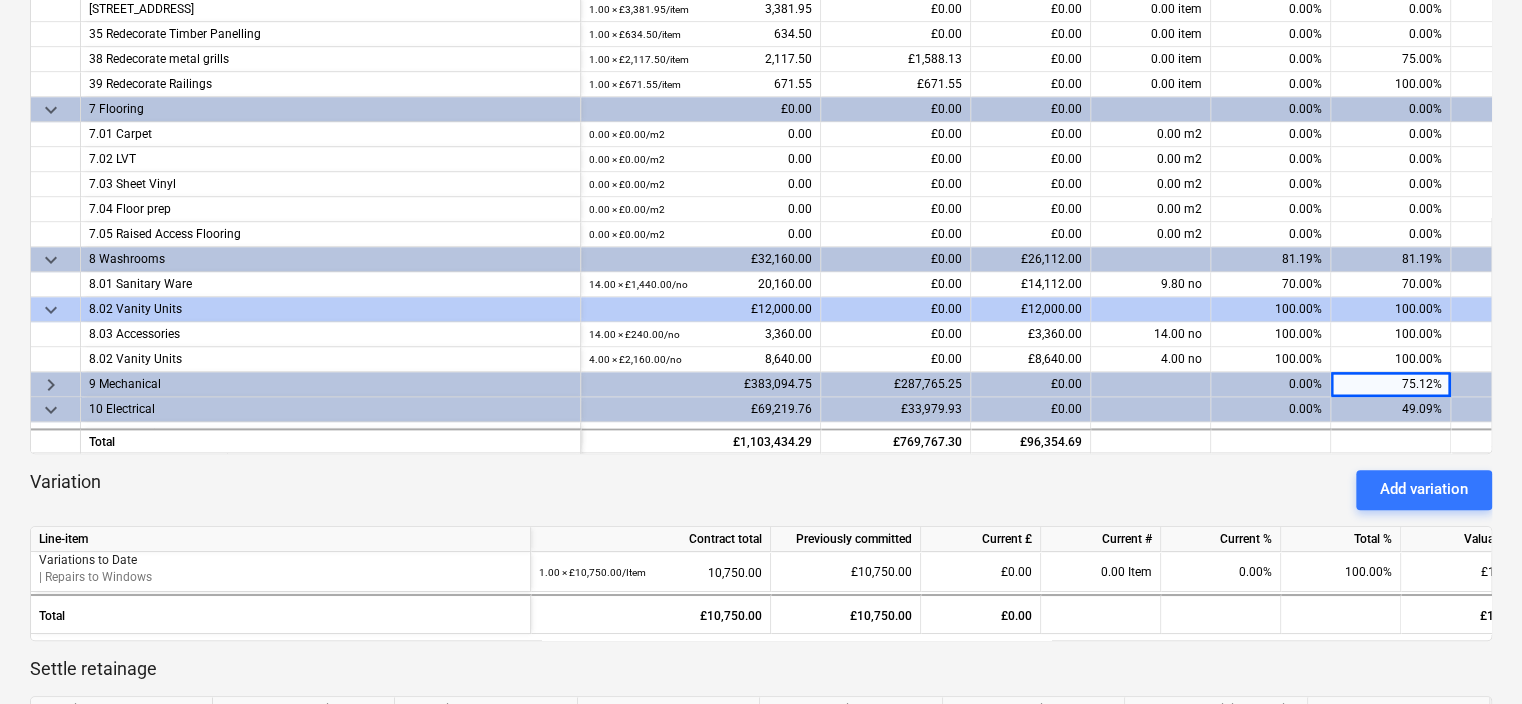 click on "keyboard_arrow_right" at bounding box center [51, 385] 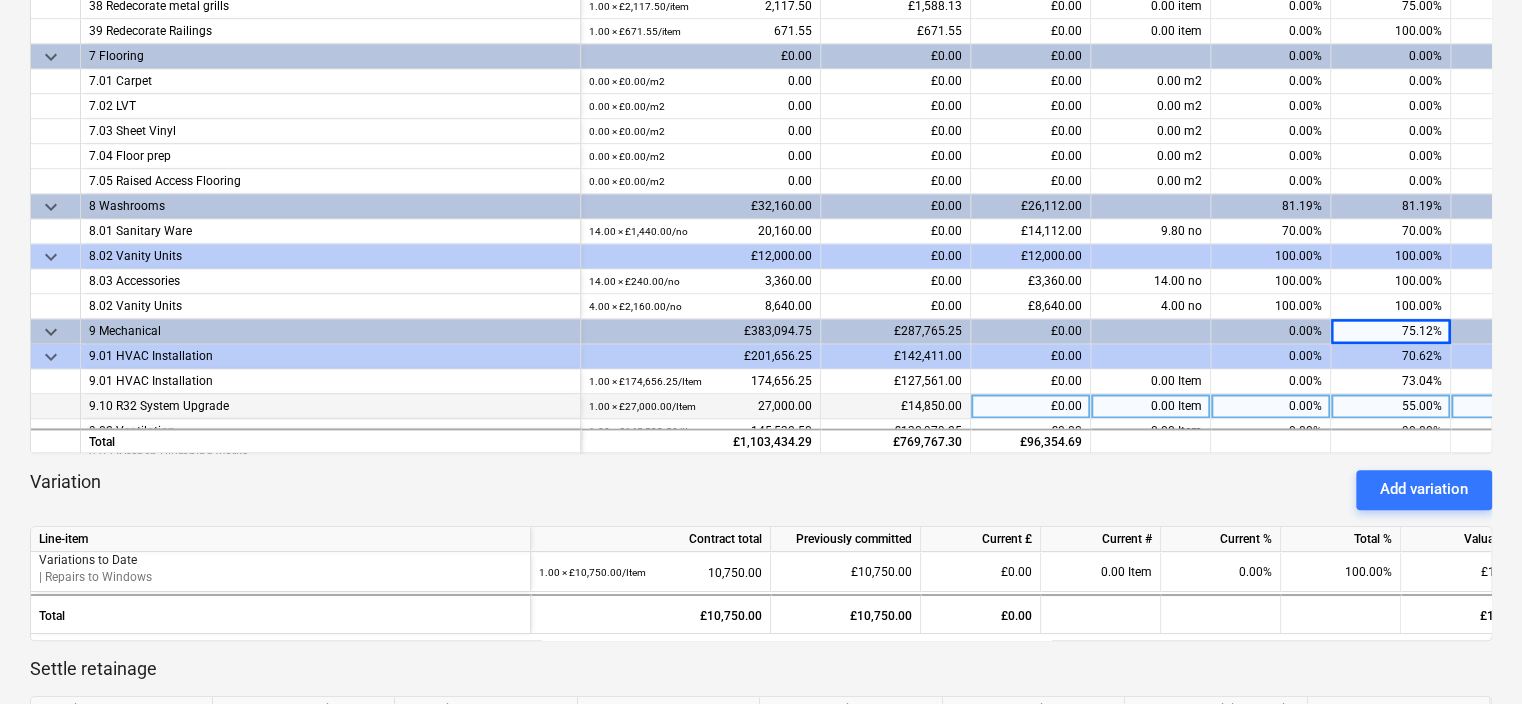 scroll, scrollTop: 1115, scrollLeft: 0, axis: vertical 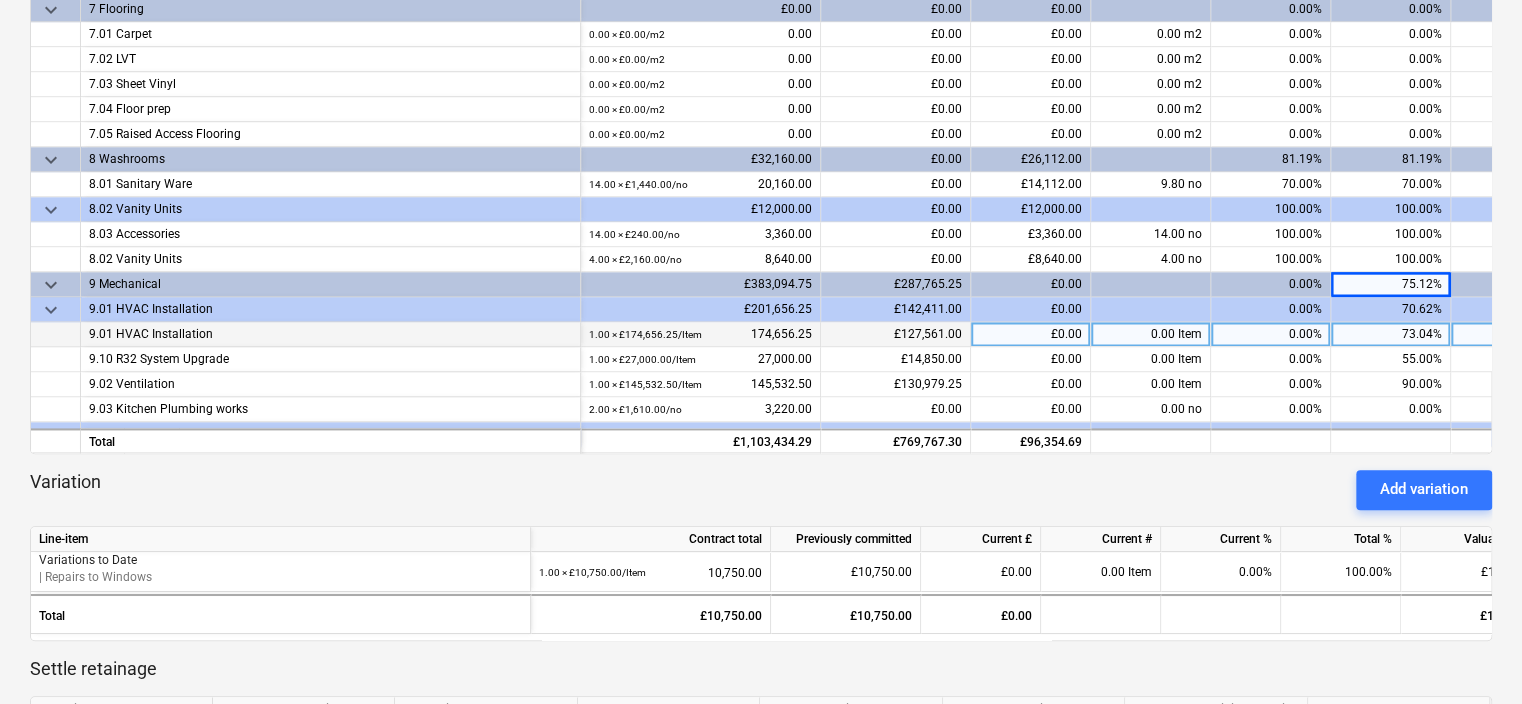click on "73.04%" at bounding box center (1391, 334) 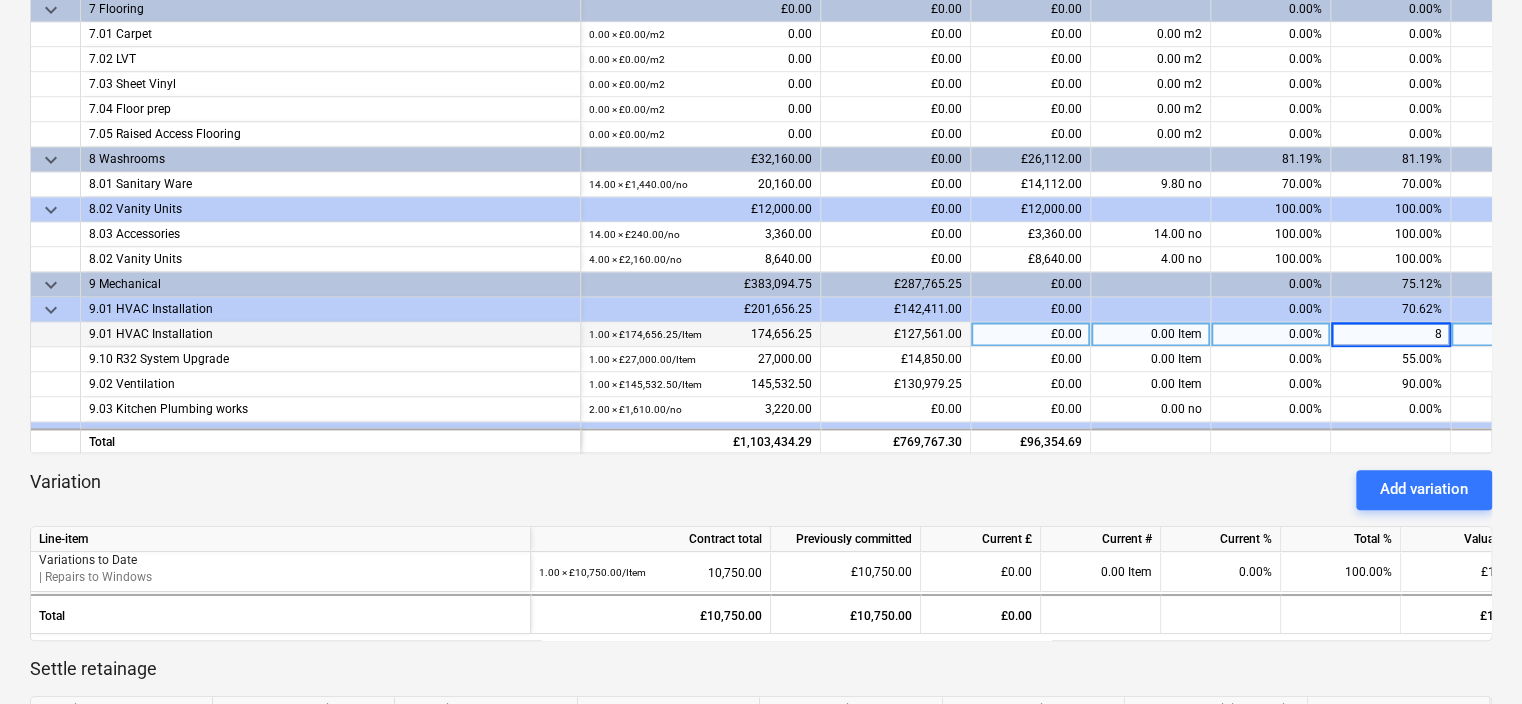 type on "85" 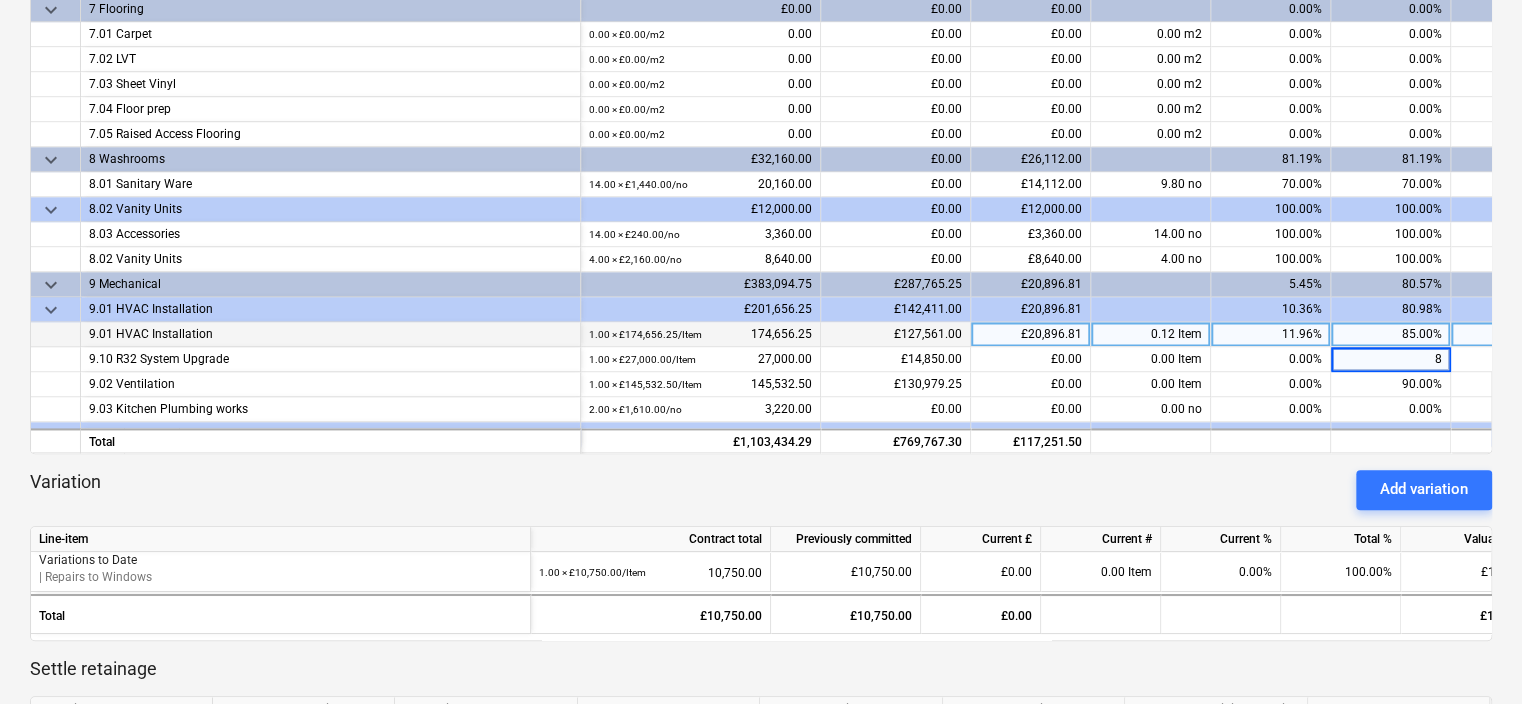 type on "85" 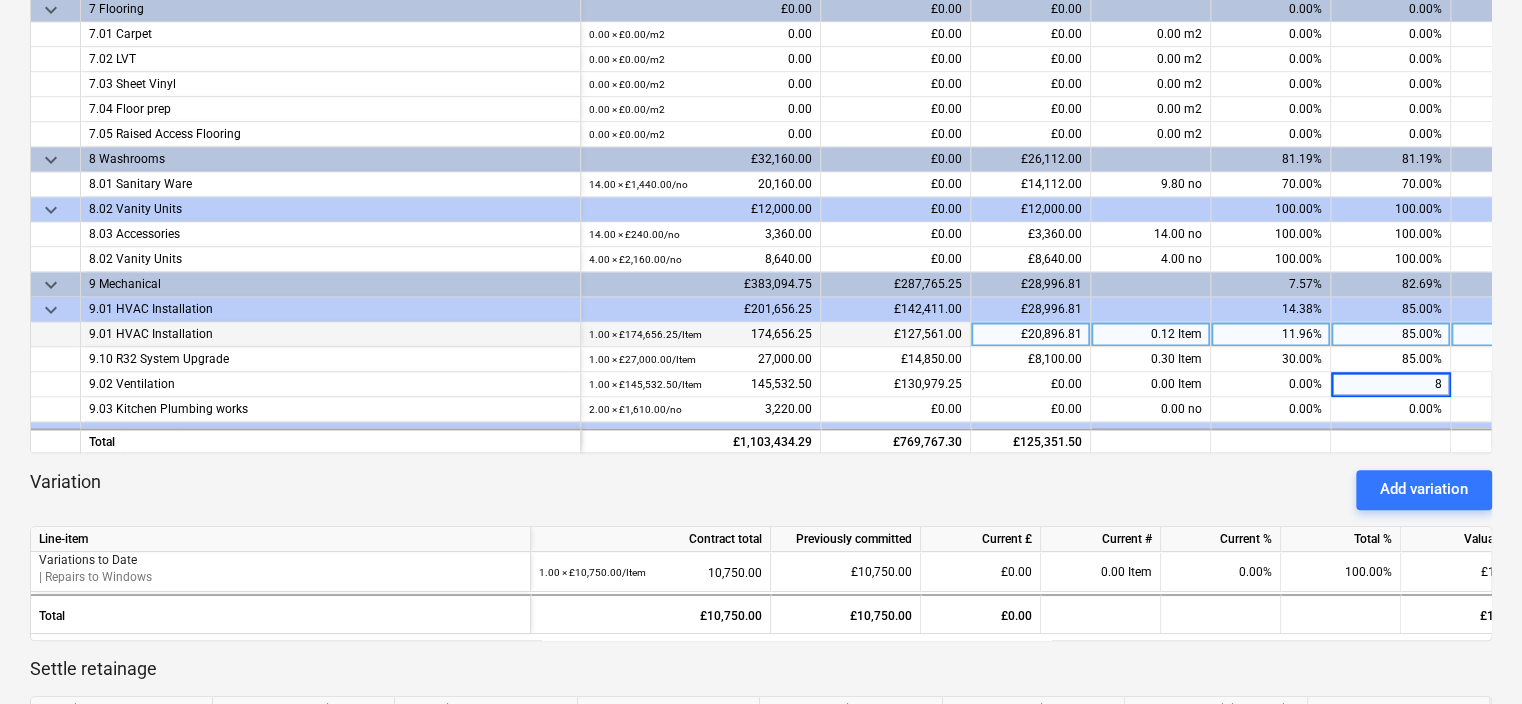 type on "85" 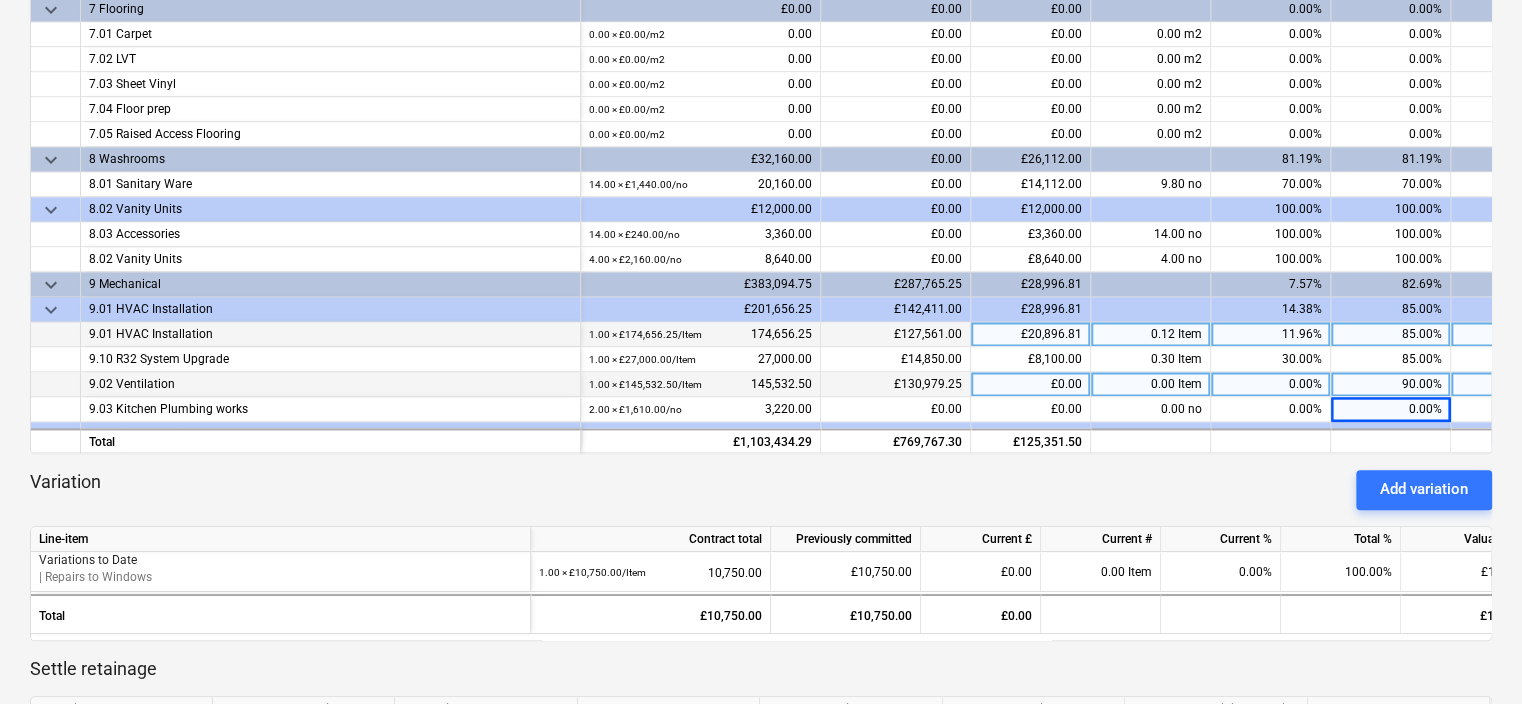 click on "90.00%" at bounding box center (1391, 384) 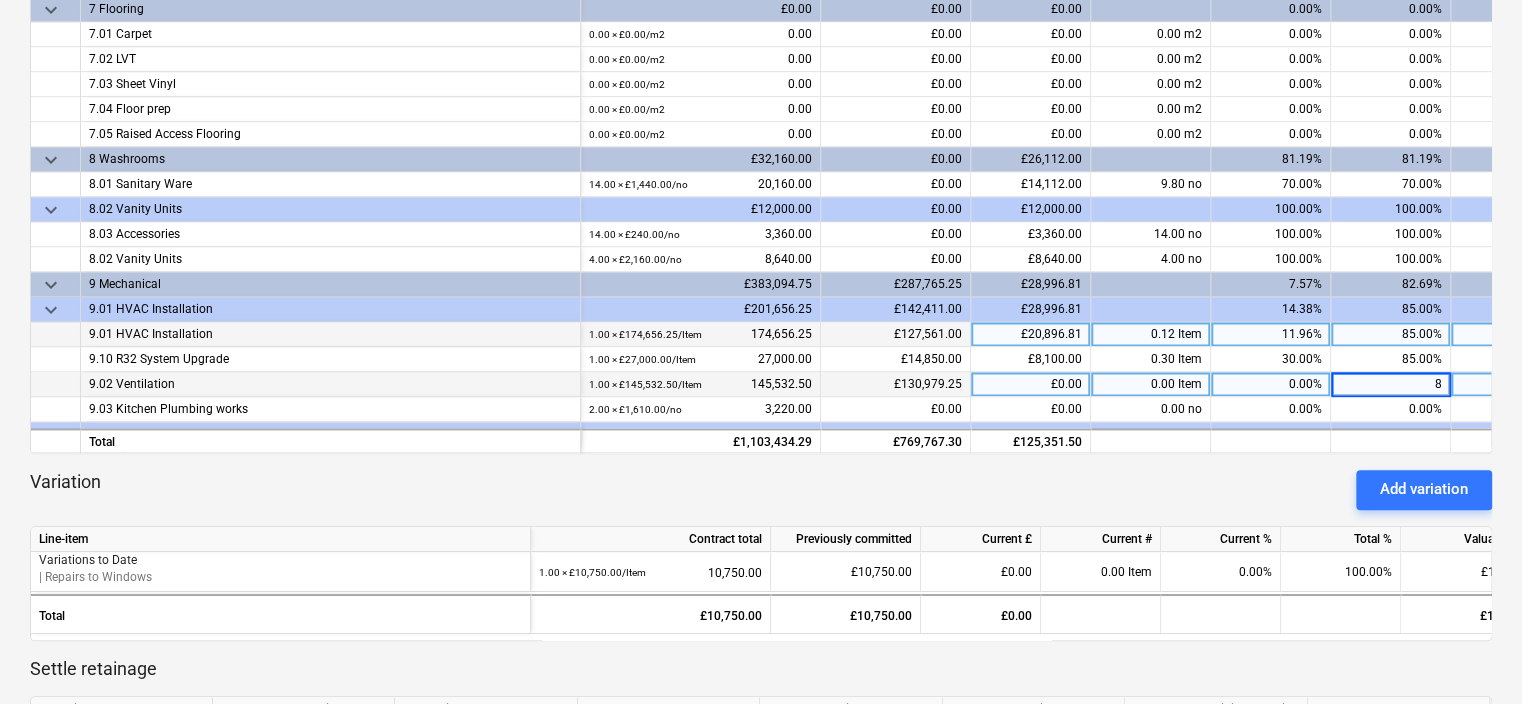 type on "85" 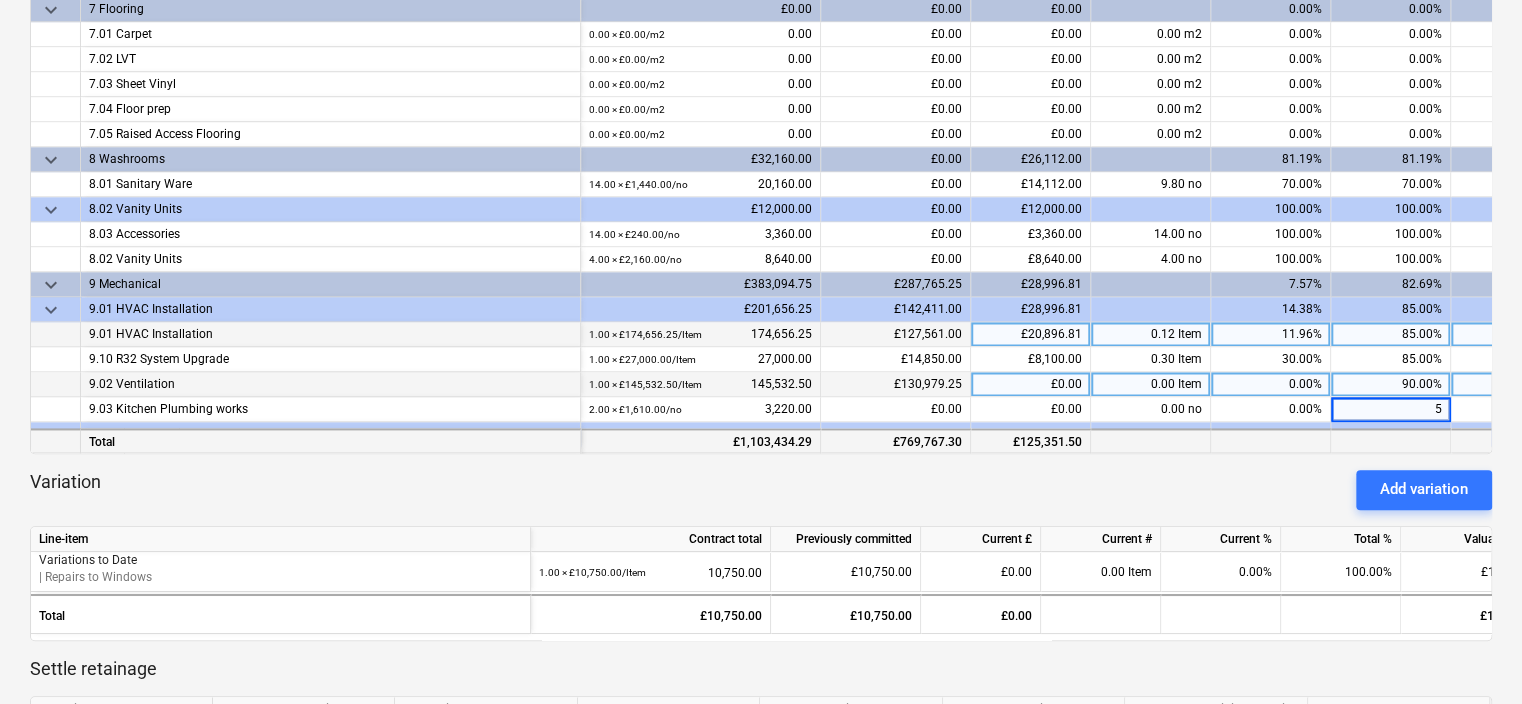 type on "50" 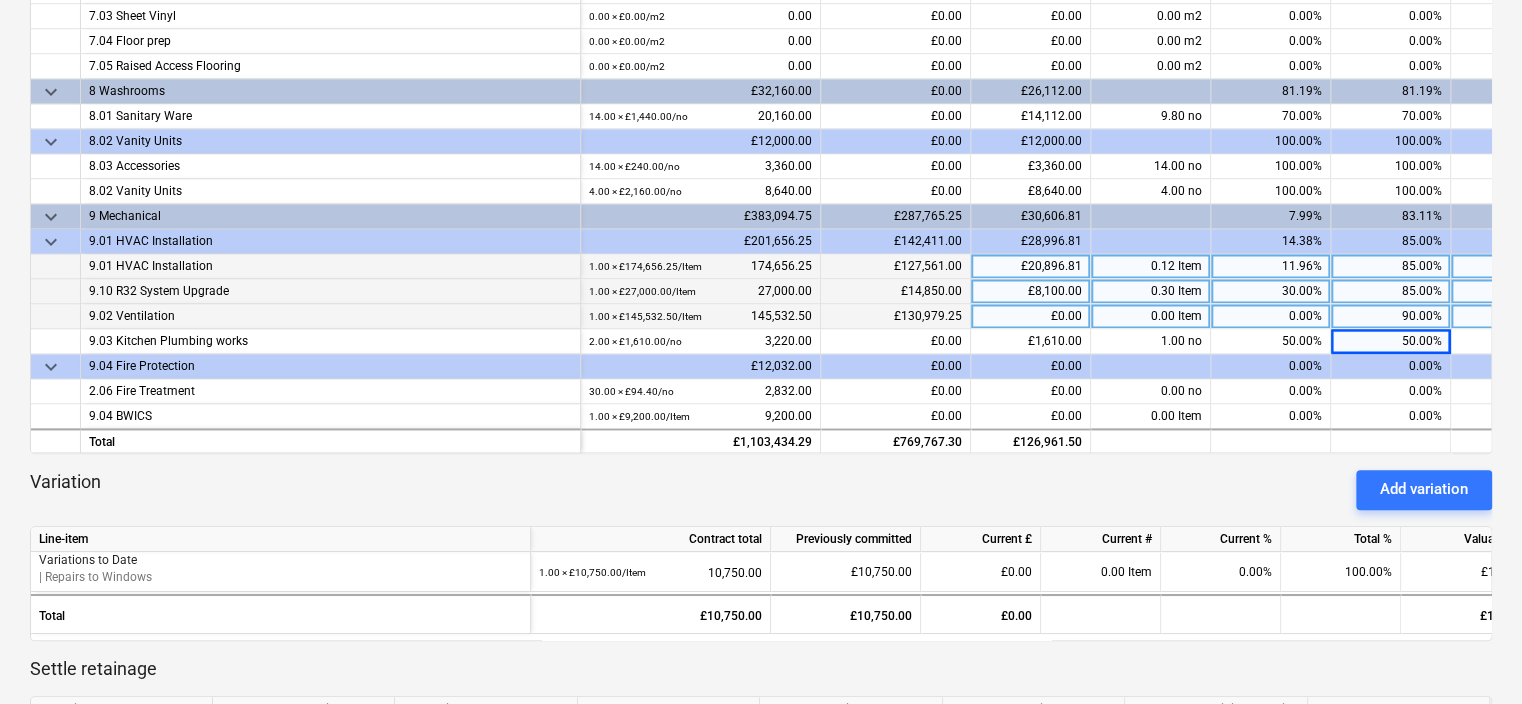 scroll, scrollTop: 1415, scrollLeft: 0, axis: vertical 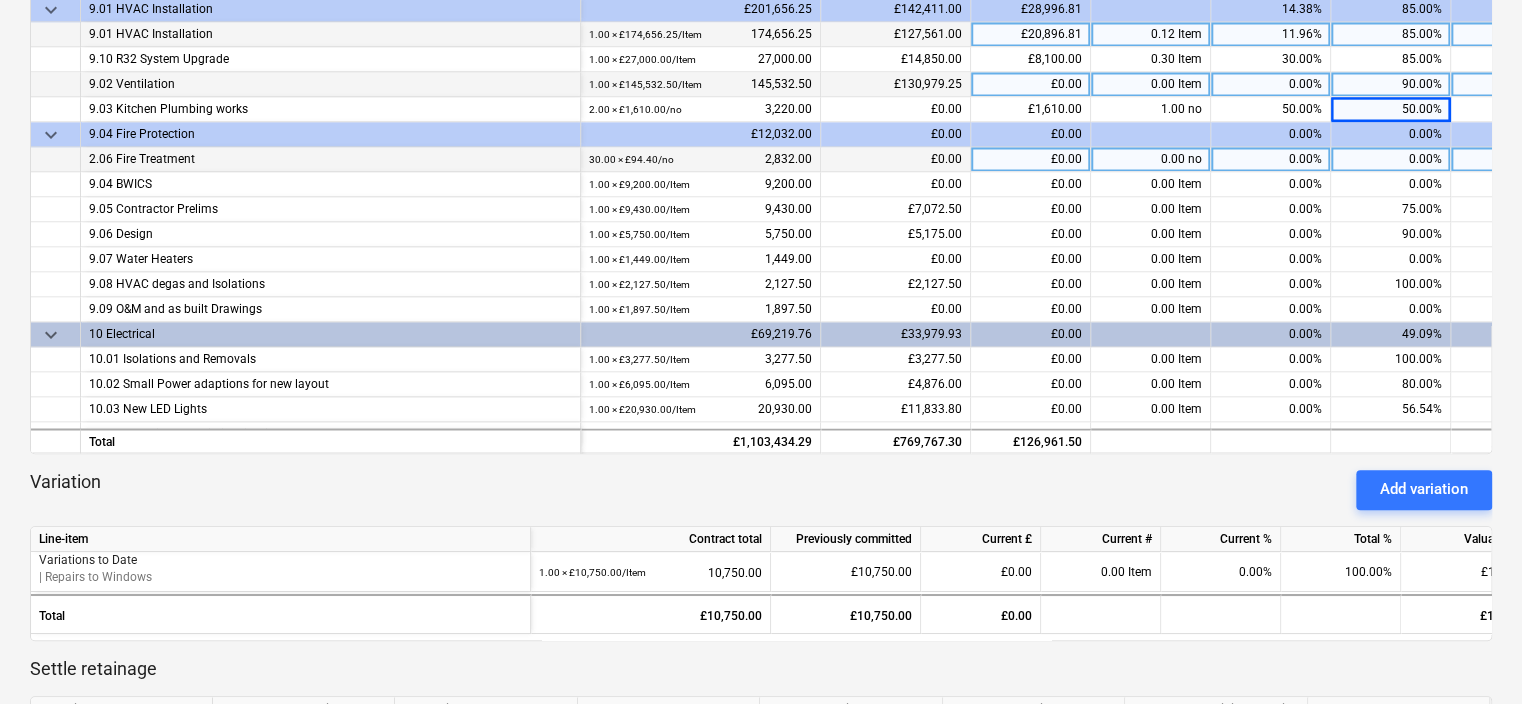click on "0.00%" at bounding box center (1391, 159) 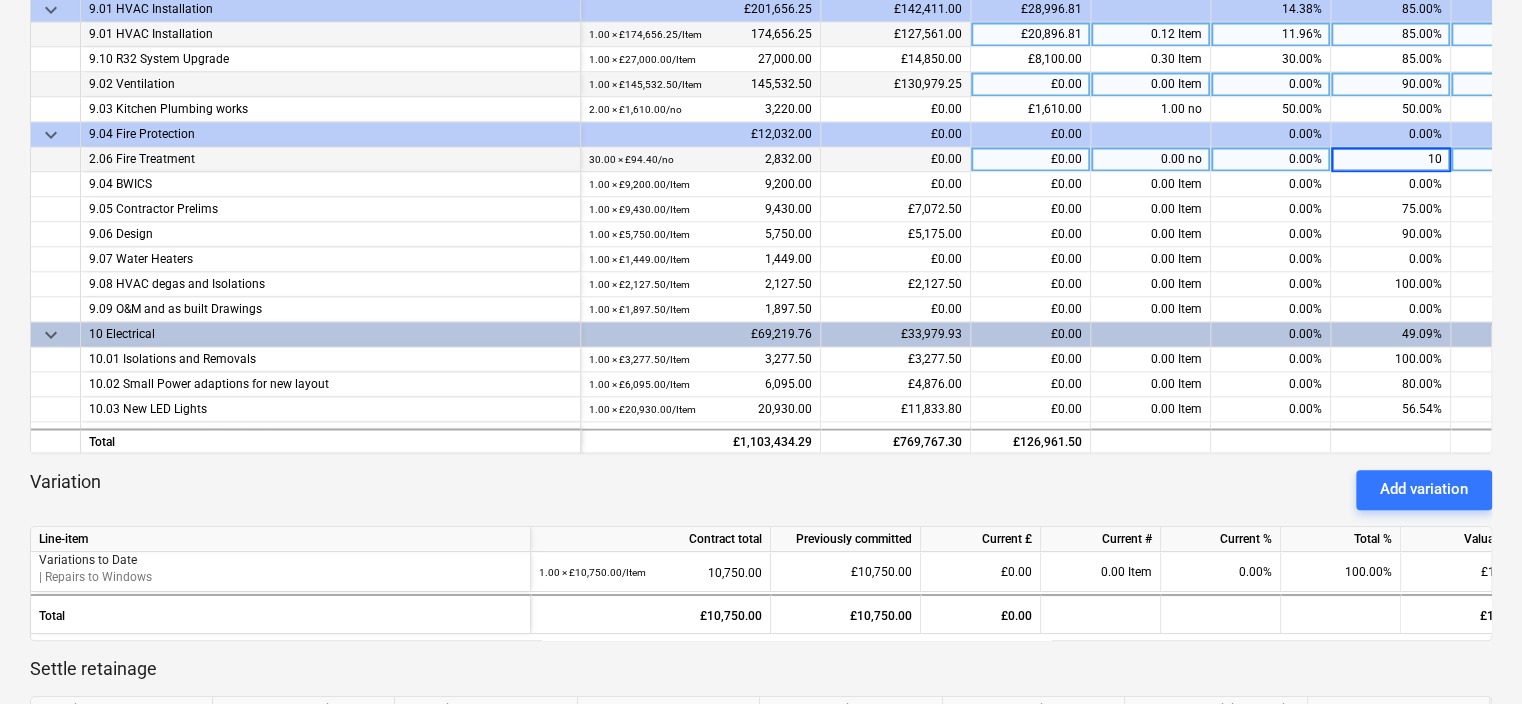 type on "100" 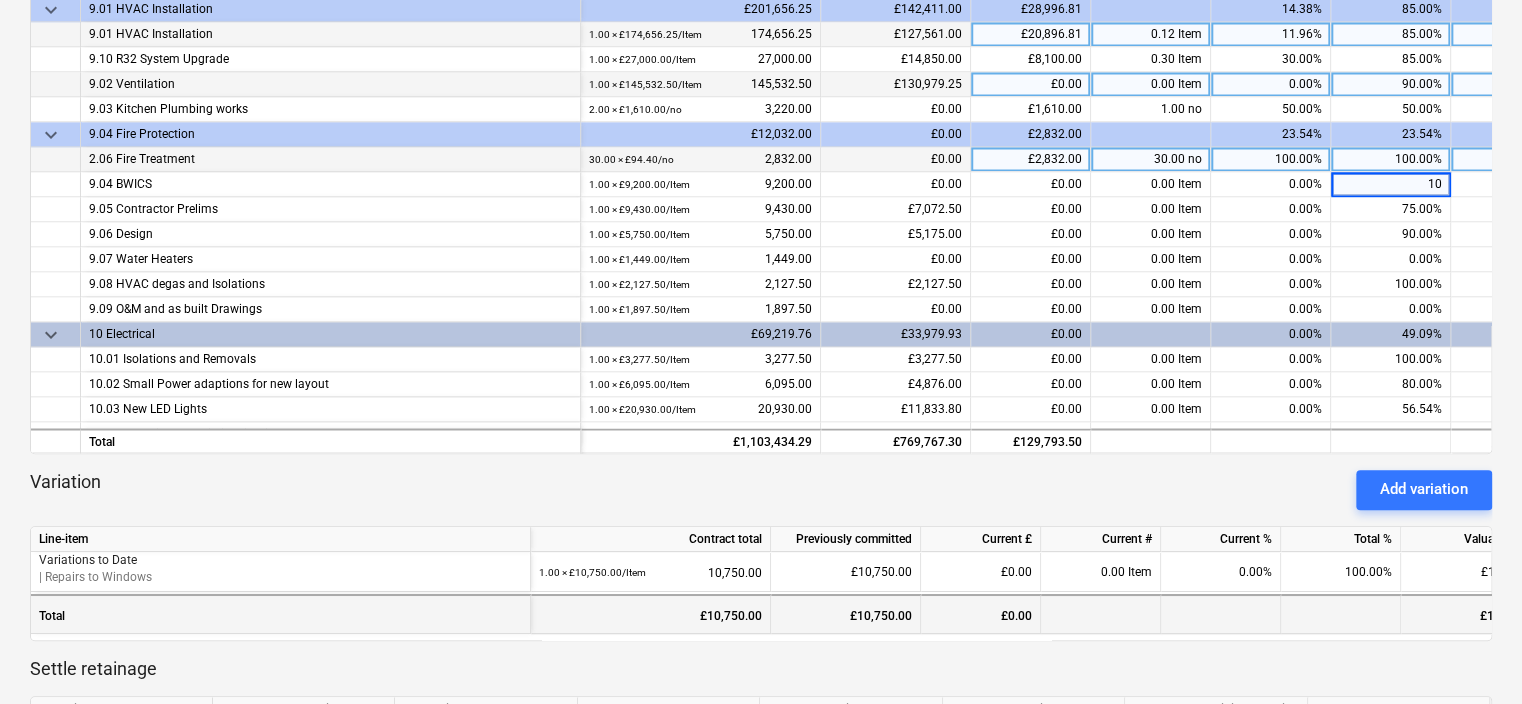 type on "100" 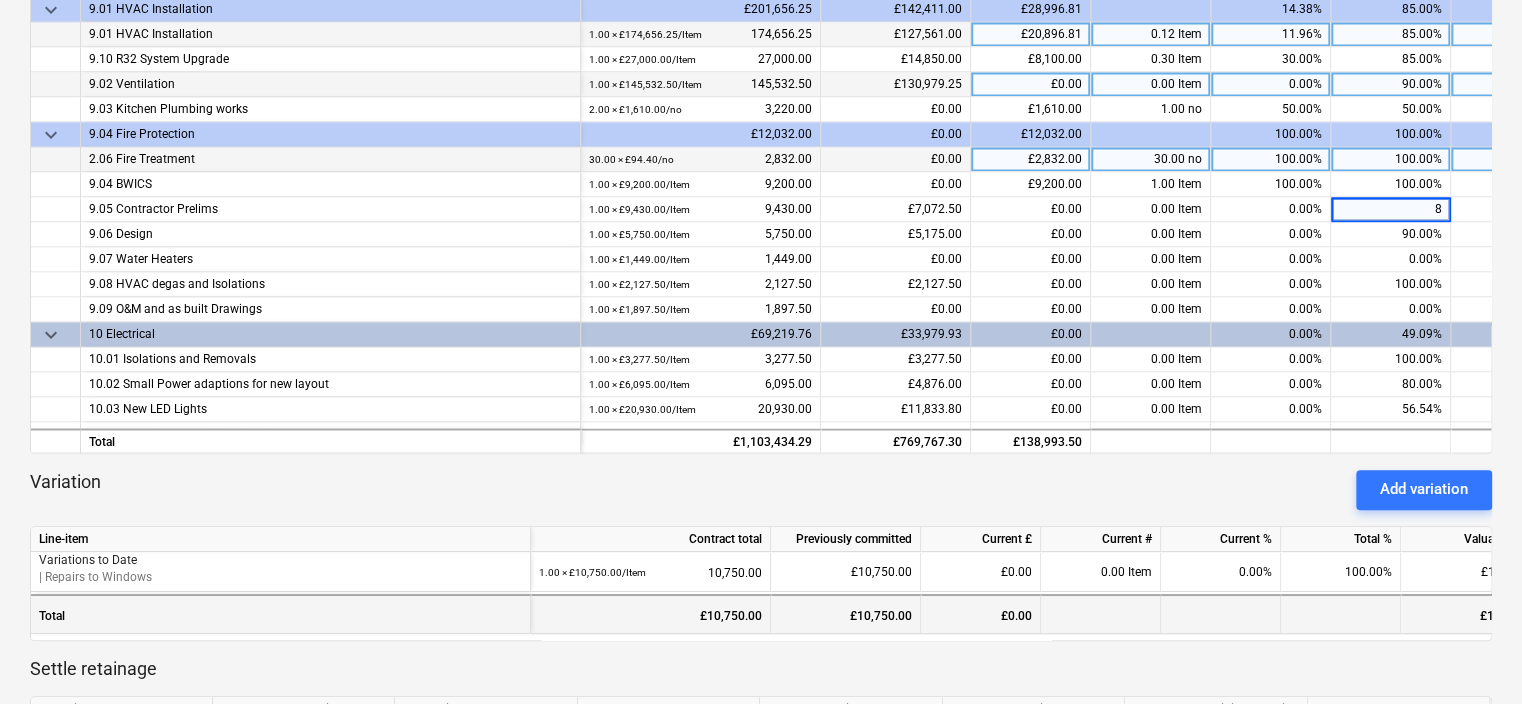 type on "85" 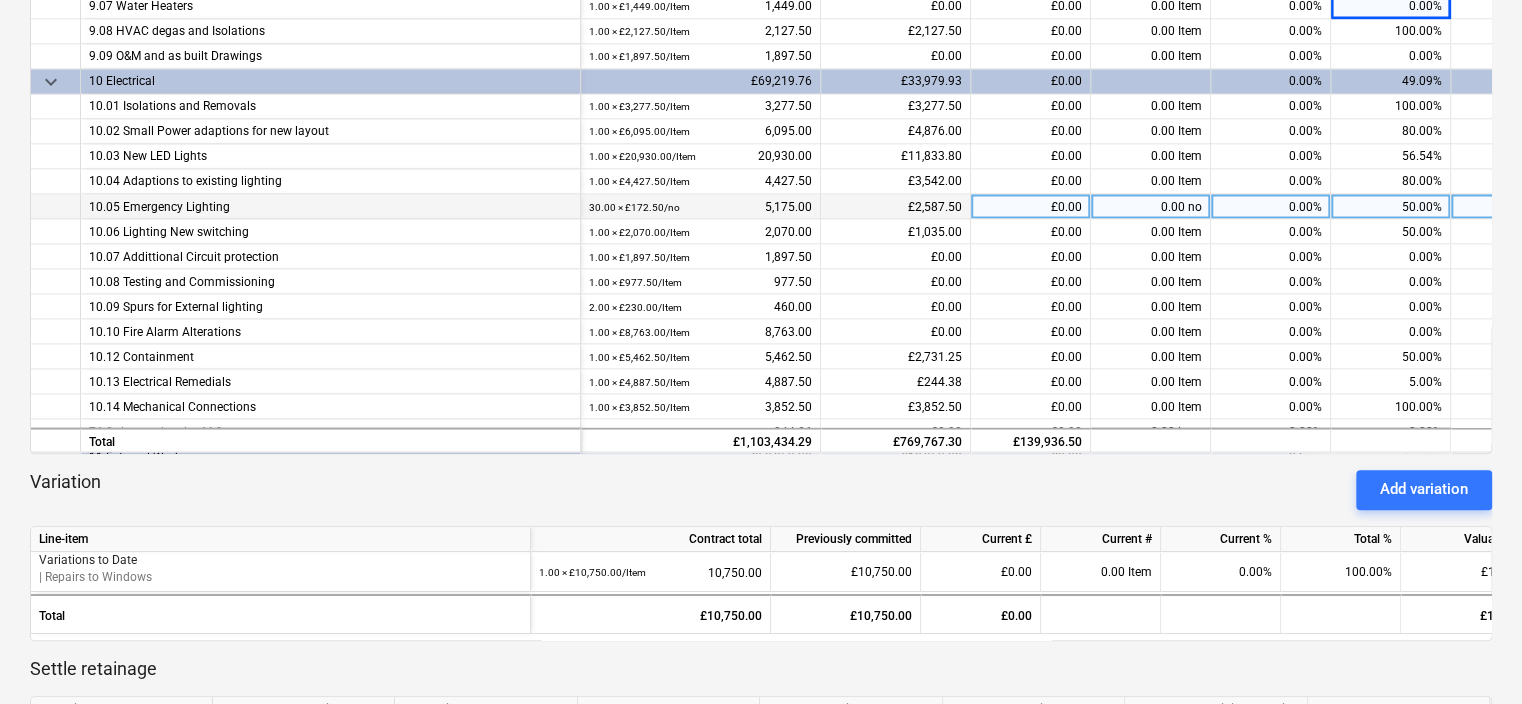 scroll, scrollTop: 1715, scrollLeft: 0, axis: vertical 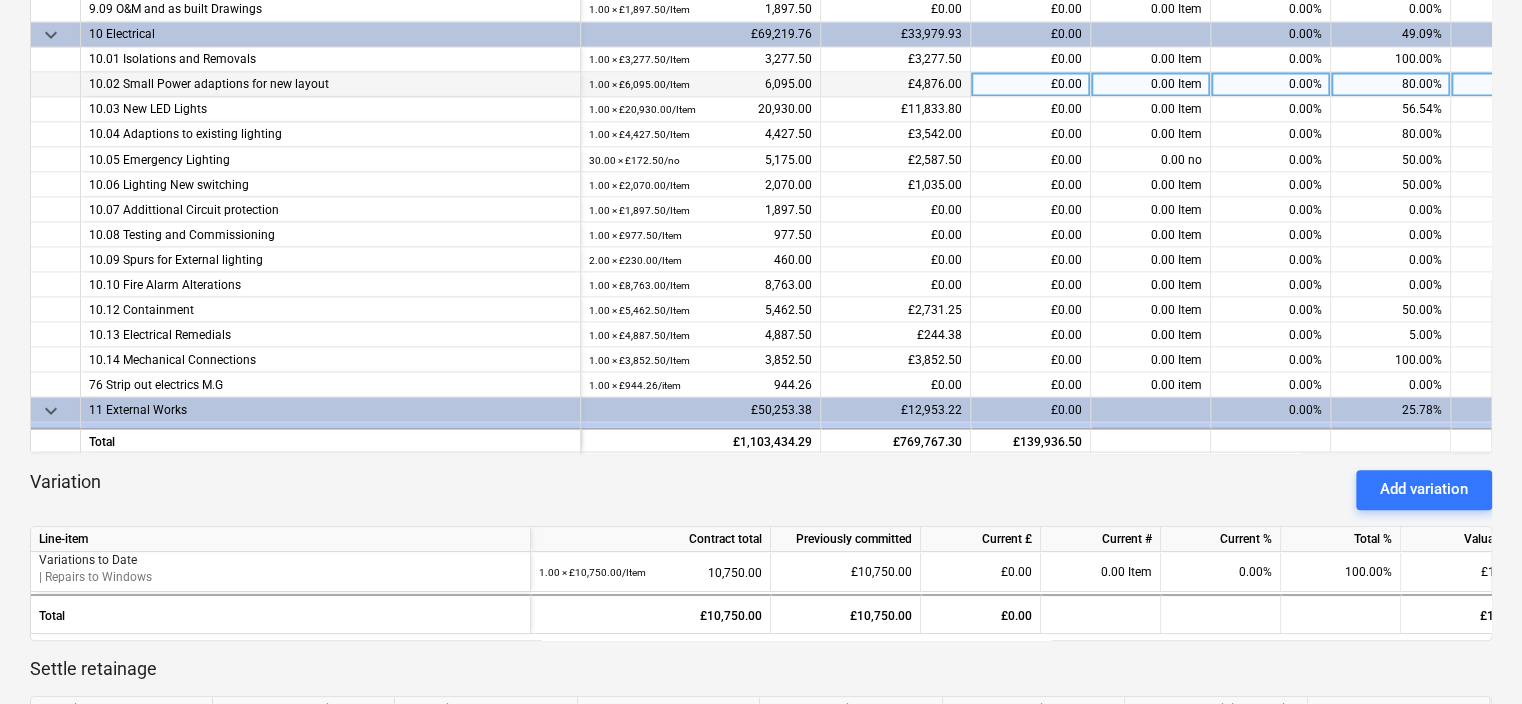 click on "80.00%" at bounding box center (1391, 84) 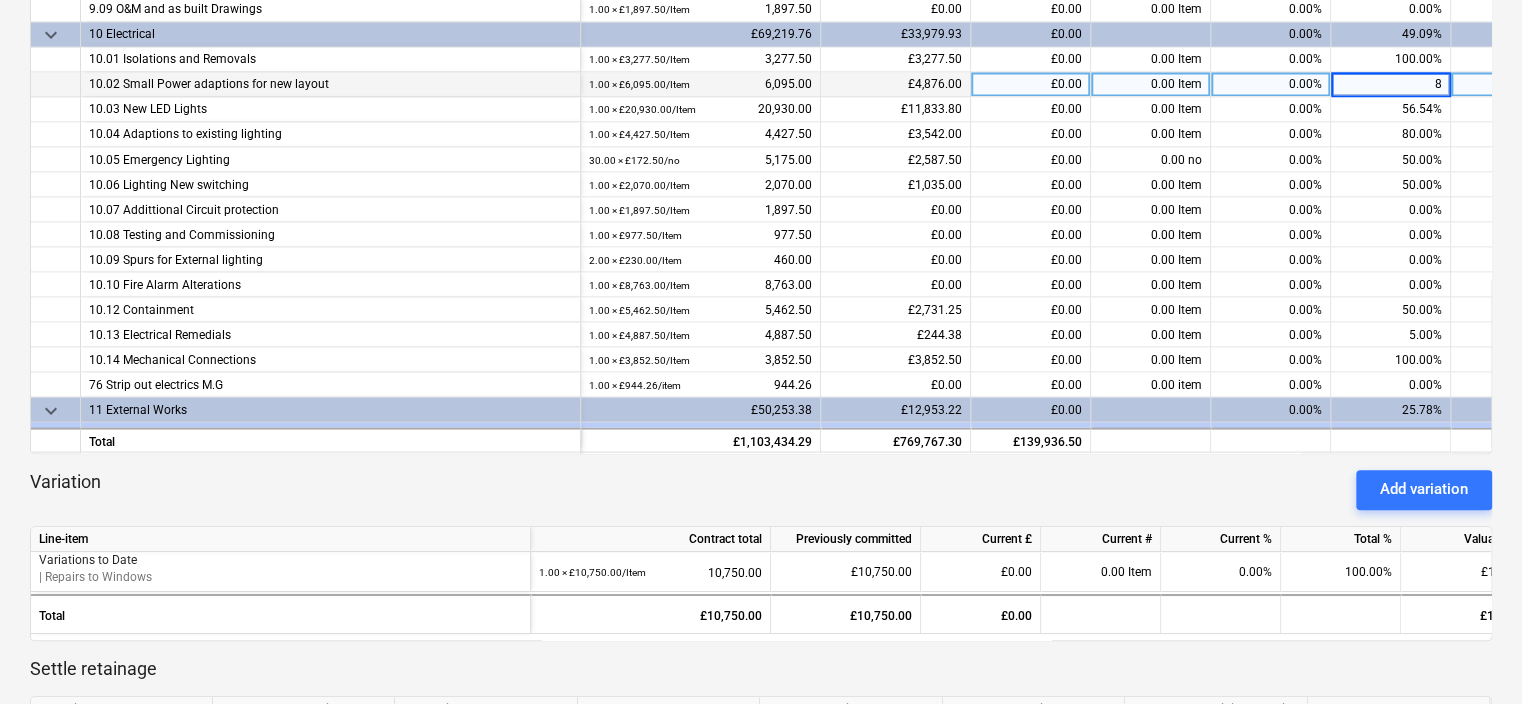 type on "85" 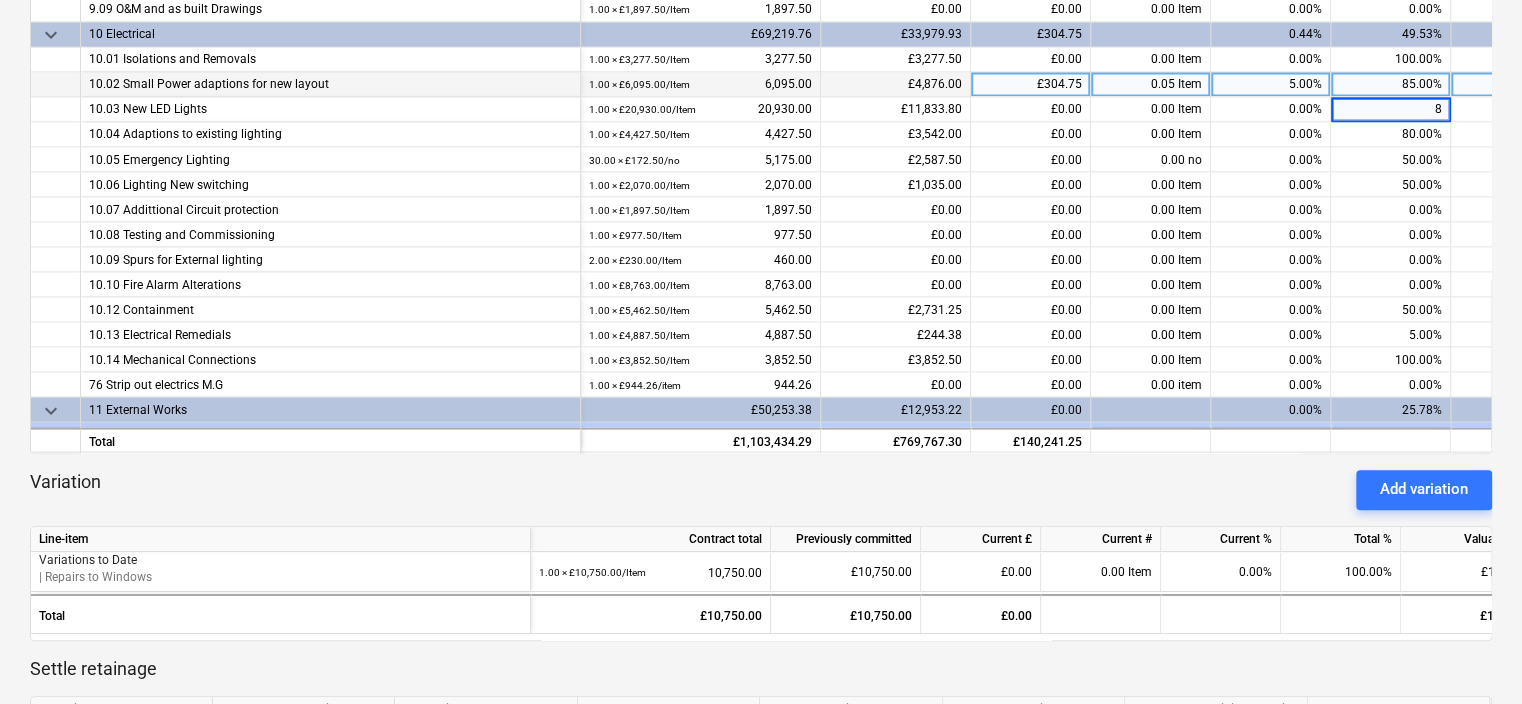 type on "85" 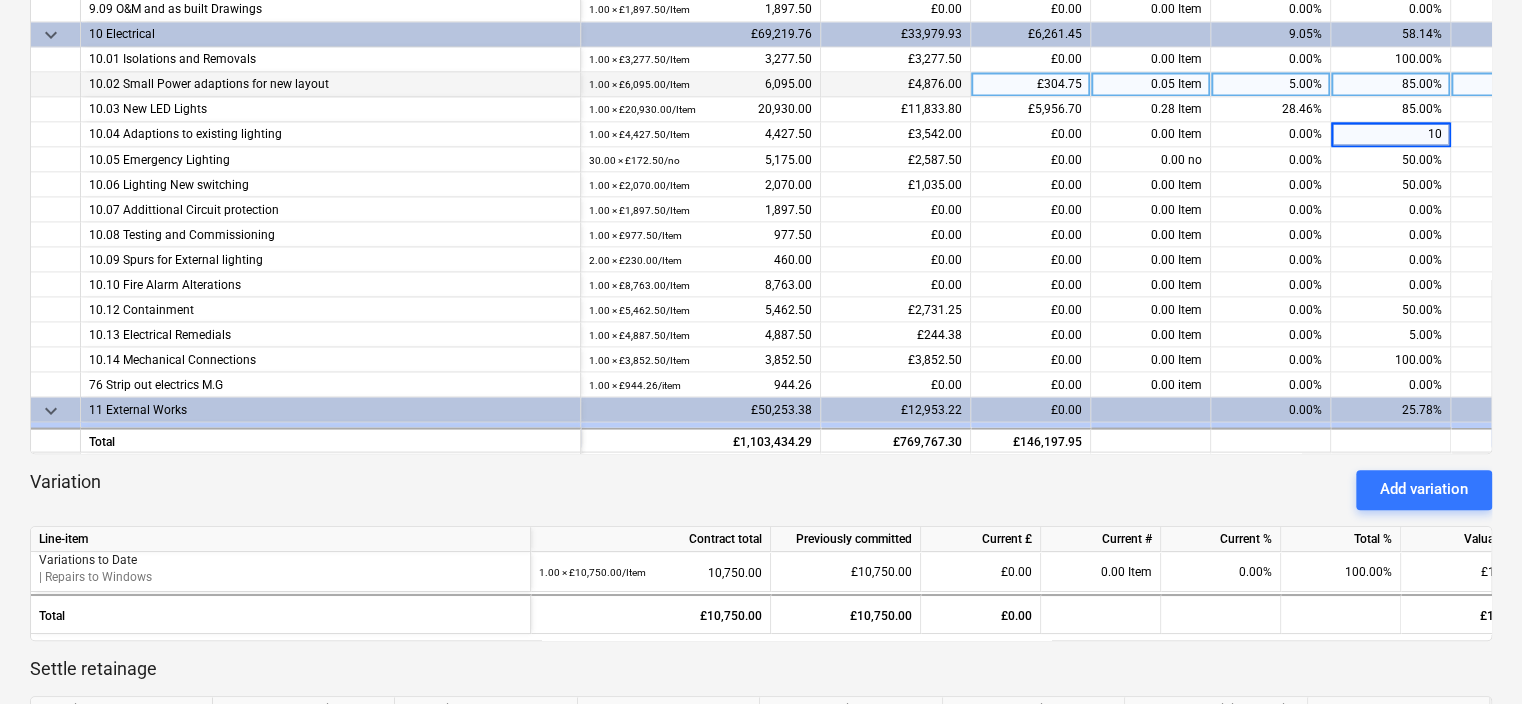 type on "100" 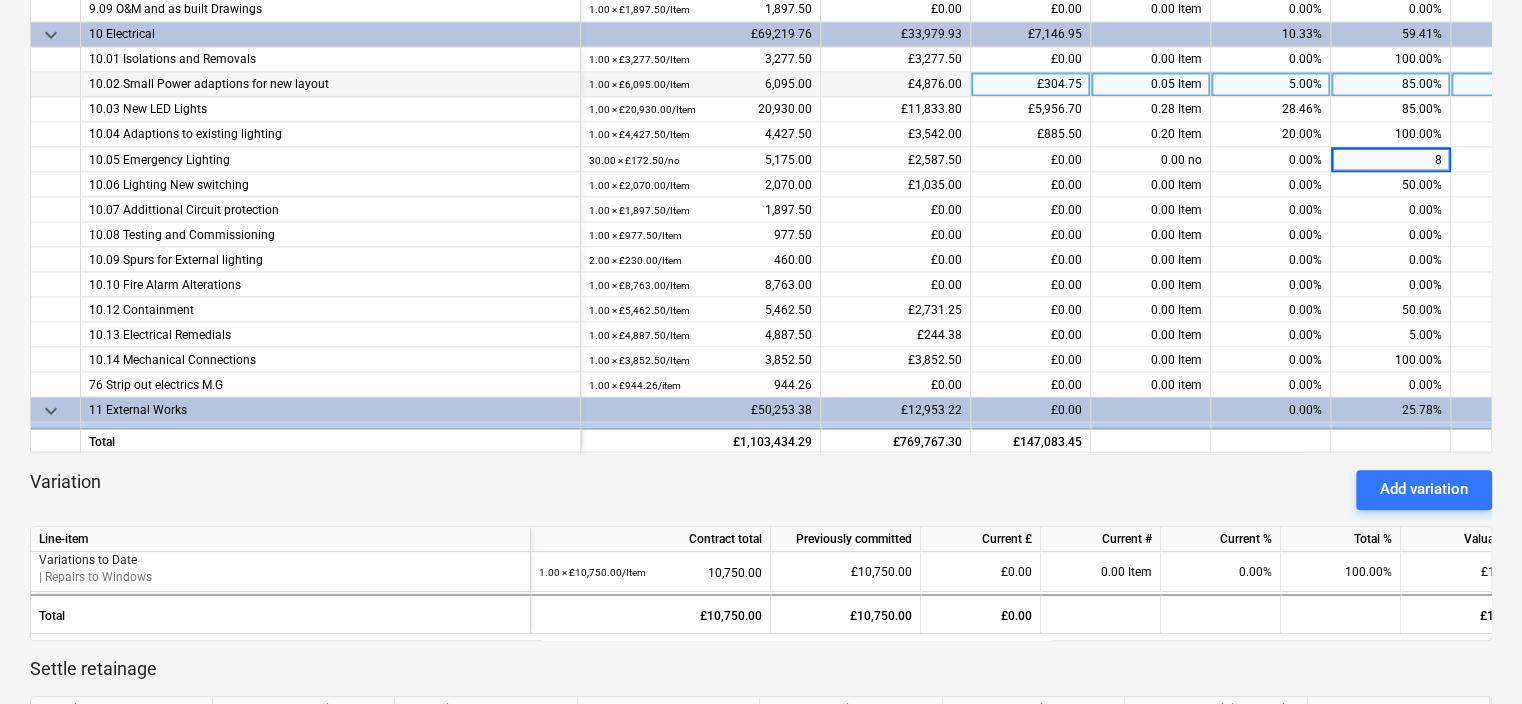 type on "85" 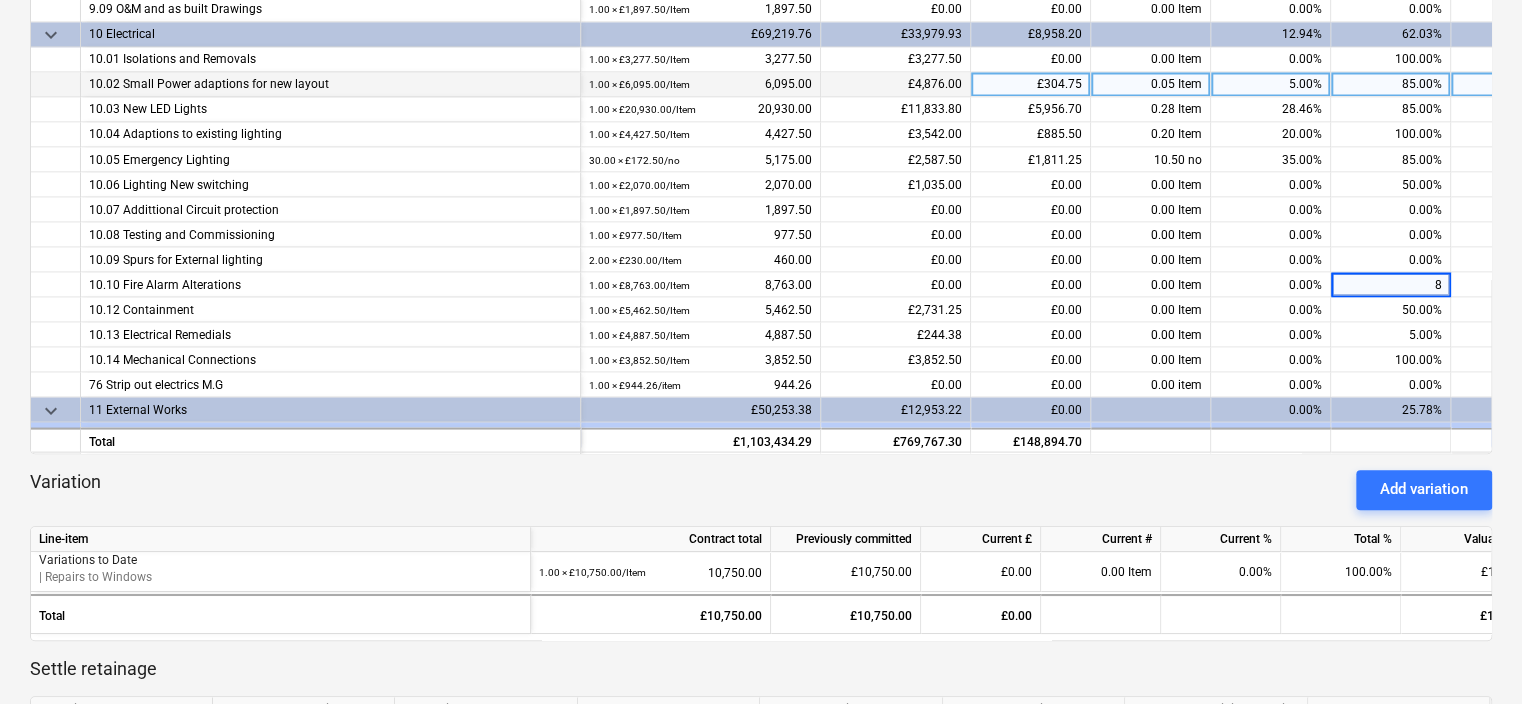 type on "80" 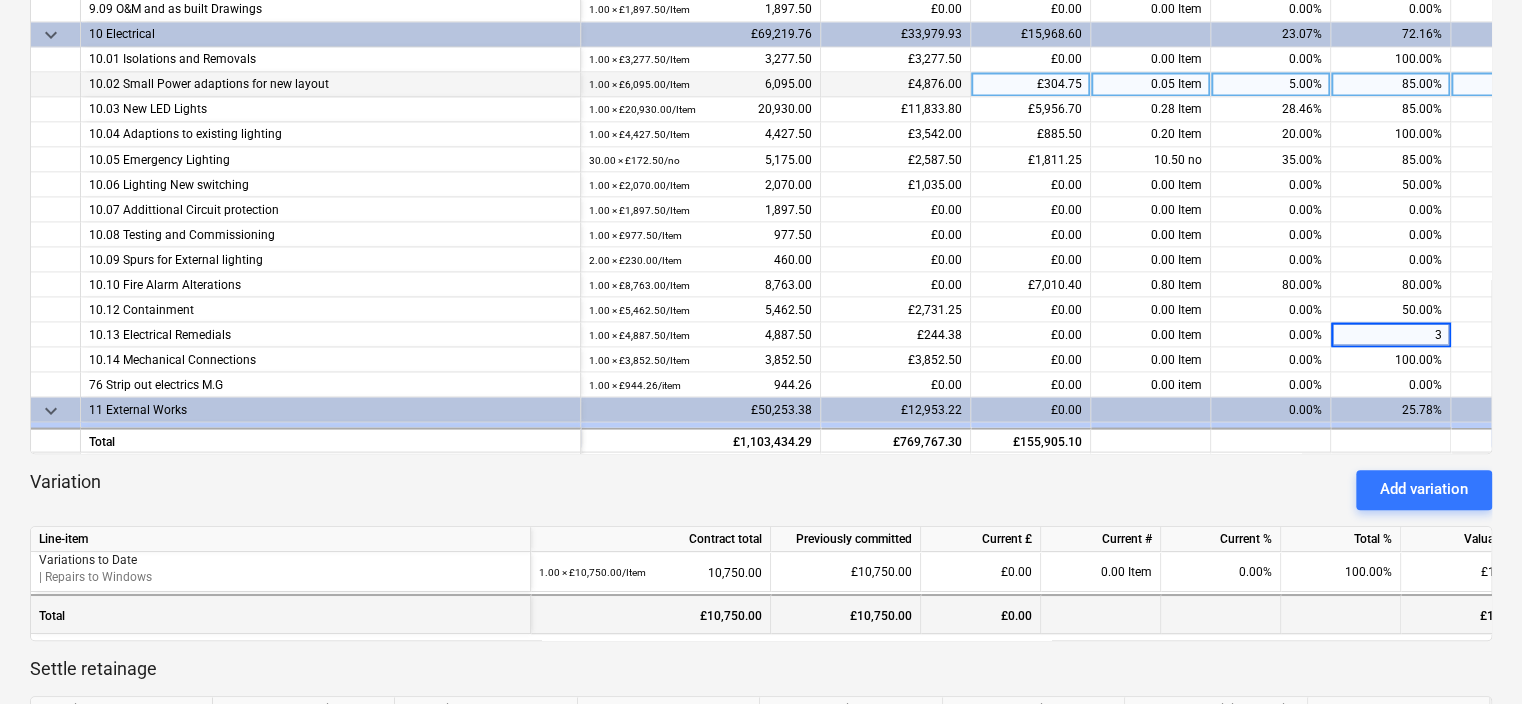 type on "30" 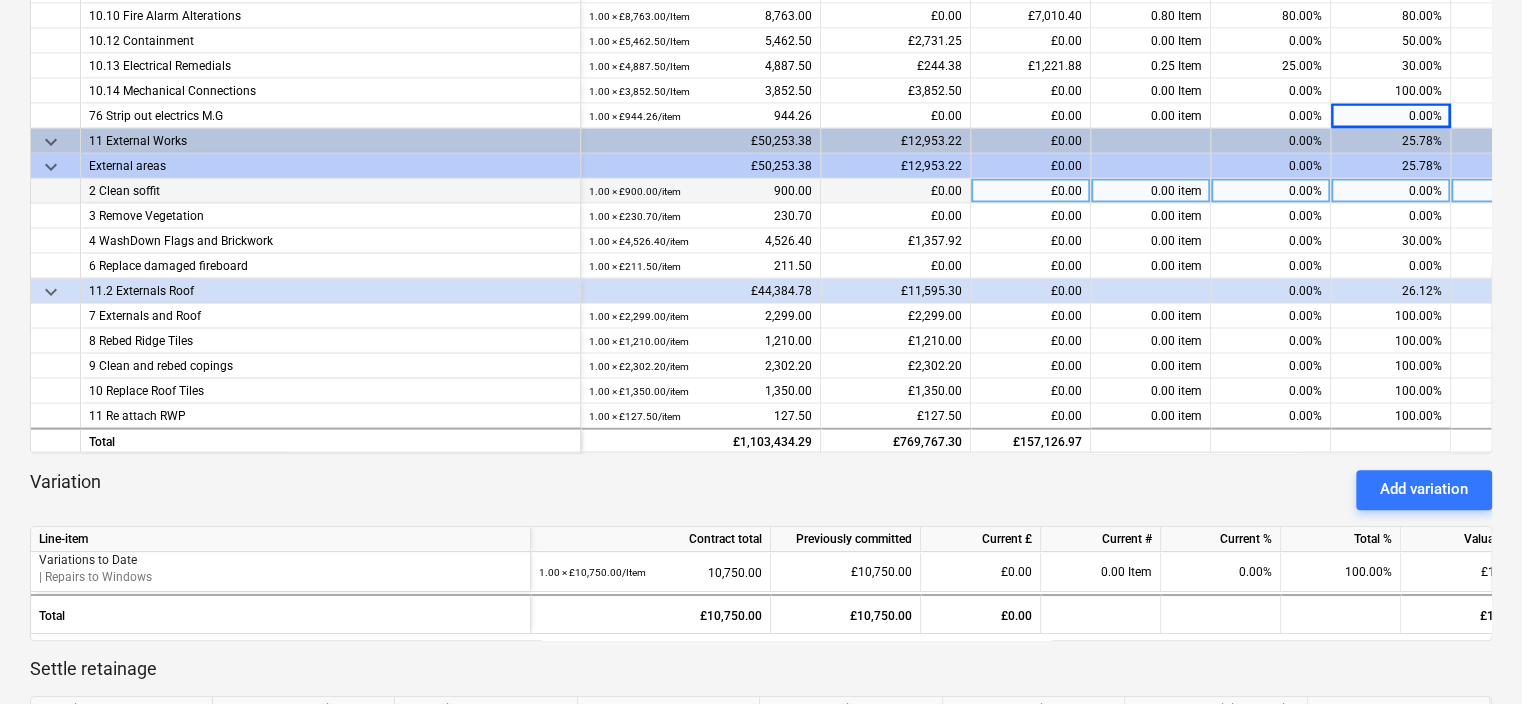 scroll, scrollTop: 2015, scrollLeft: 0, axis: vertical 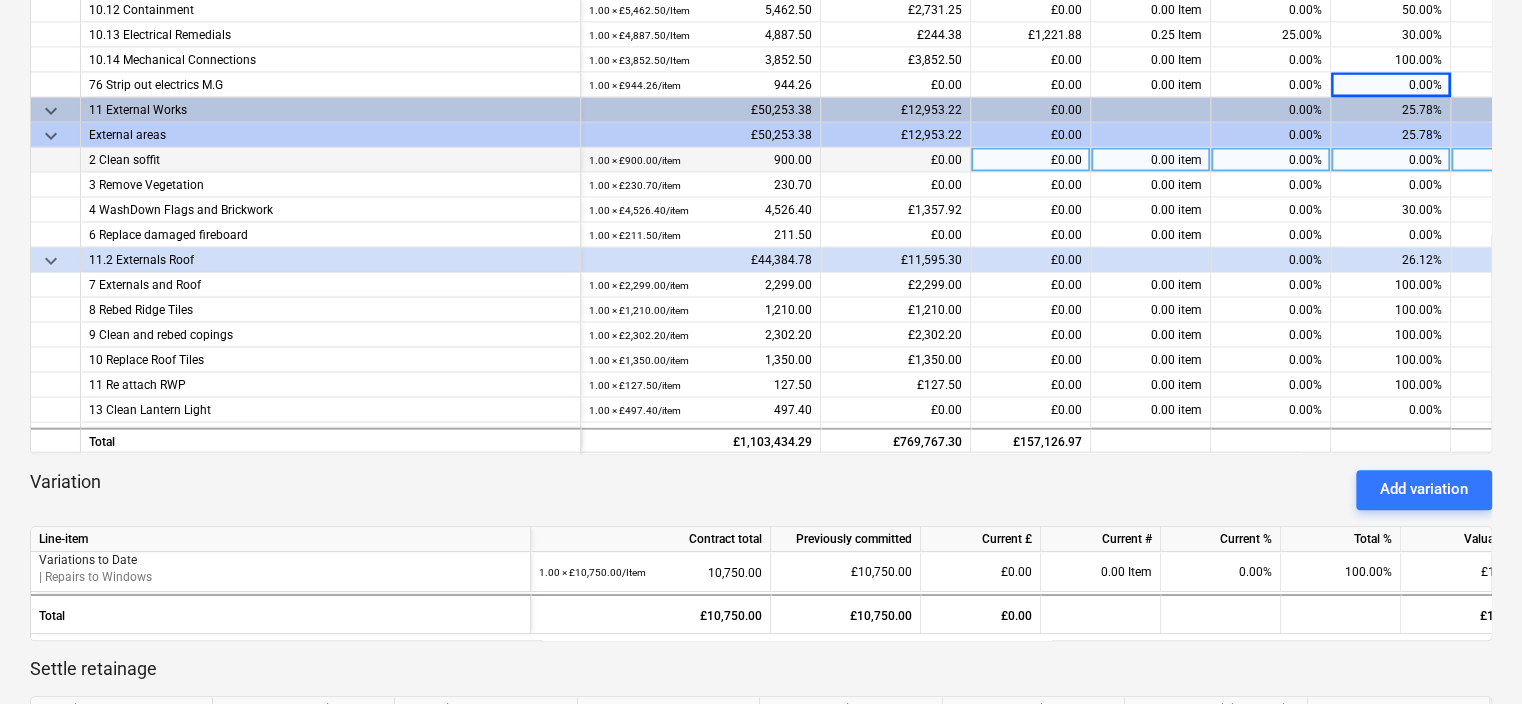click on "0.00%" at bounding box center [1391, 159] 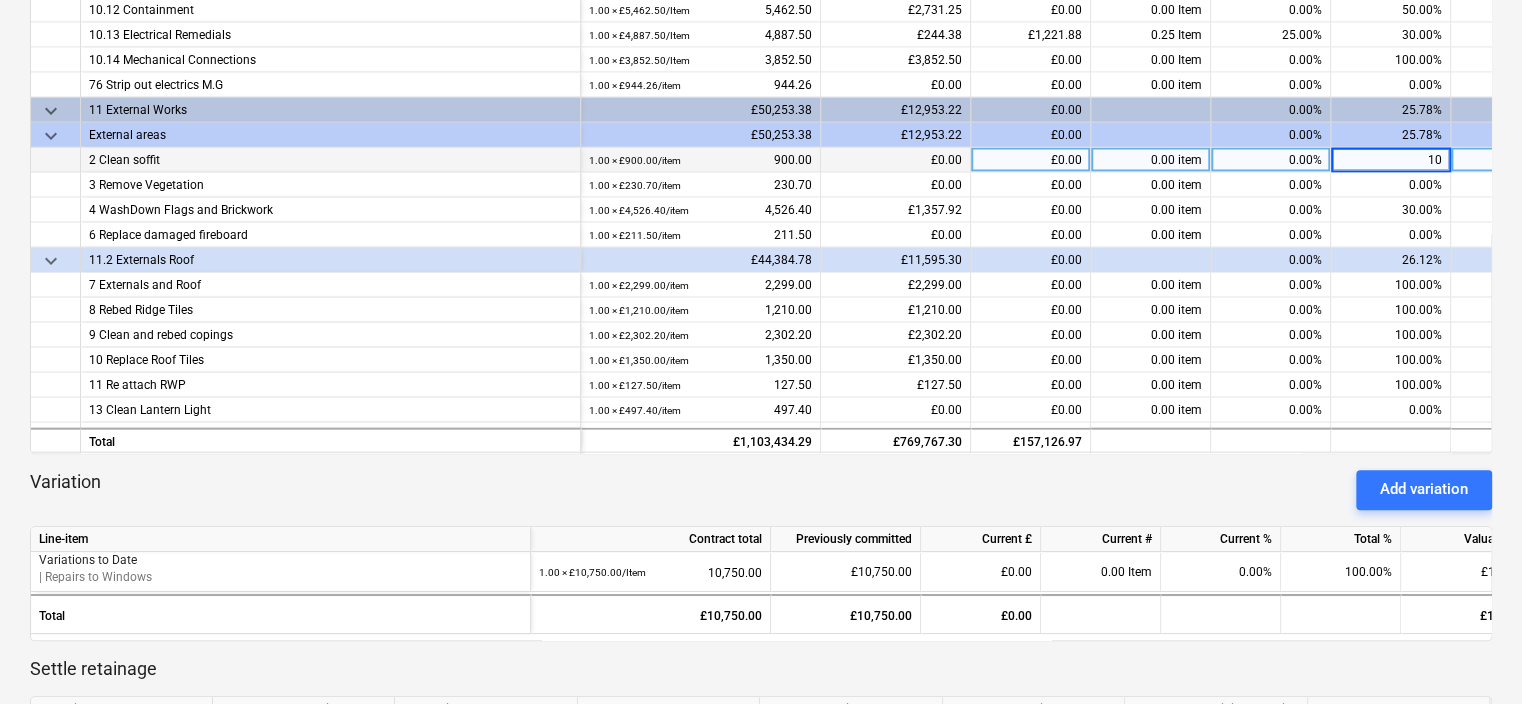 type on "100" 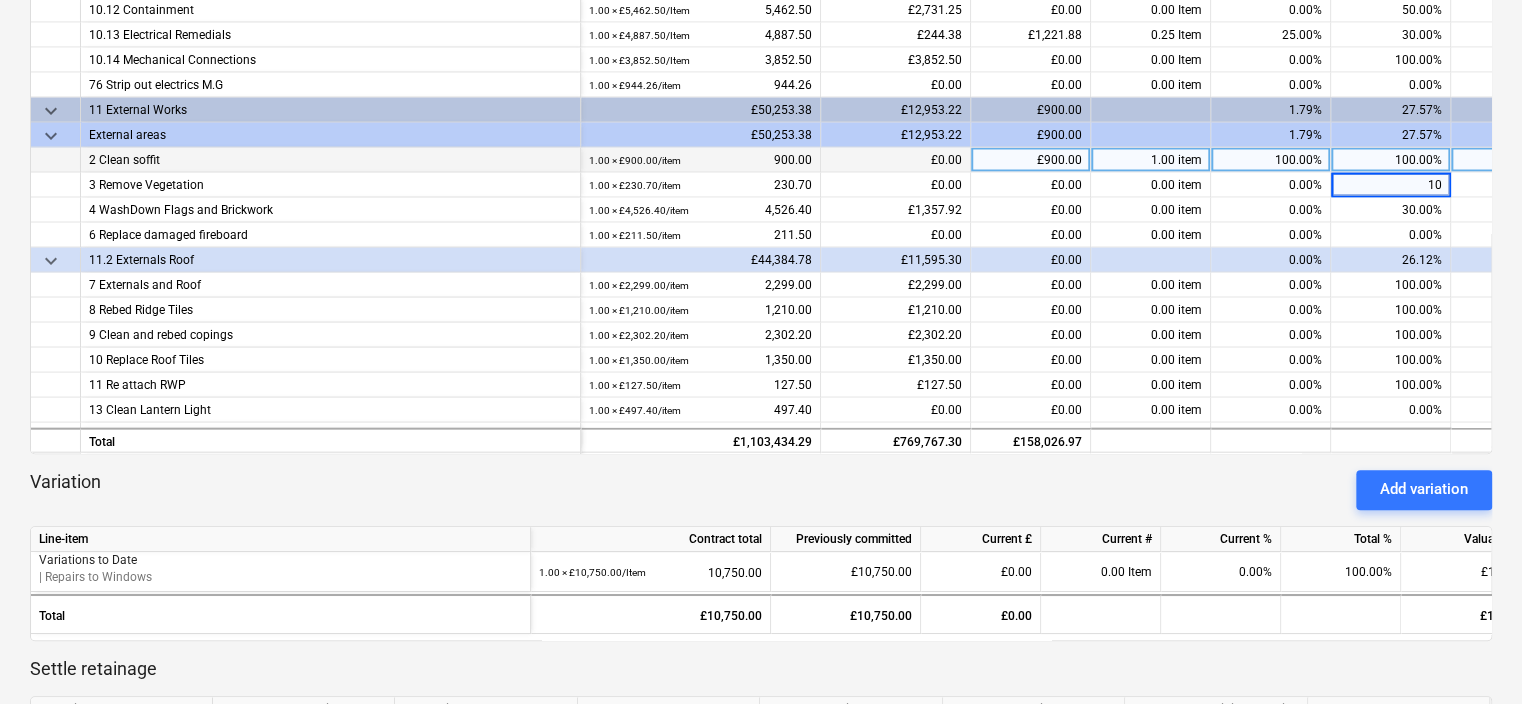 type on "100" 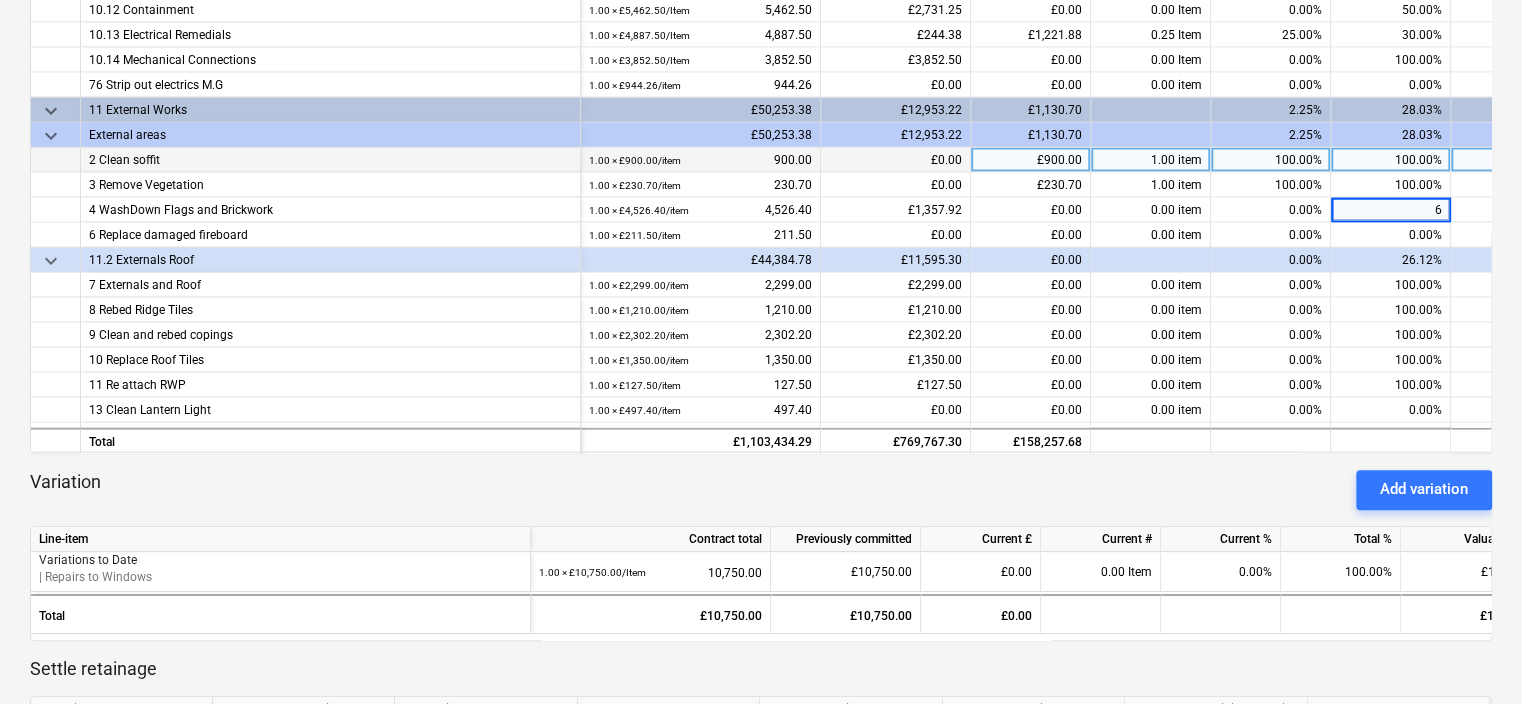 type on "60" 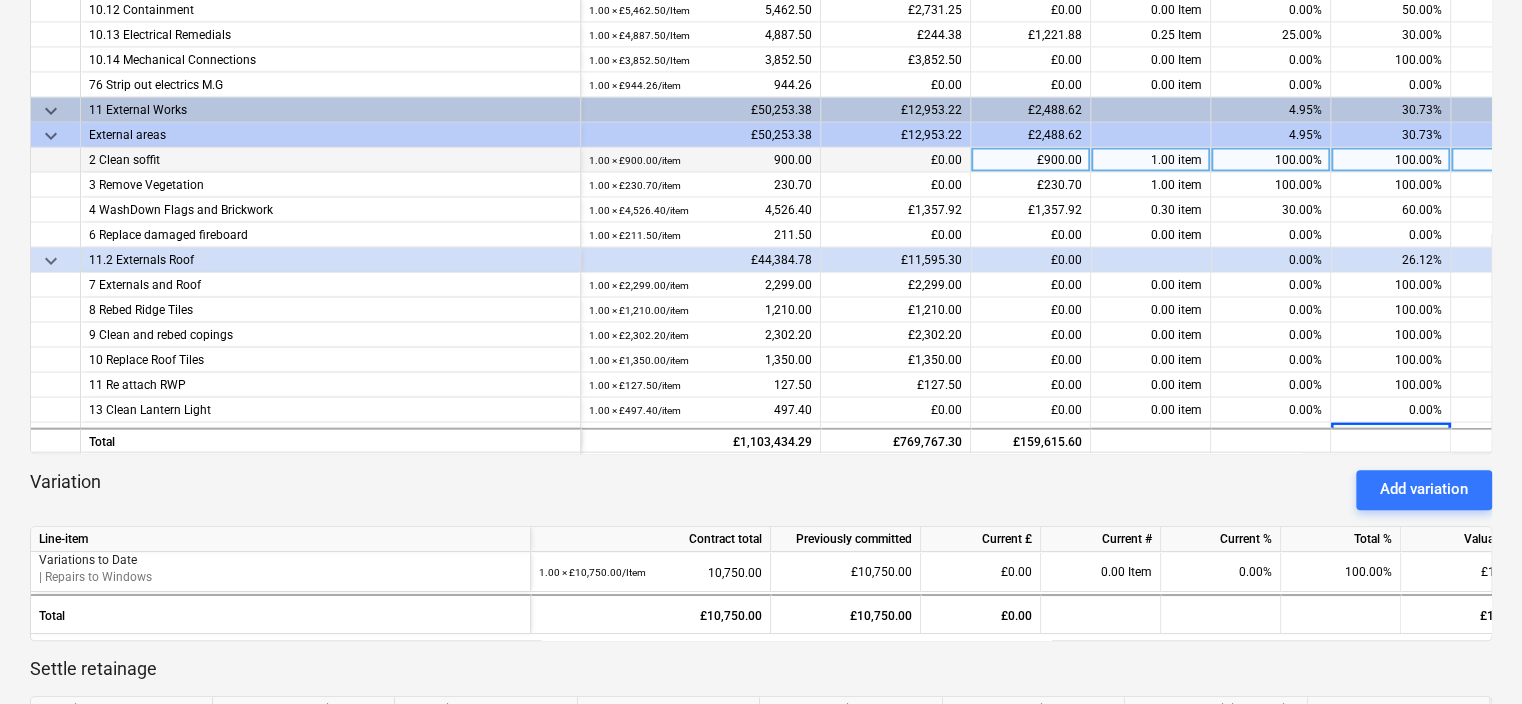 scroll, scrollTop: 2040, scrollLeft: 0, axis: vertical 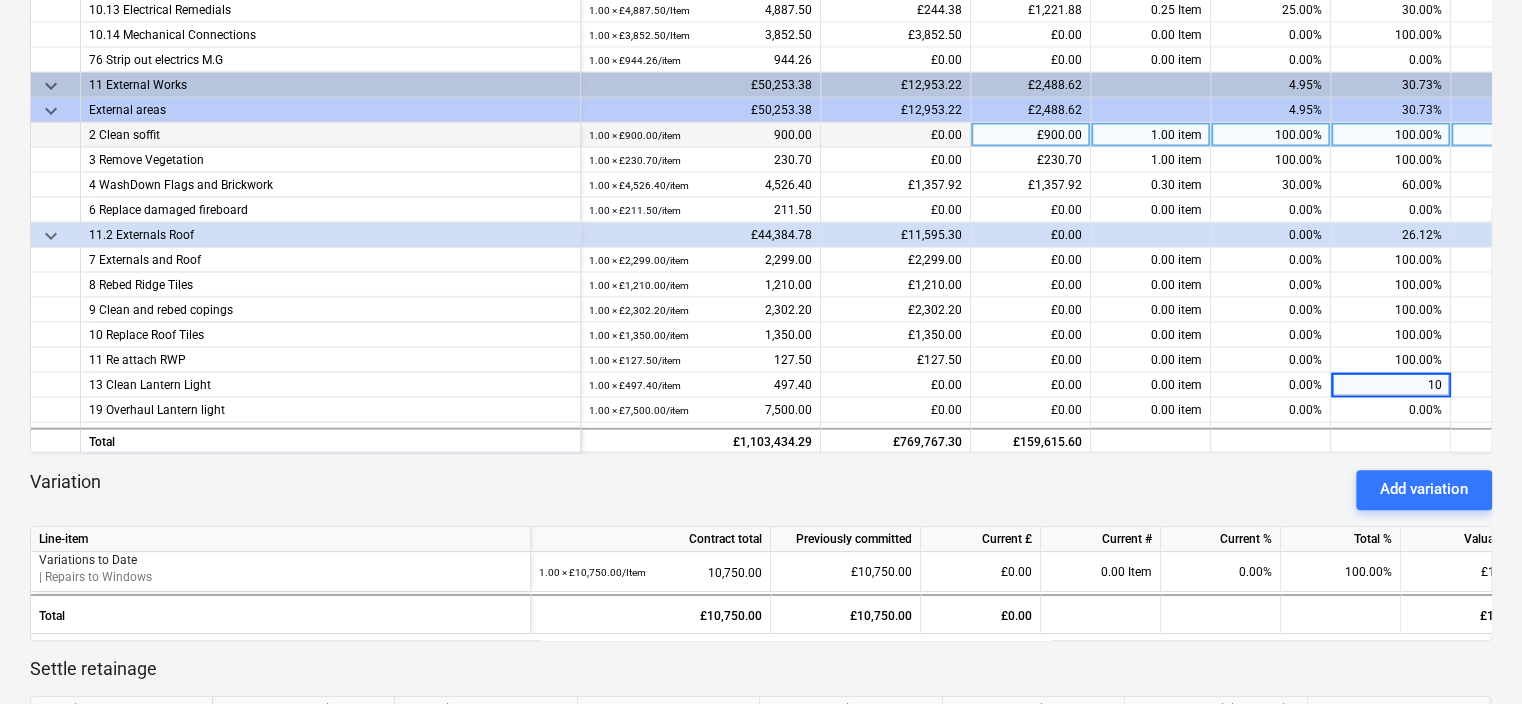 type on "100" 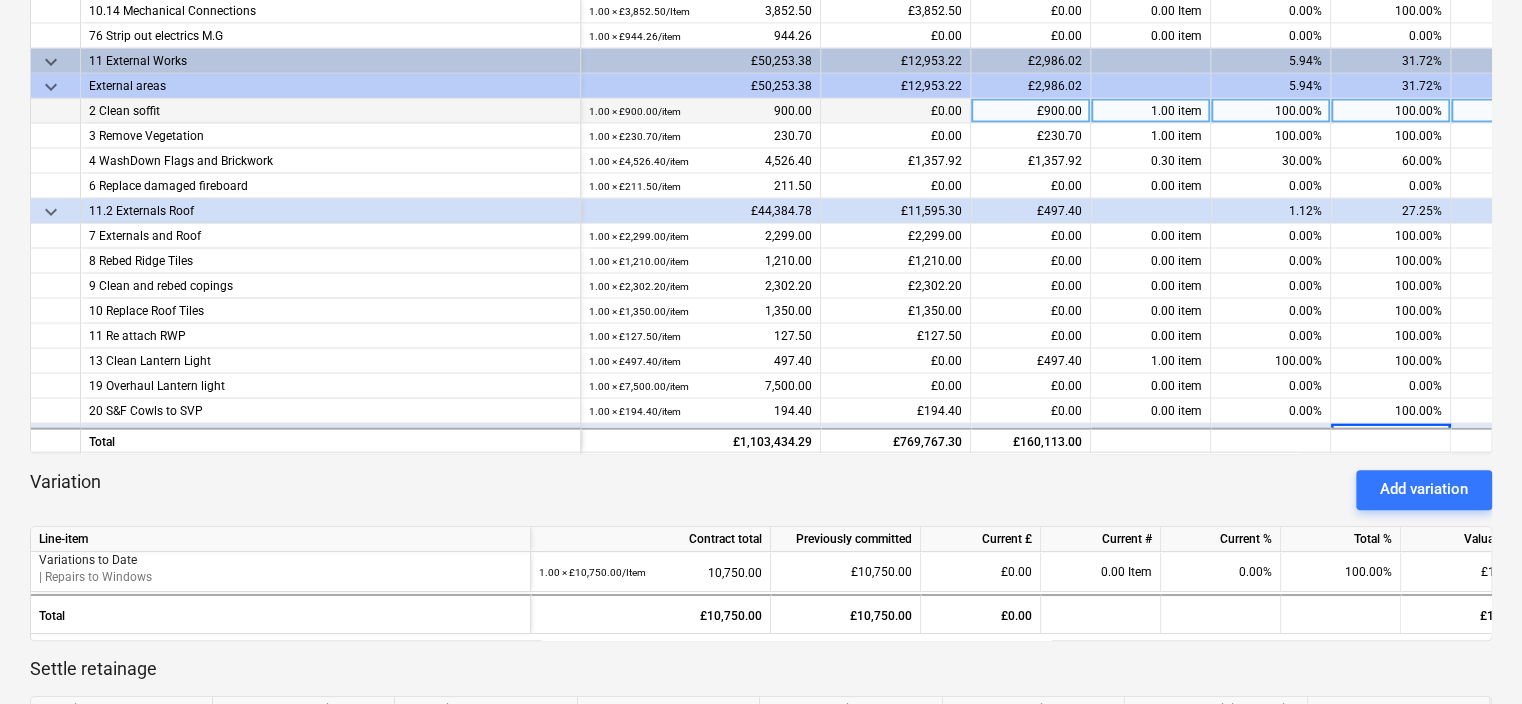 scroll, scrollTop: 2090, scrollLeft: 0, axis: vertical 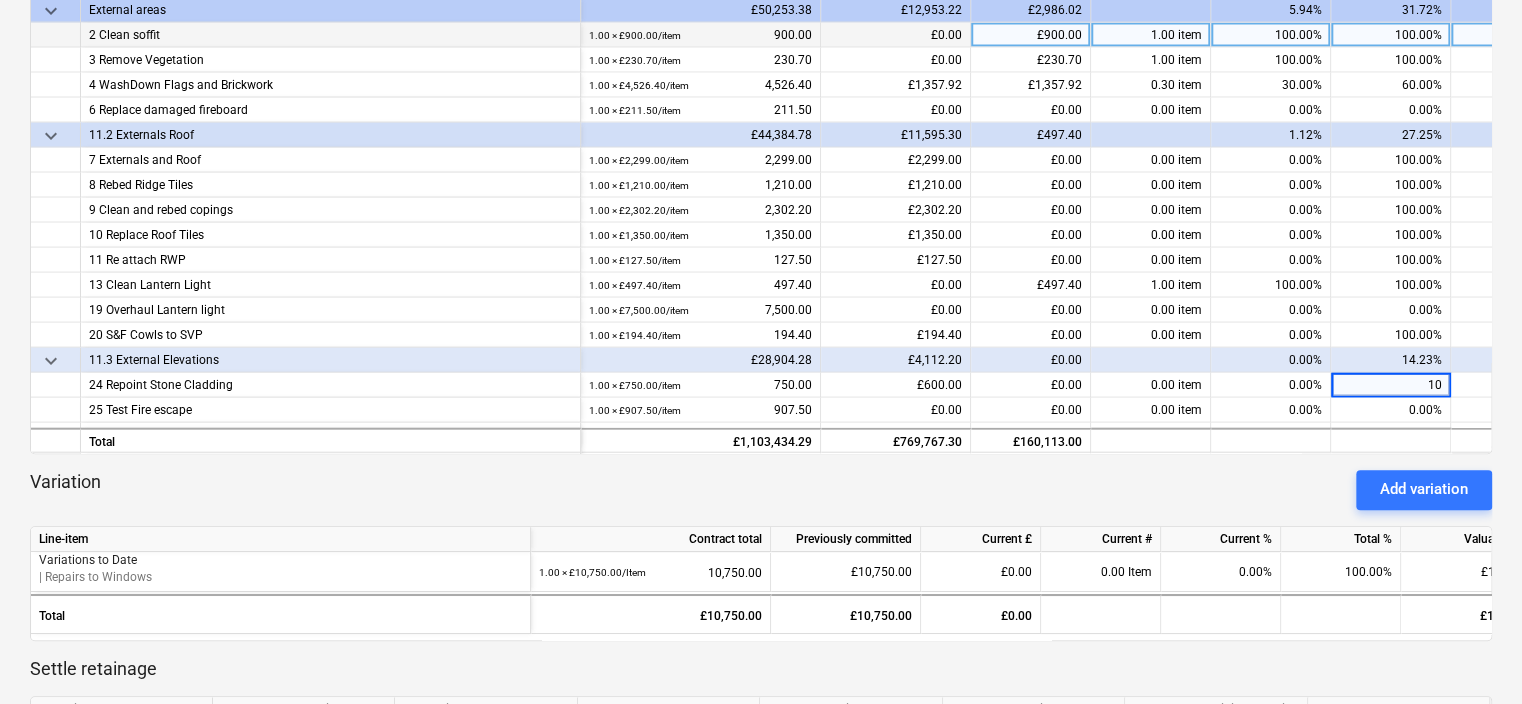type on "100" 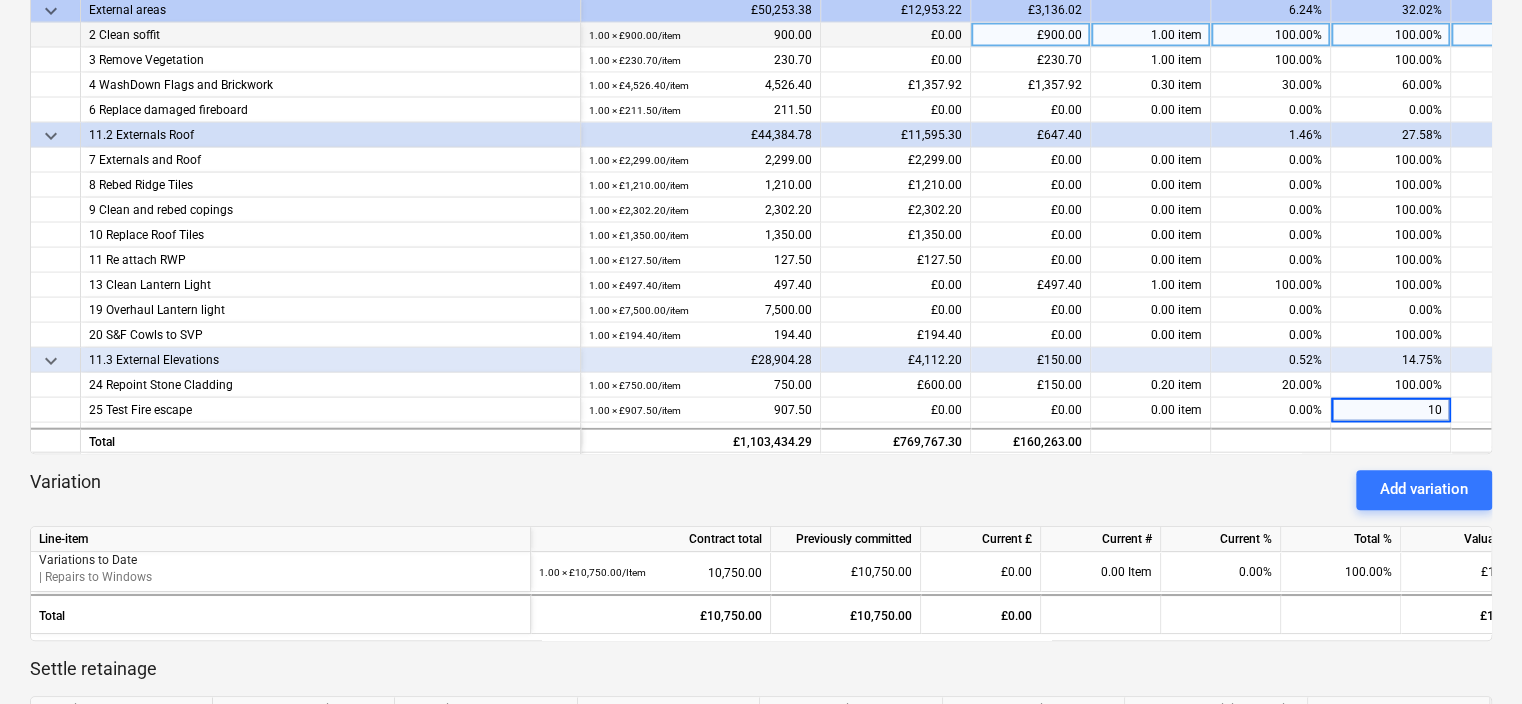 type on "100" 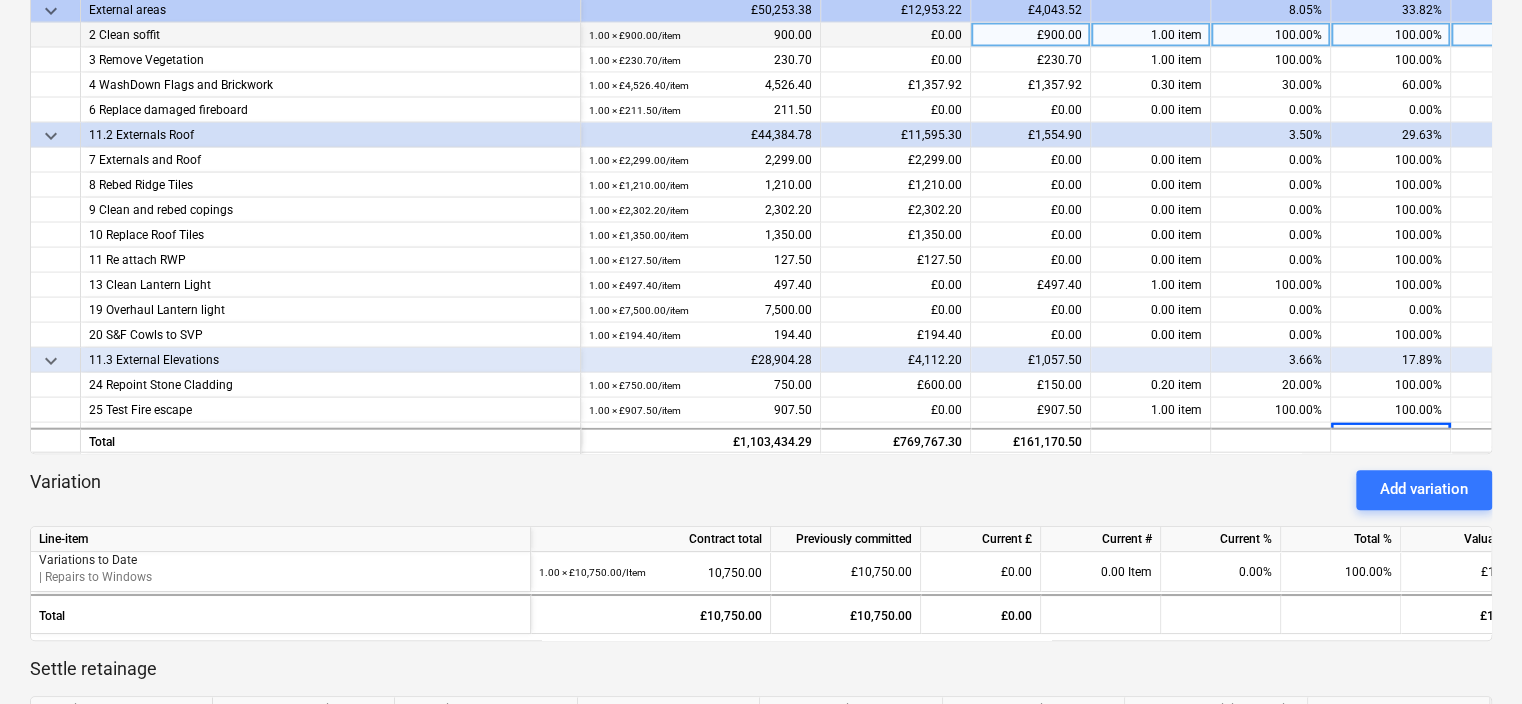 scroll, scrollTop: 2164, scrollLeft: 0, axis: vertical 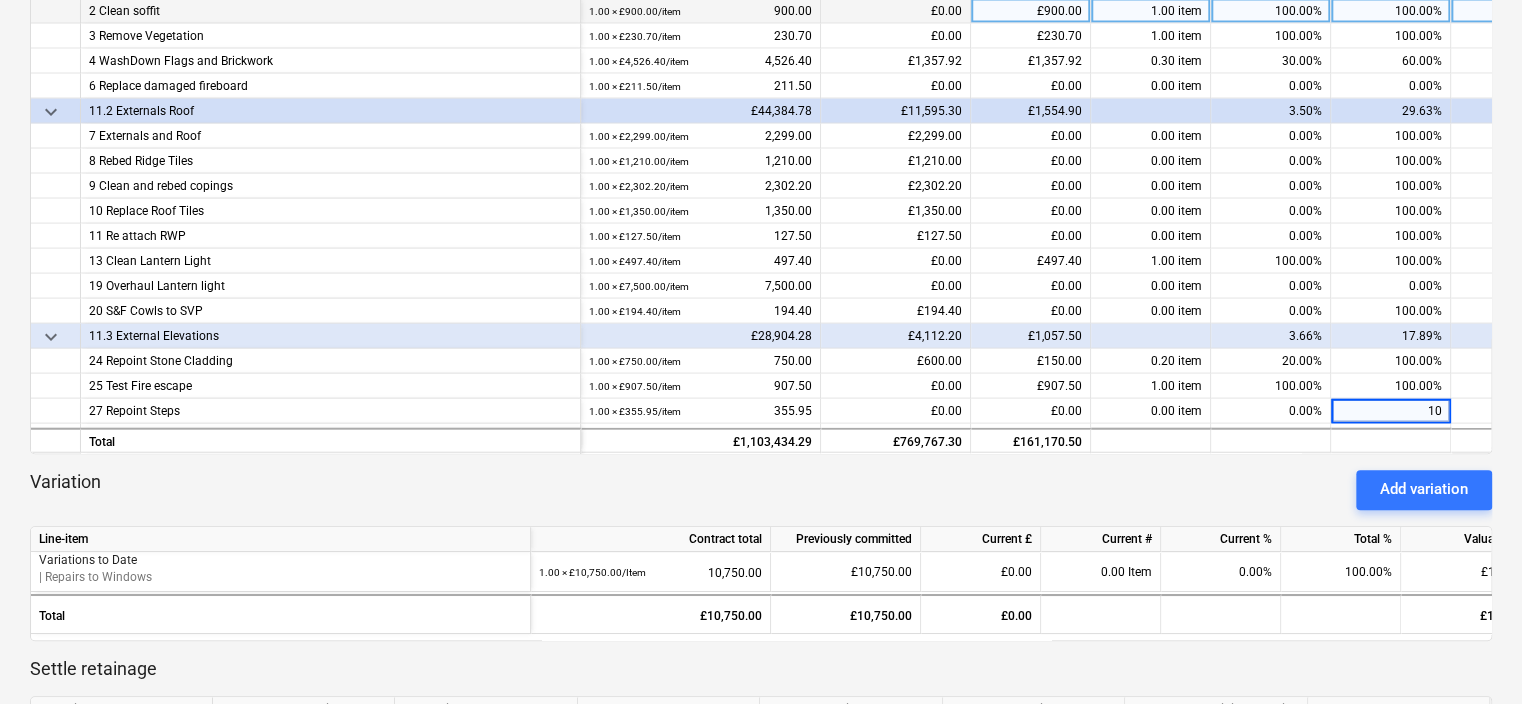 type on "100" 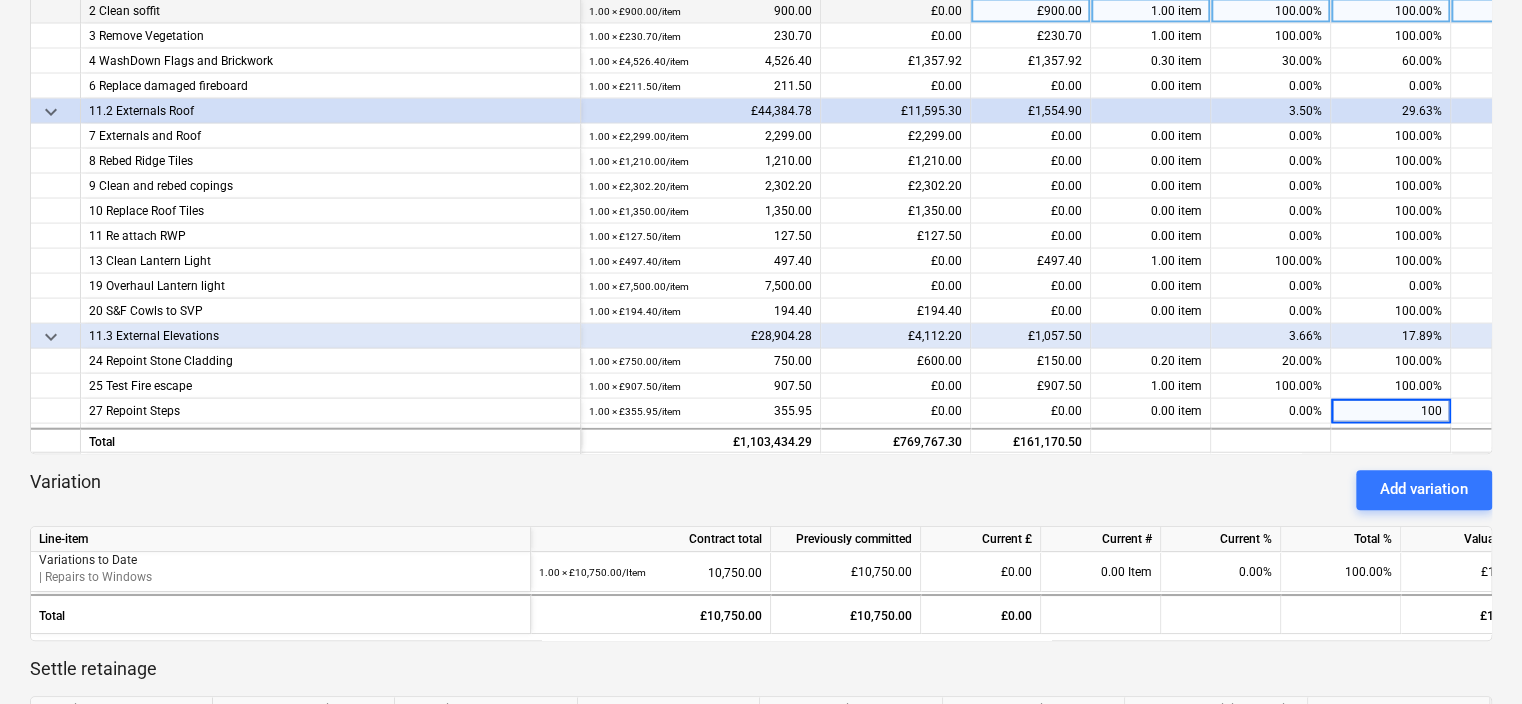 scroll, scrollTop: 2190, scrollLeft: 0, axis: vertical 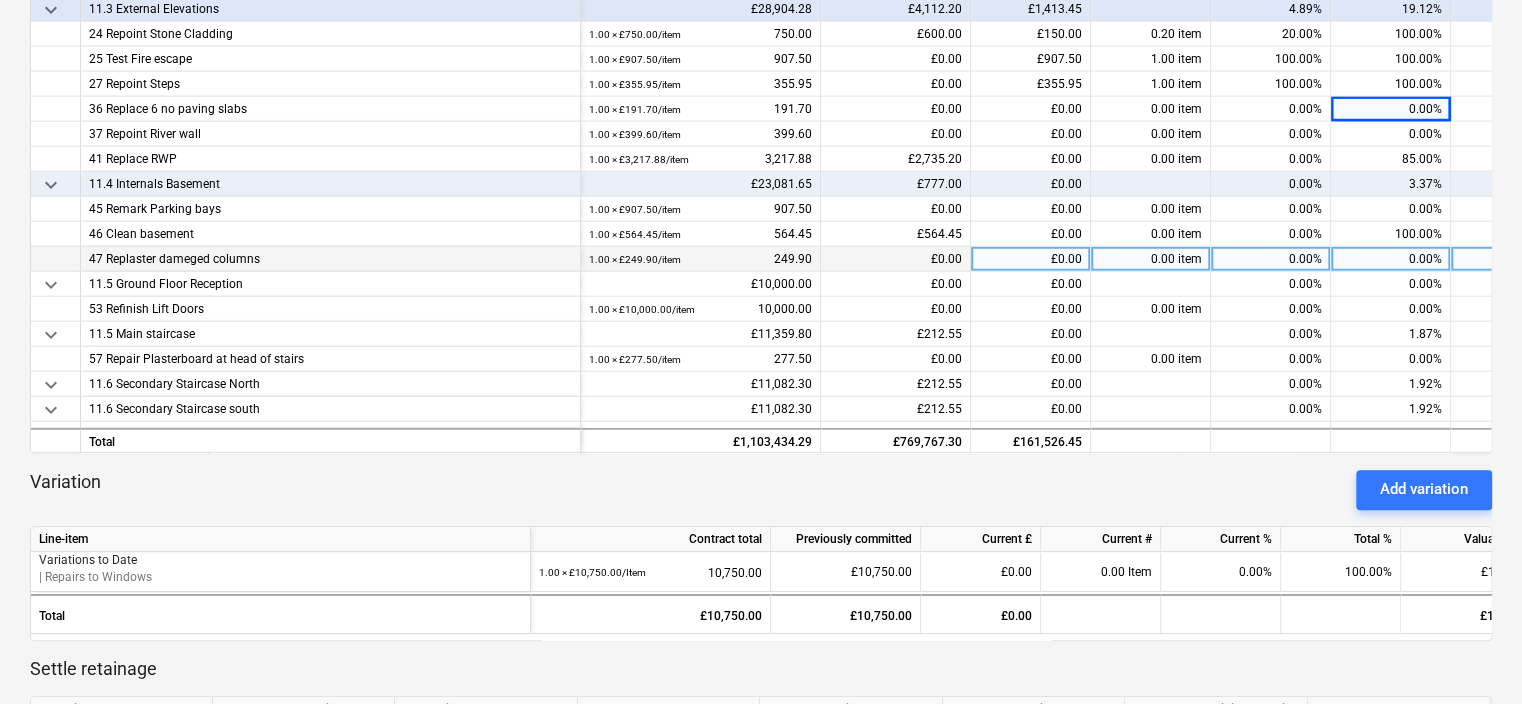click on "0.00%" at bounding box center [1391, 259] 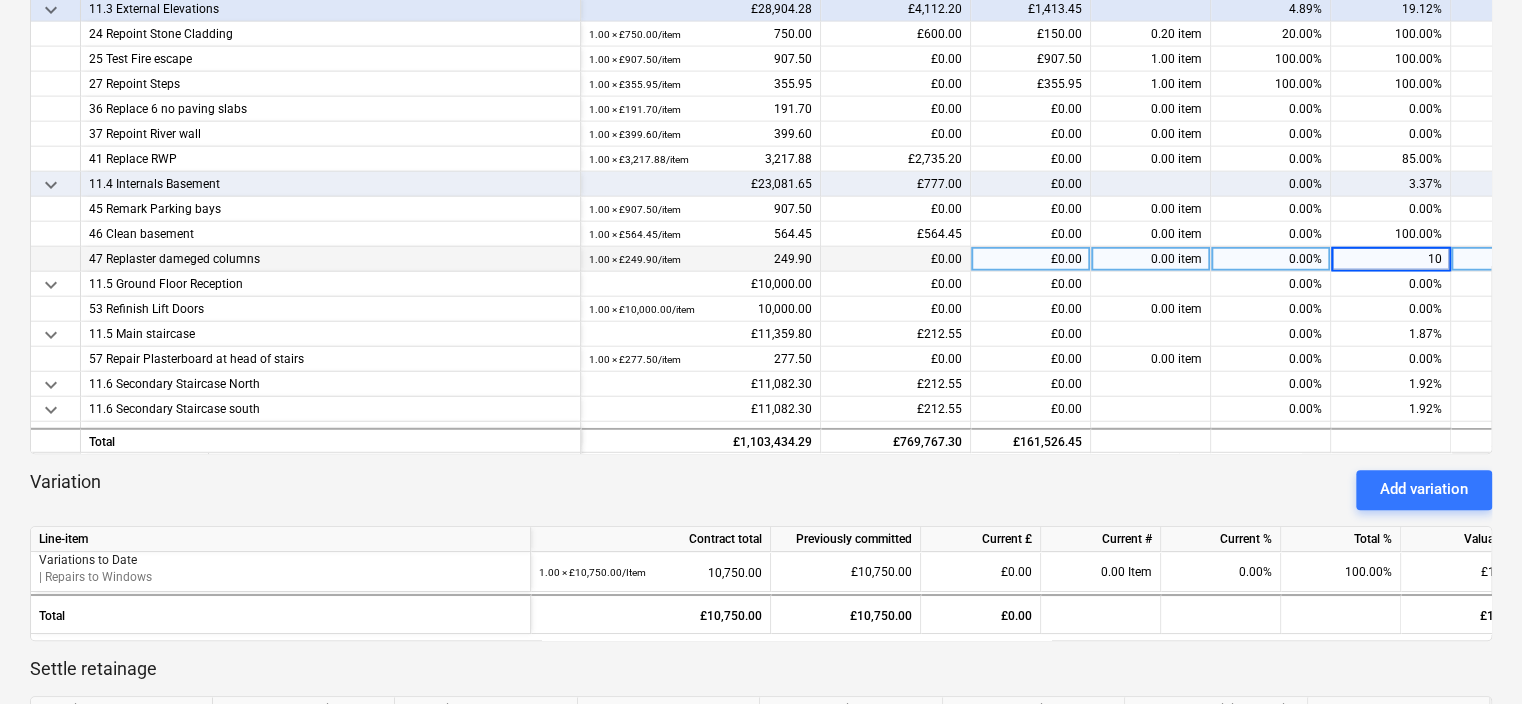 type on "100" 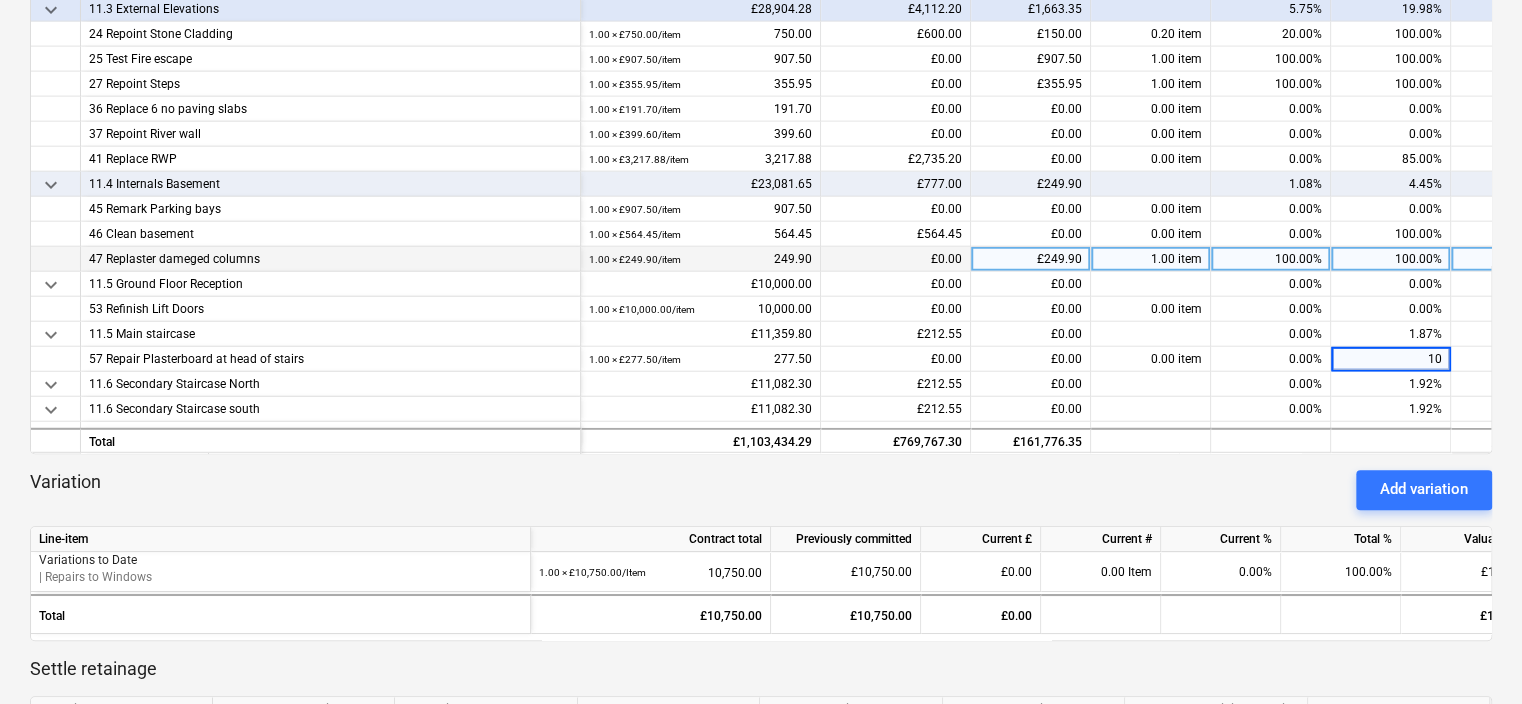 type on "100" 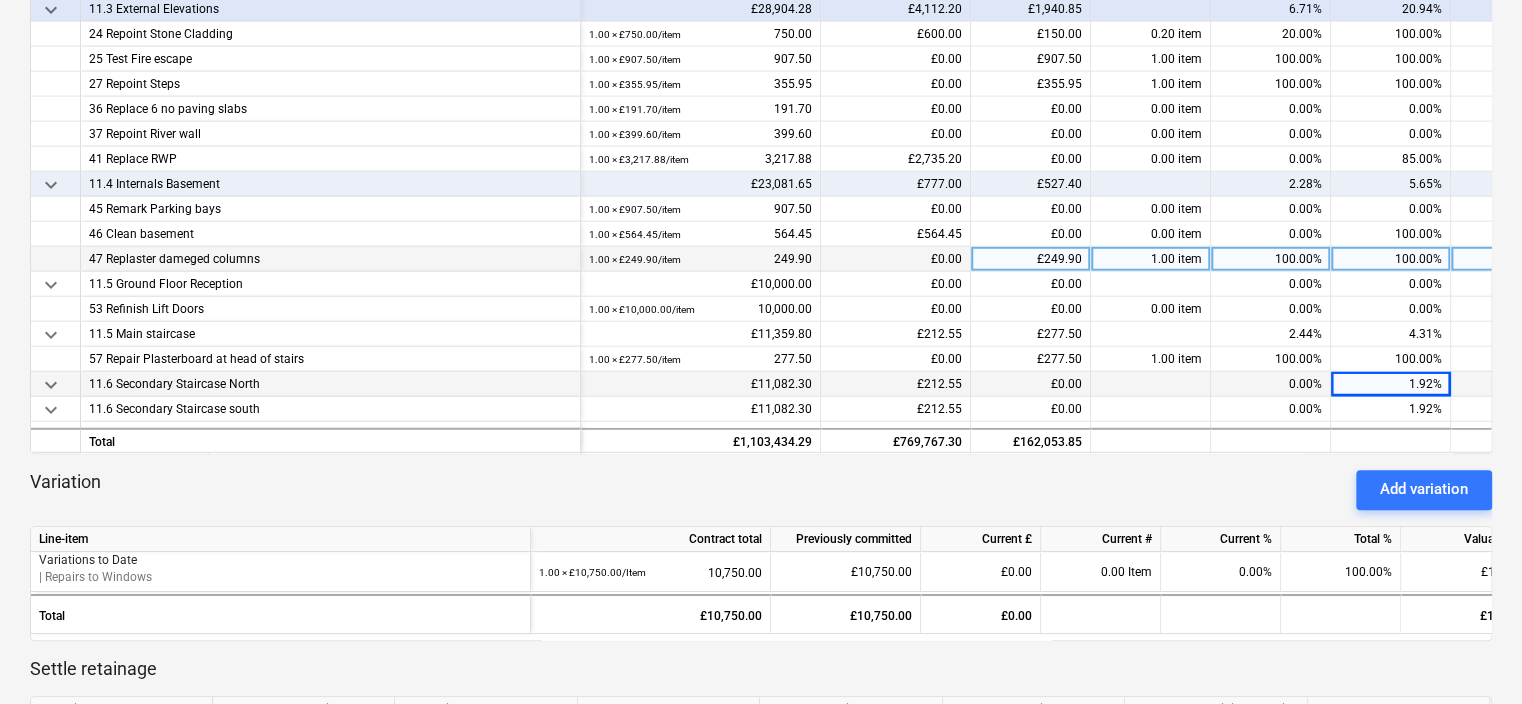 click on "1.92%" at bounding box center (1391, 384) 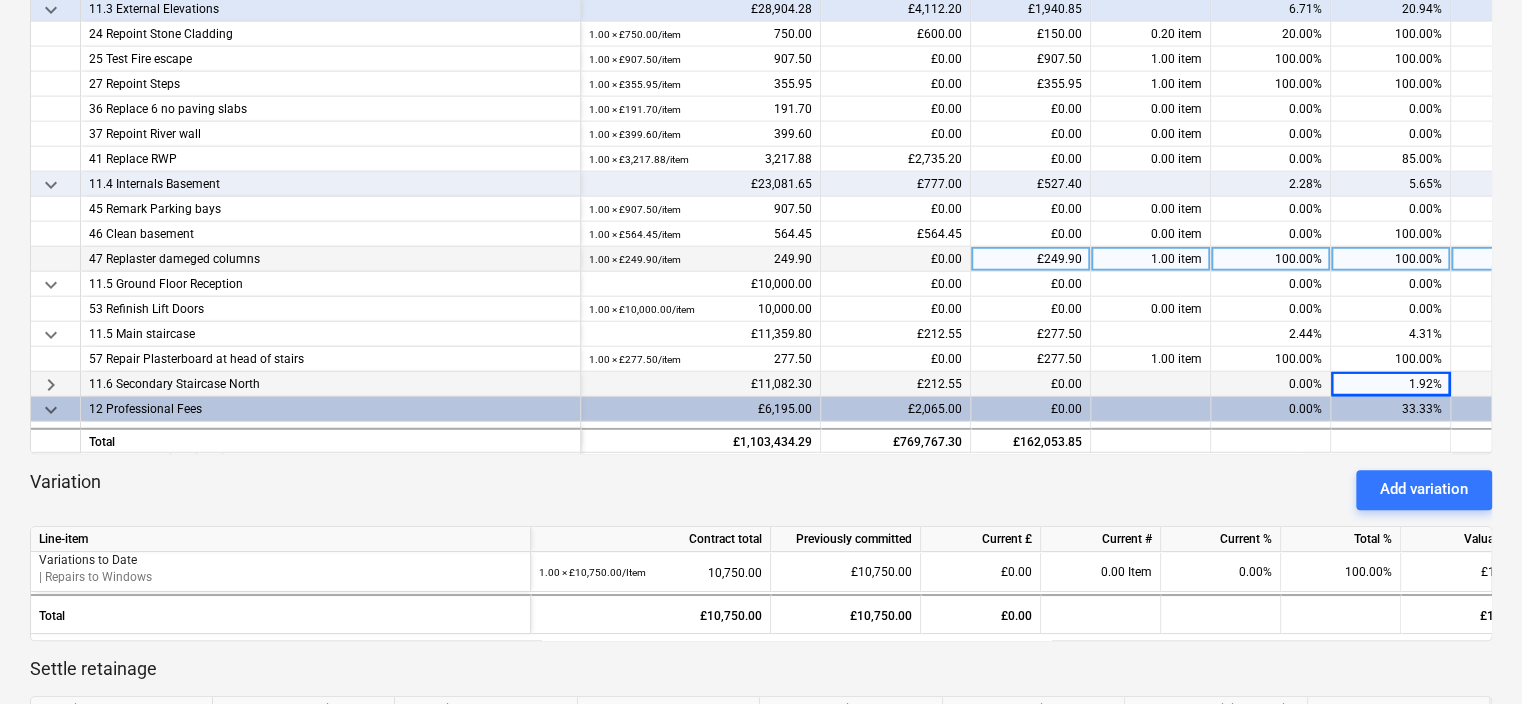 click on "1.92%" at bounding box center [1391, 384] 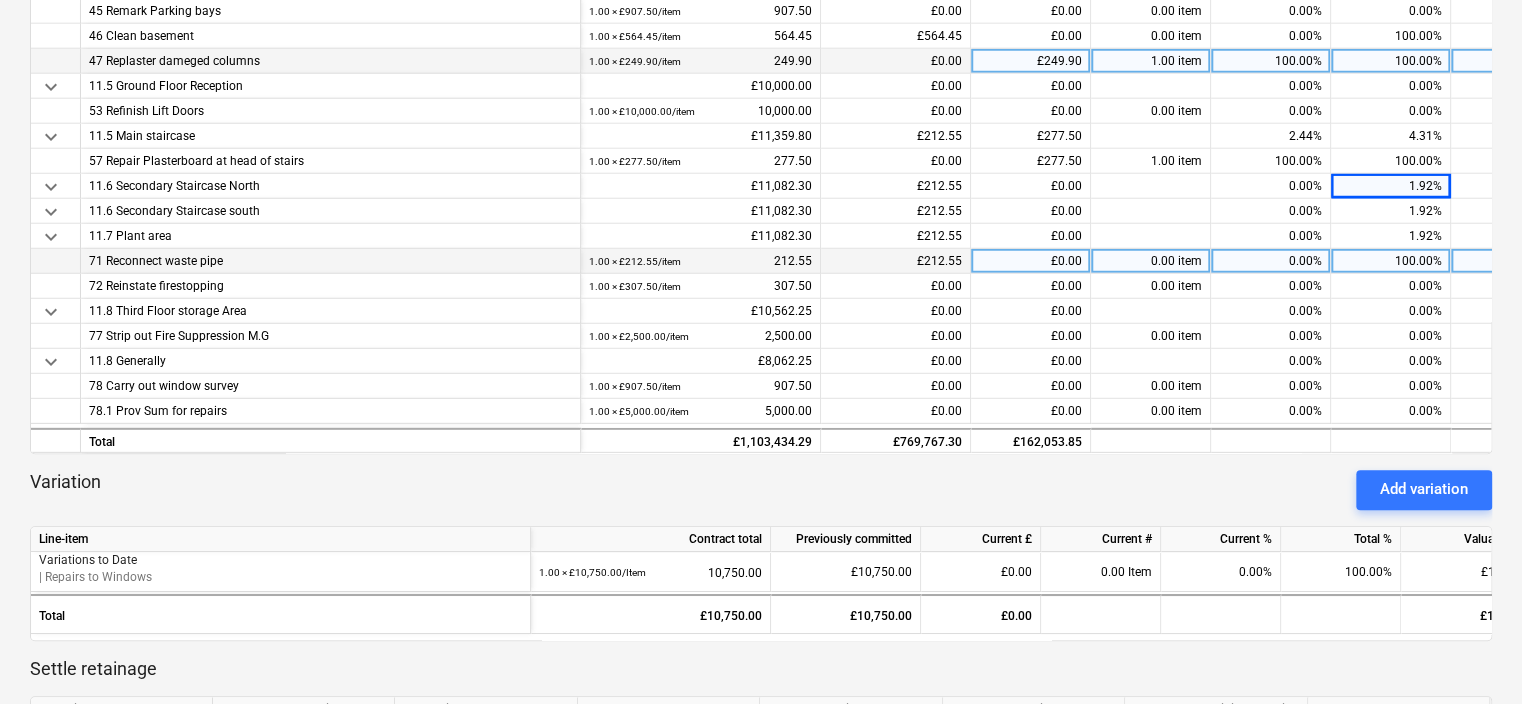 scroll, scrollTop: 2690, scrollLeft: 0, axis: vertical 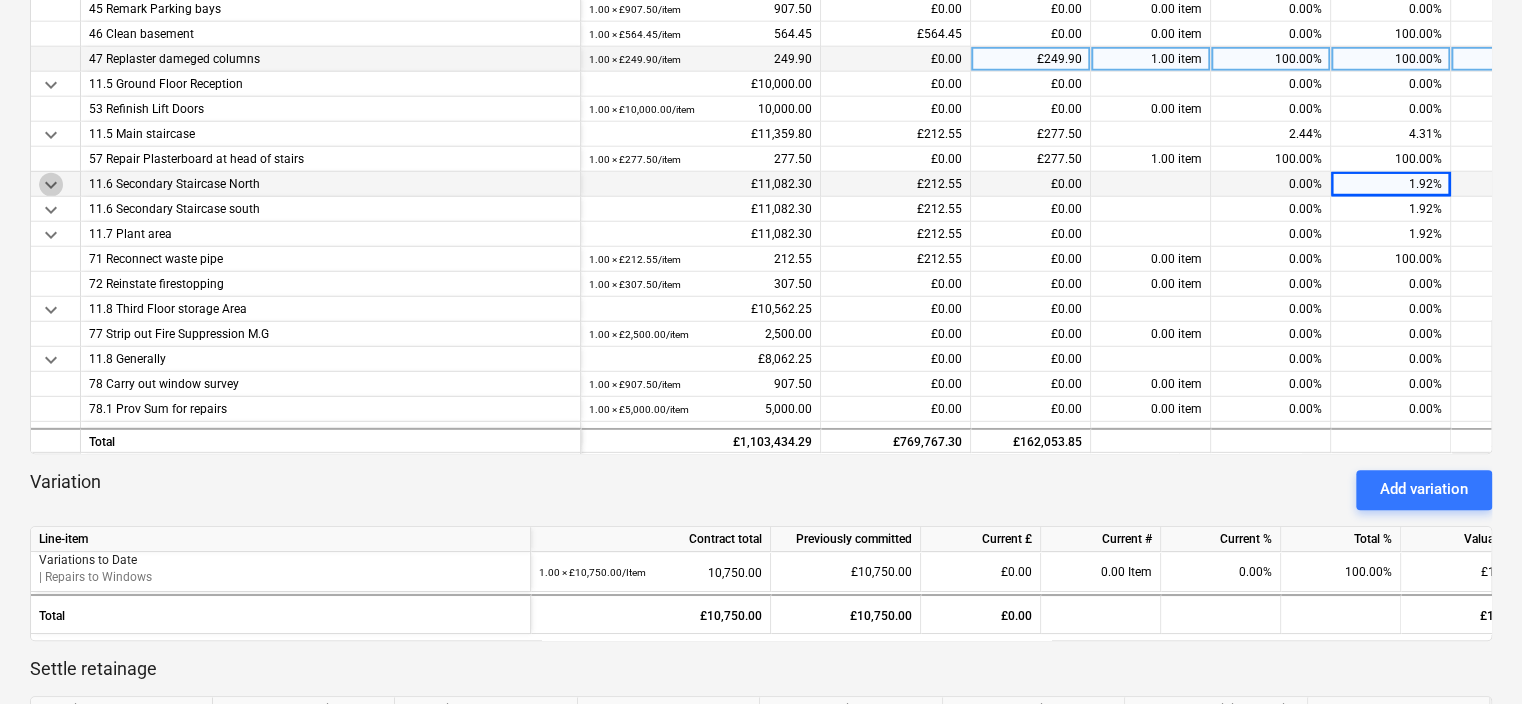 click on "keyboard_arrow_down" at bounding box center [51, 185] 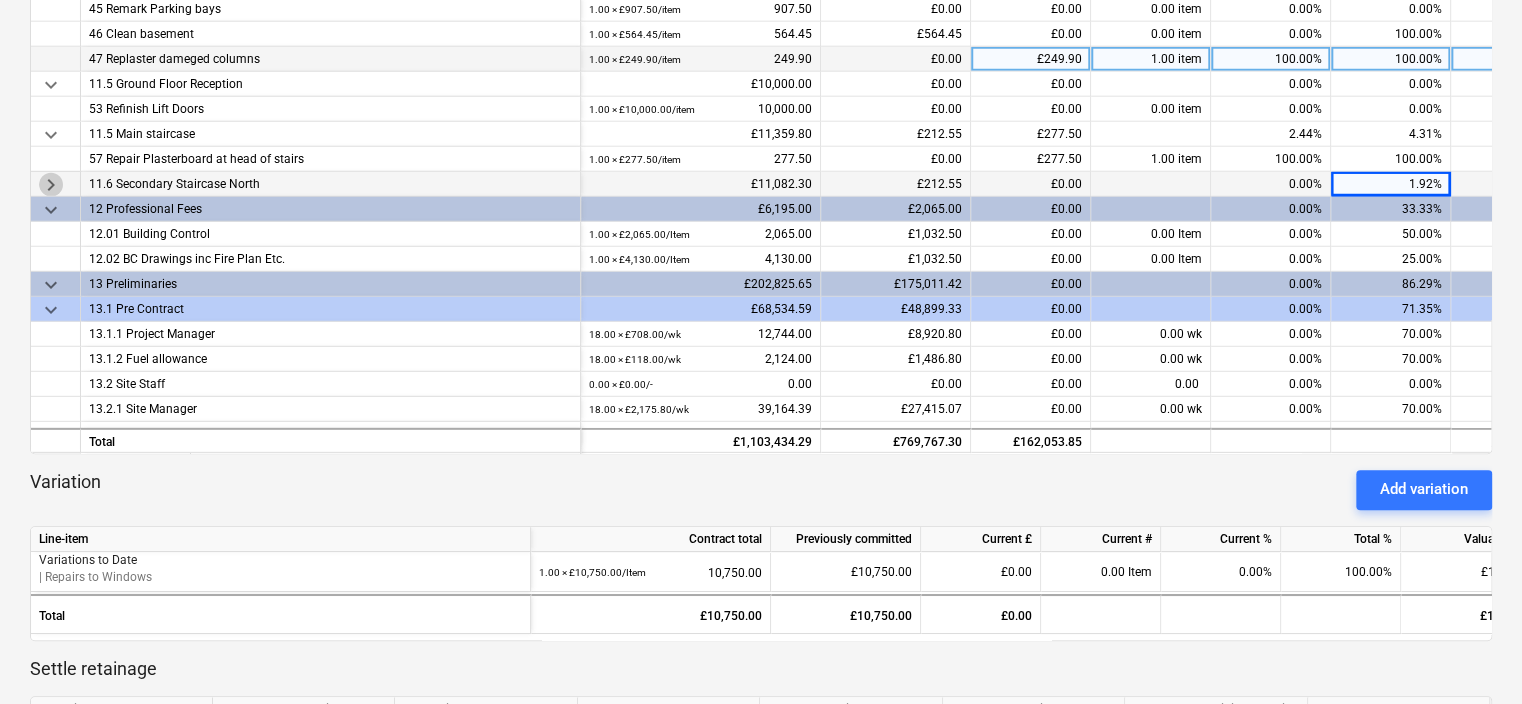click on "keyboard_arrow_right" at bounding box center [51, 185] 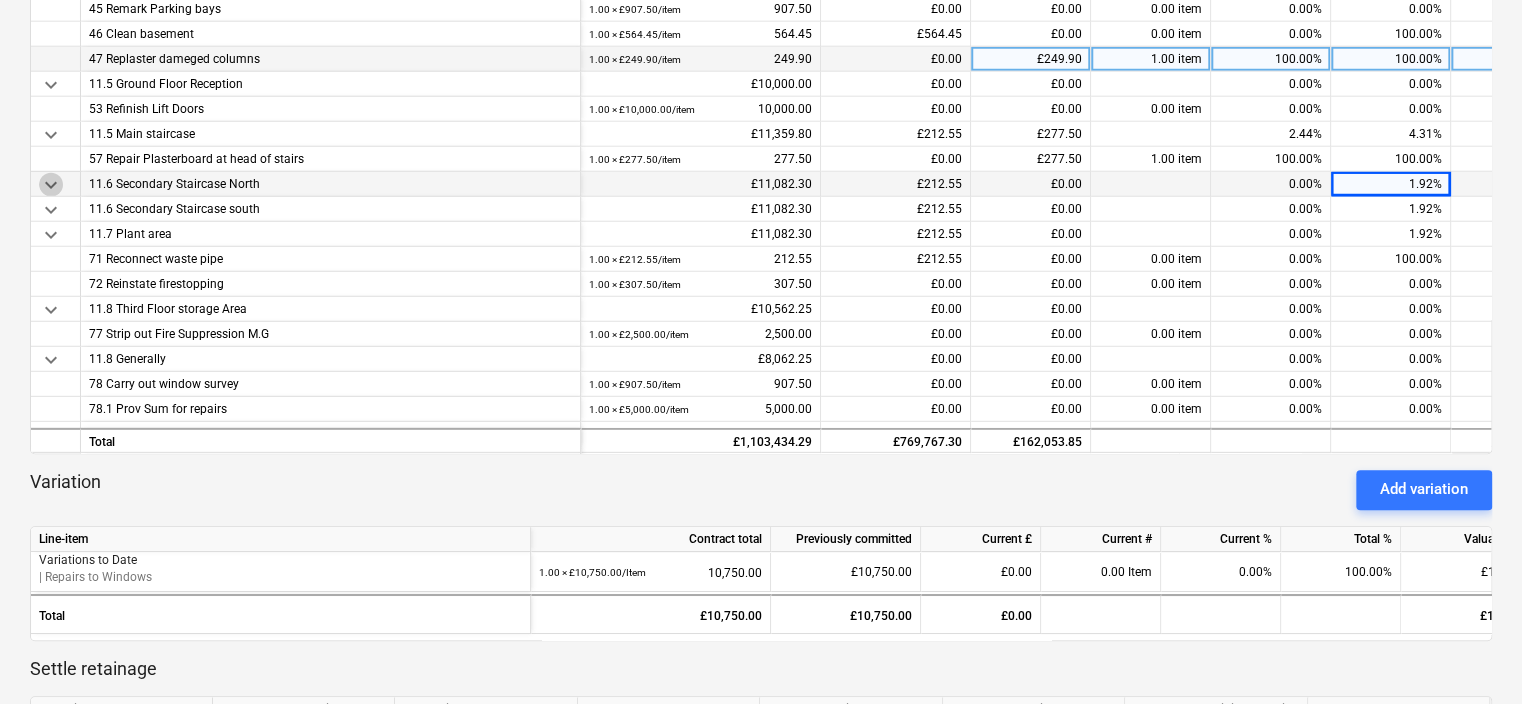 click on "keyboard_arrow_down" at bounding box center [51, 185] 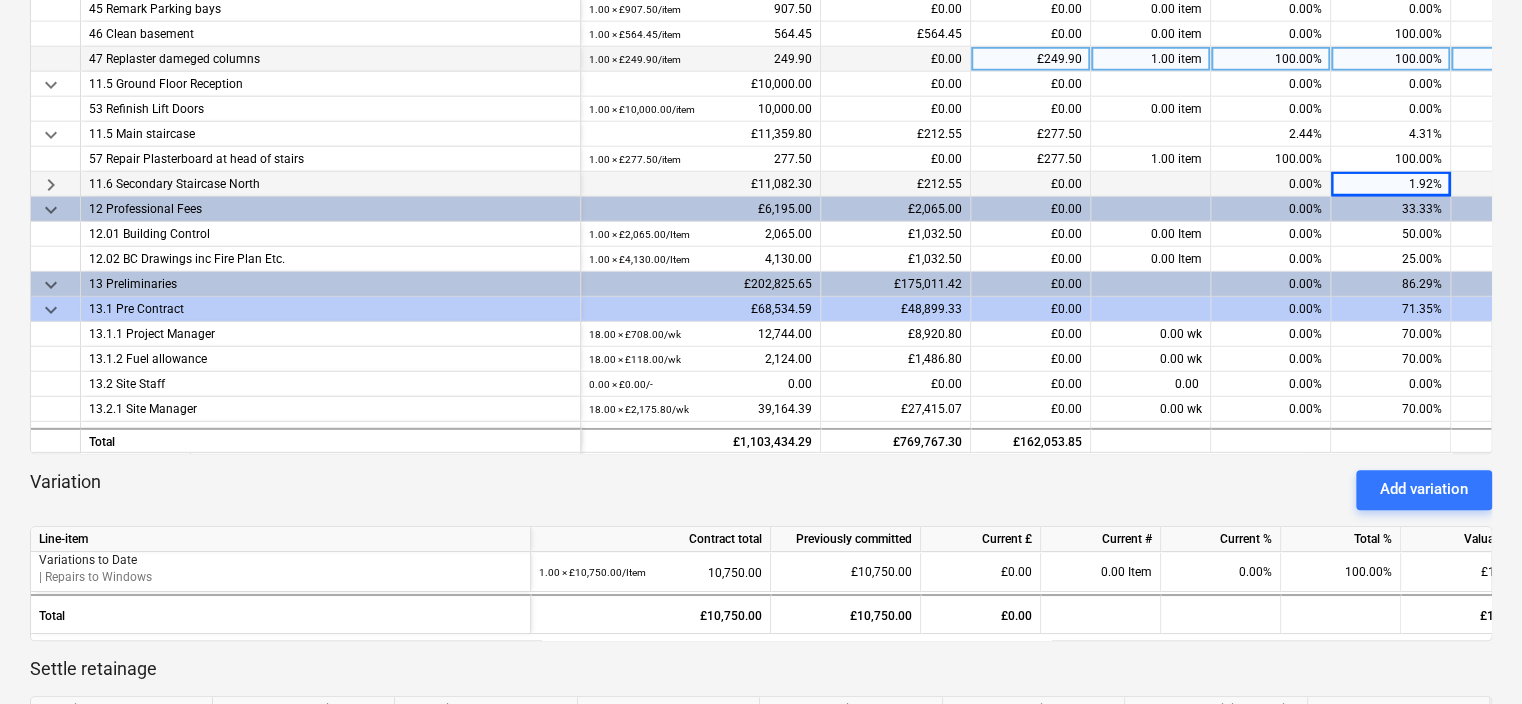 click on "1.92%" at bounding box center [1391, 184] 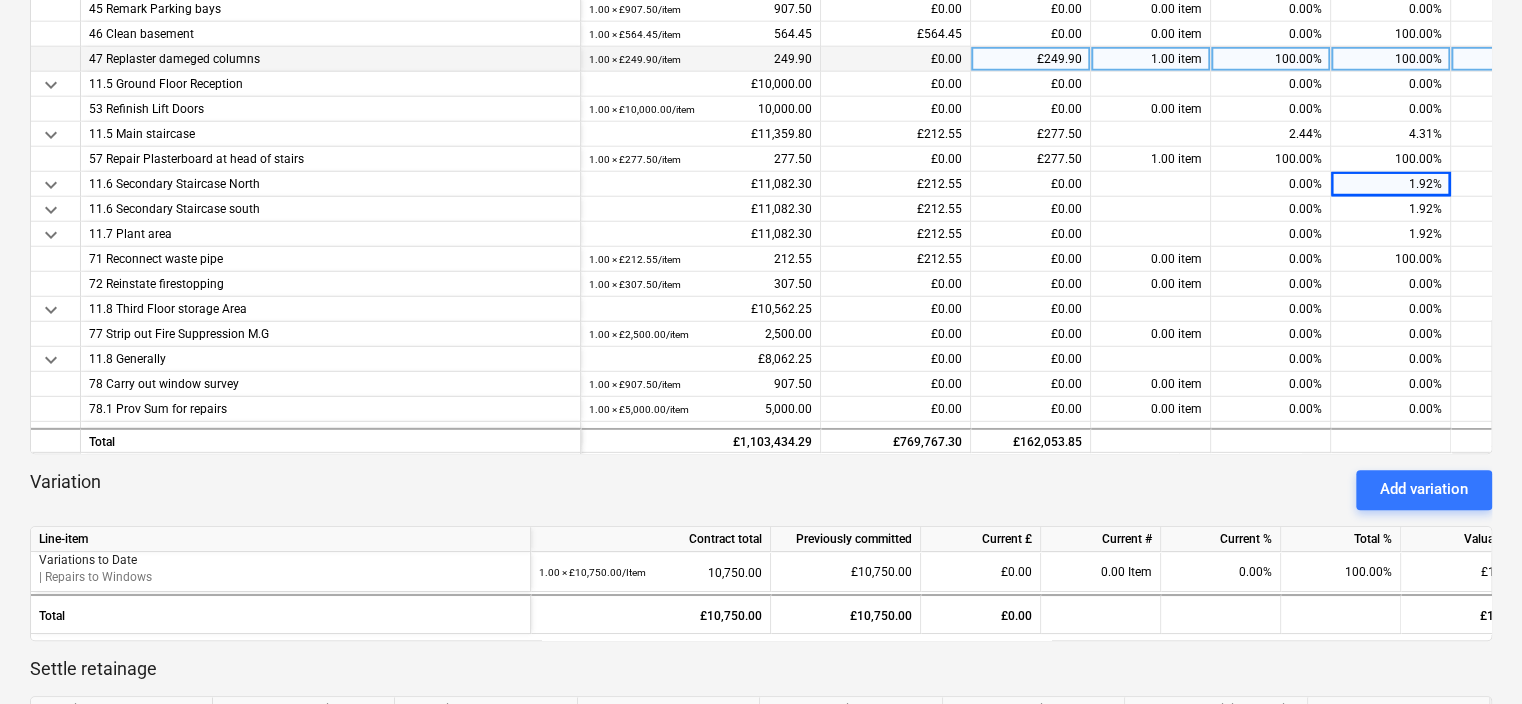 click on "keyboard_arrow_down" at bounding box center (51, 185) 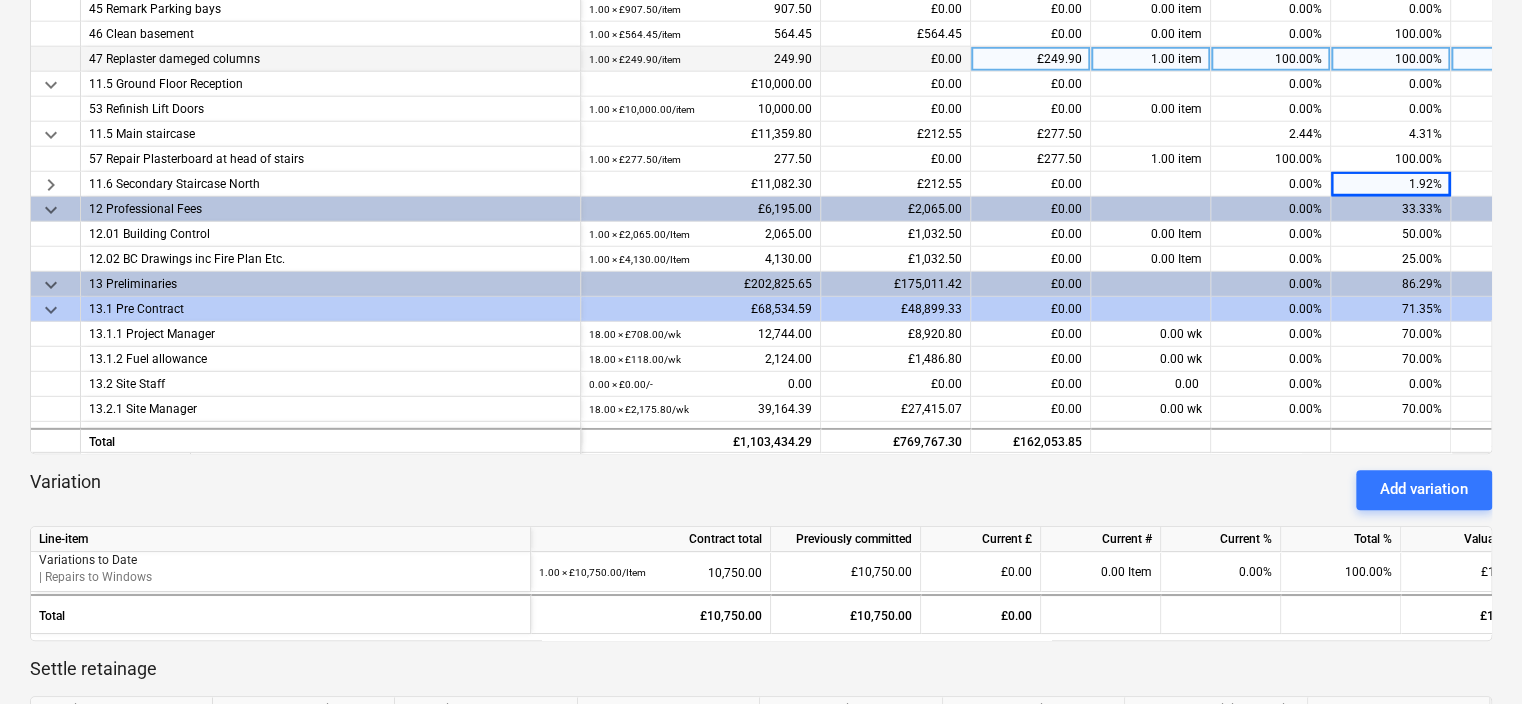 click on "keyboard_arrow_right" at bounding box center (51, 185) 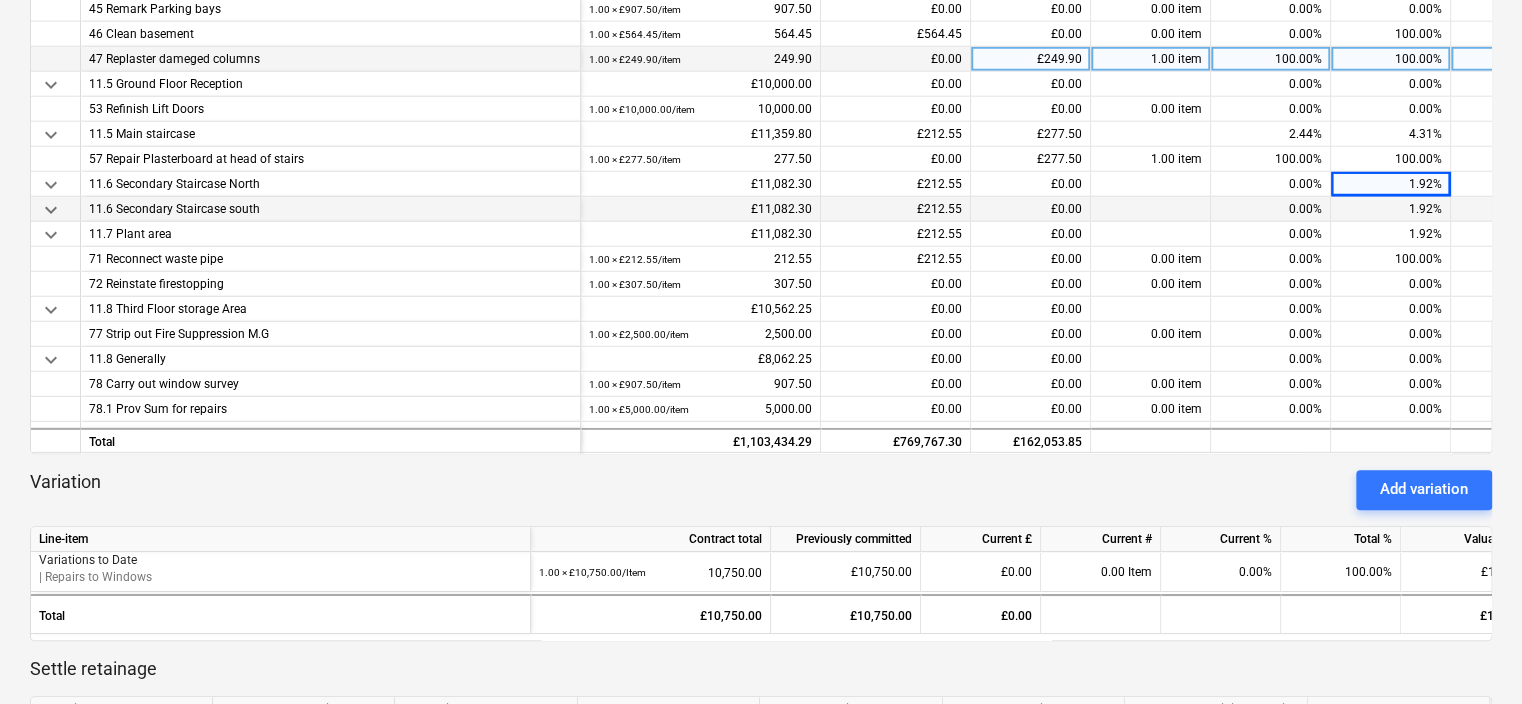 click on "keyboard_arrow_down" at bounding box center (51, 210) 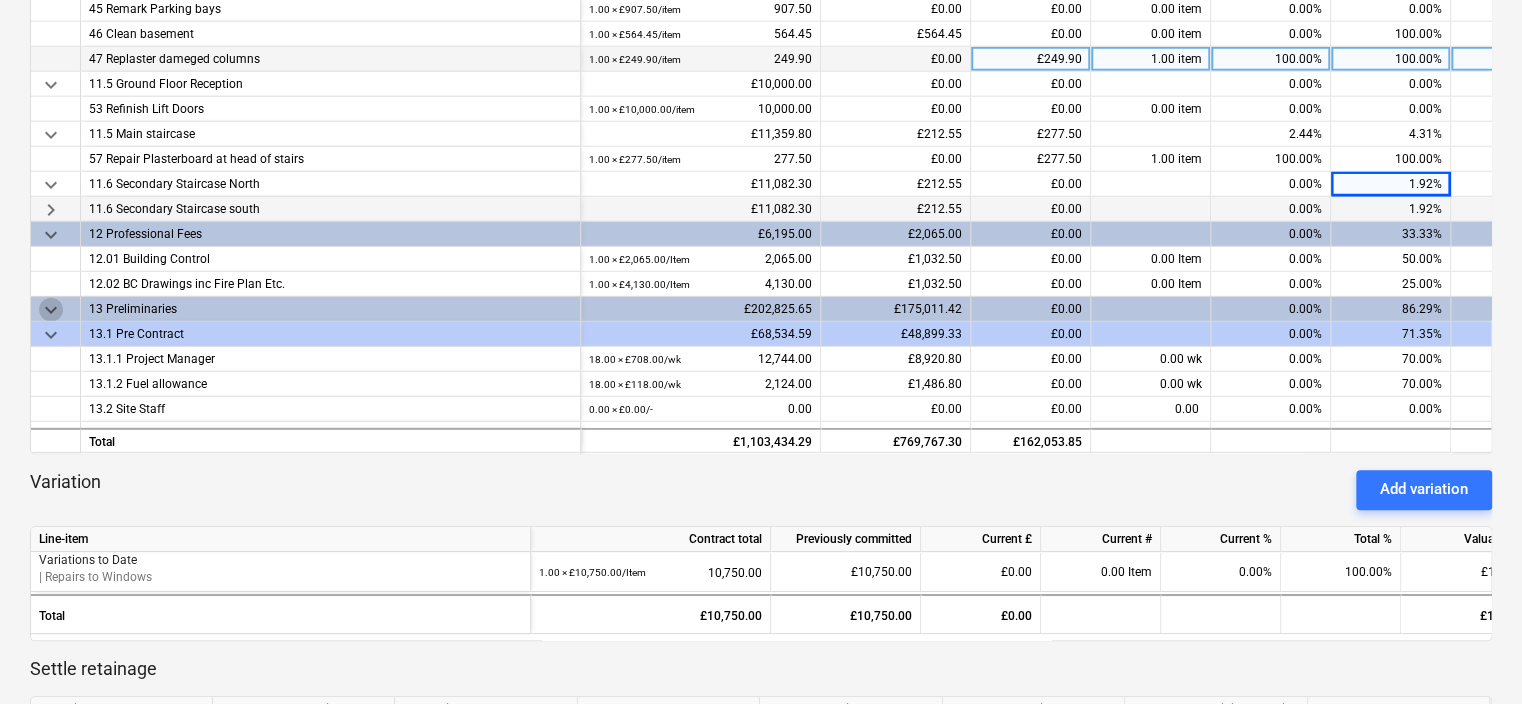 click on "keyboard_arrow_down" at bounding box center (51, 310) 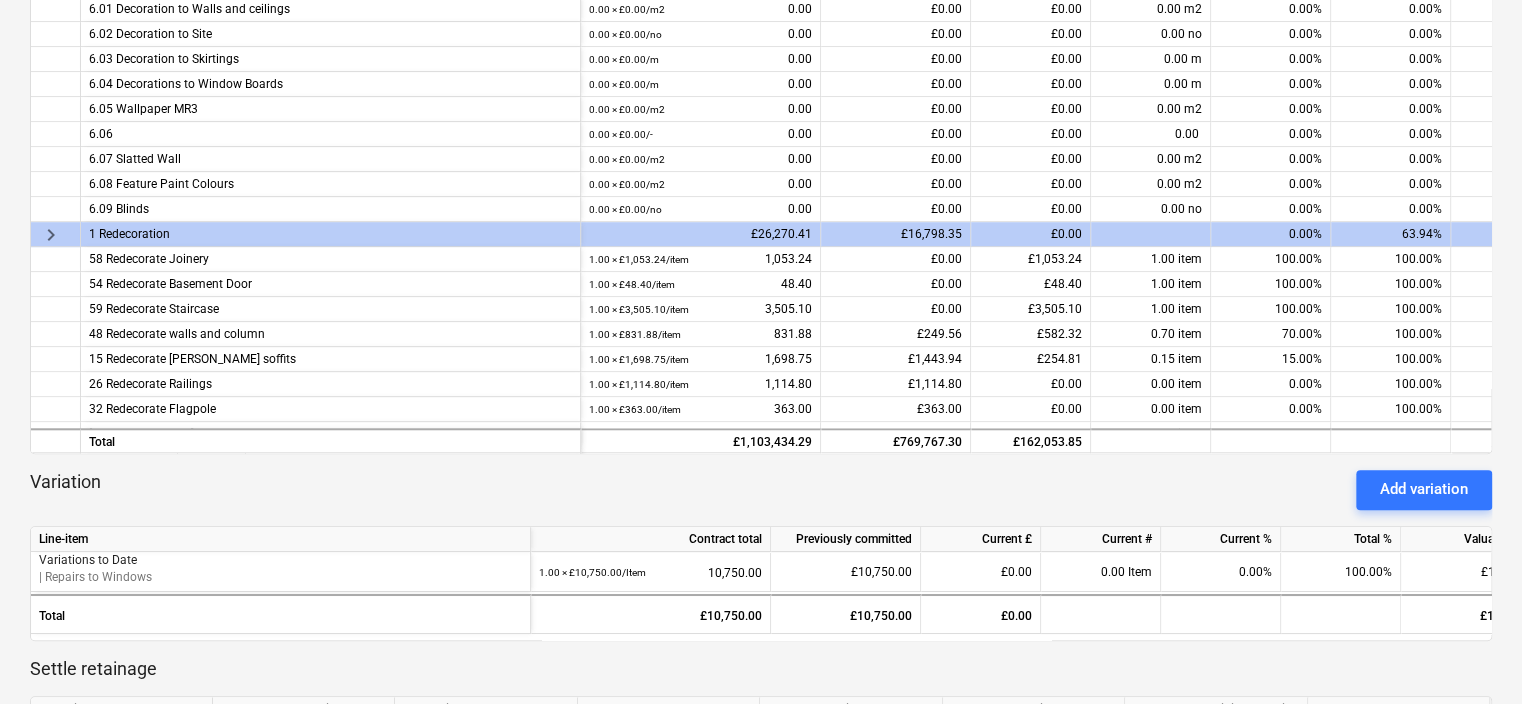 scroll, scrollTop: 0, scrollLeft: 0, axis: both 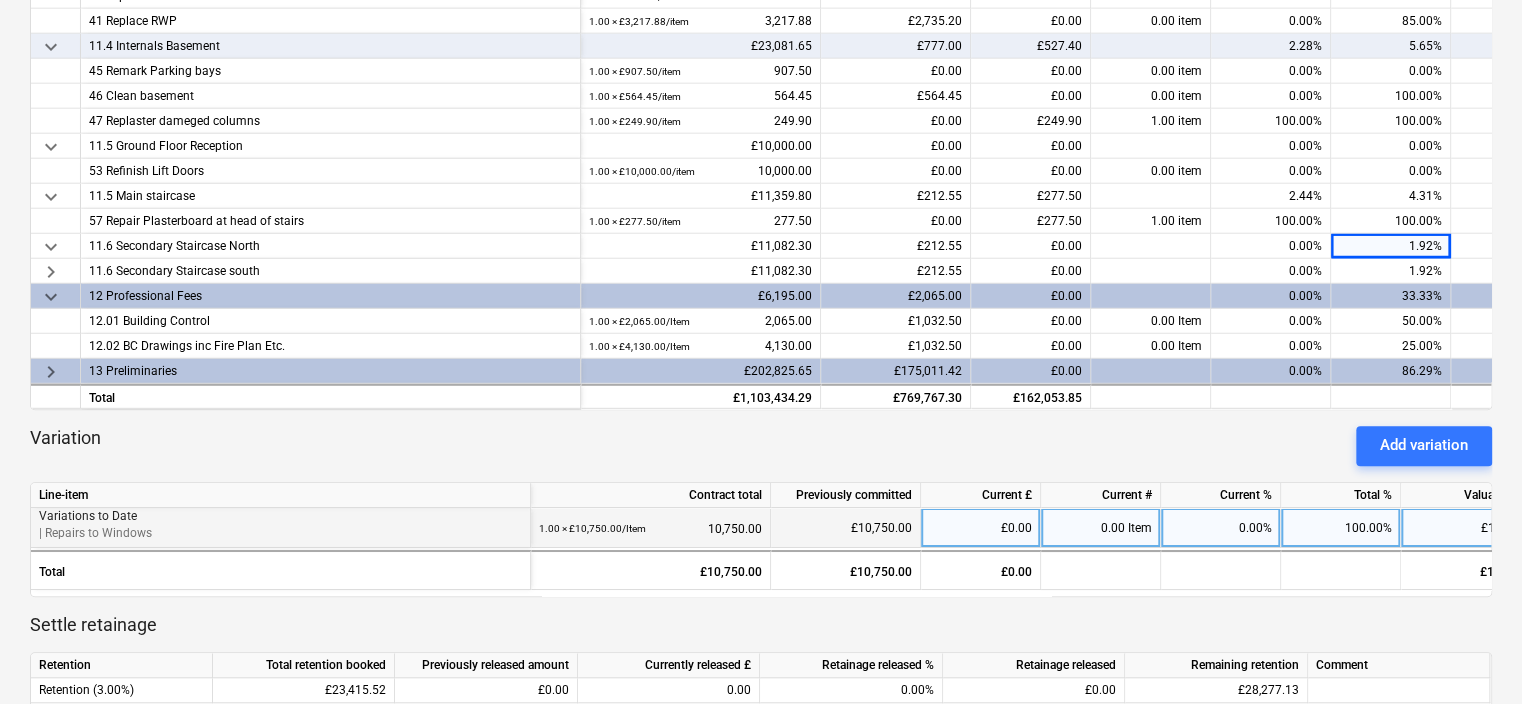 click on "Variations to Date" at bounding box center (280, 516) 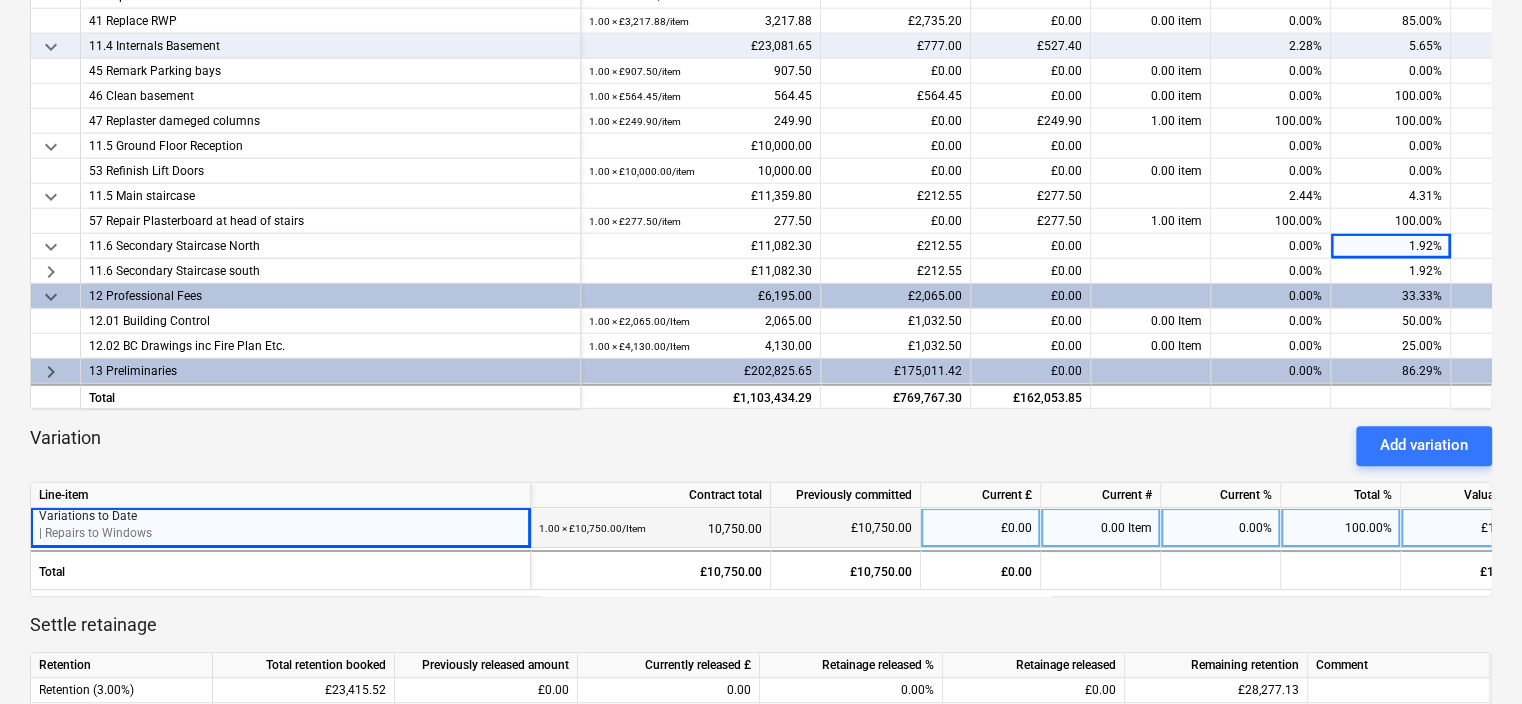 click on "100.00%" at bounding box center [1341, 528] 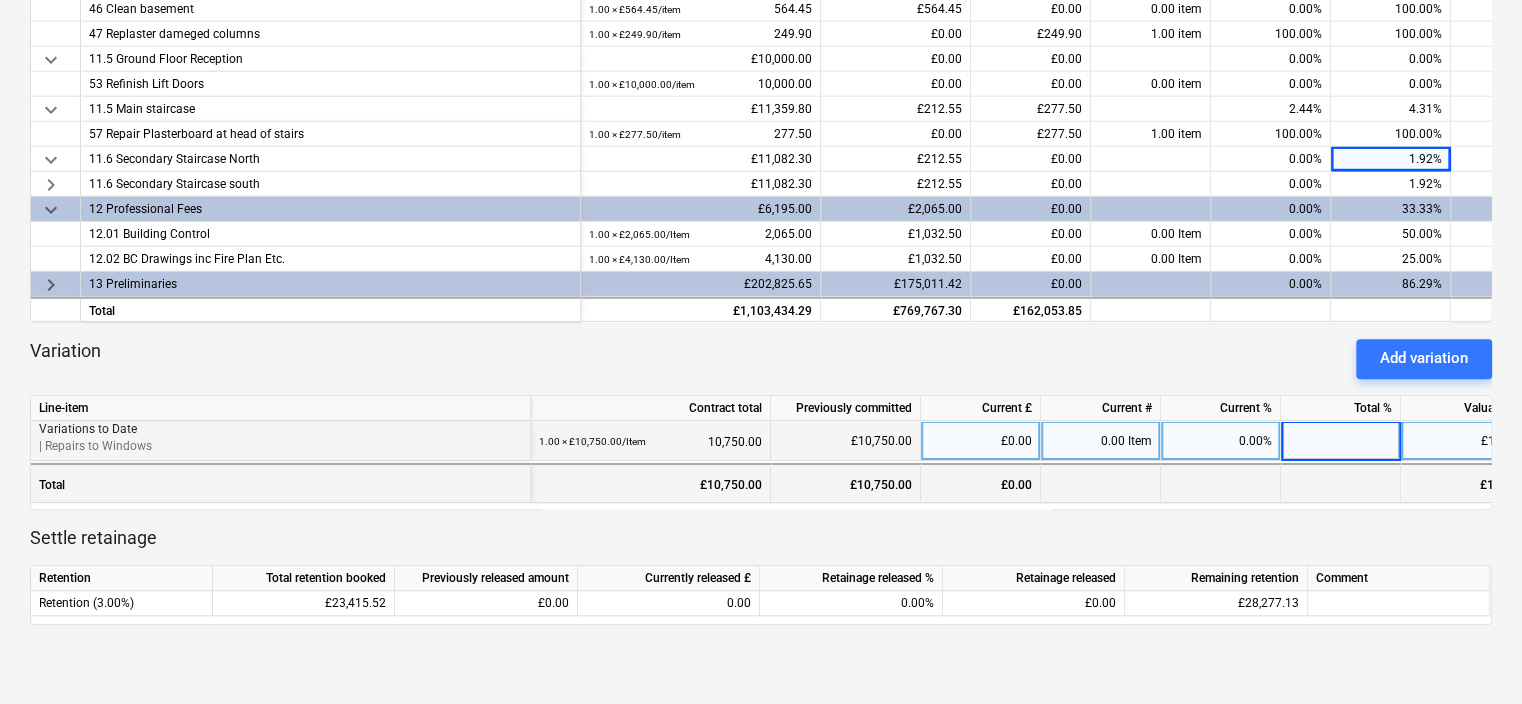 scroll, scrollTop: 544, scrollLeft: 0, axis: vertical 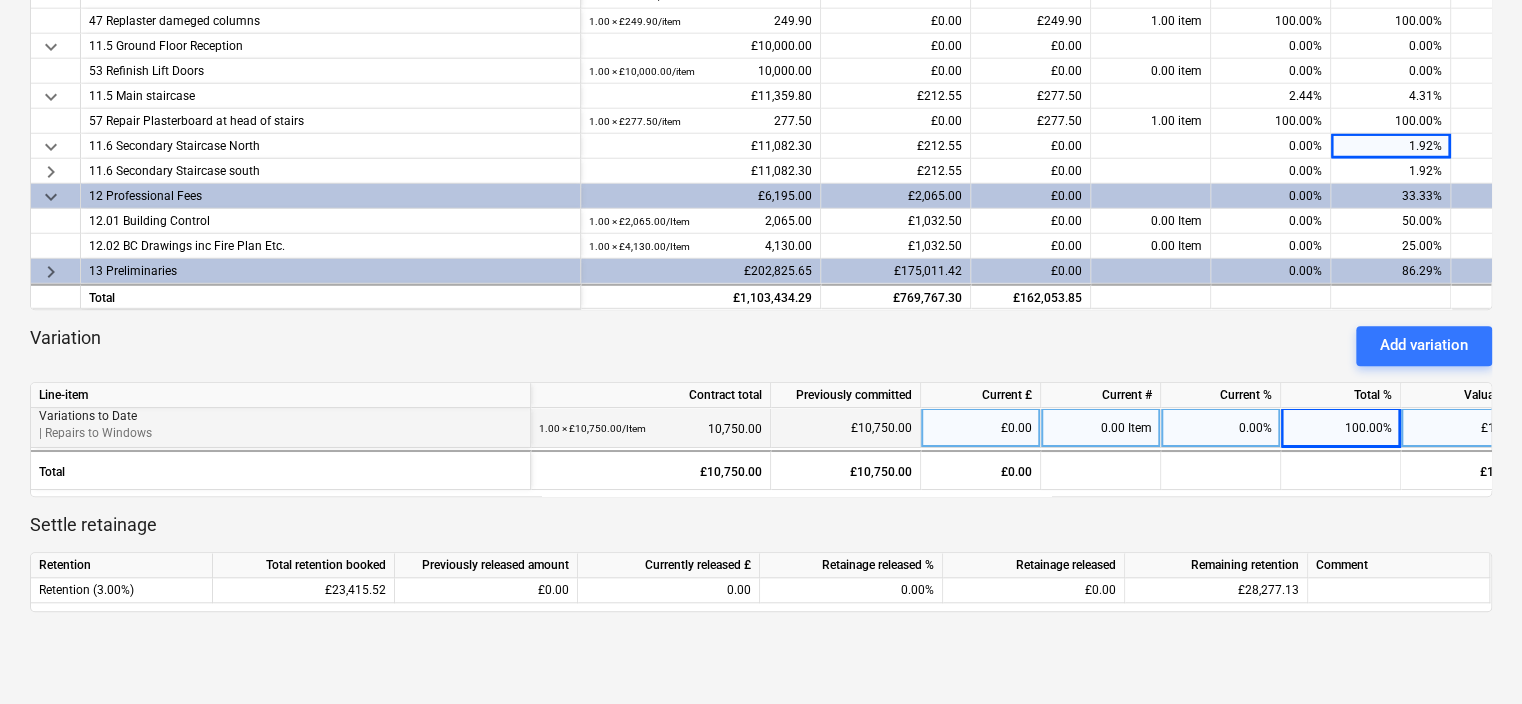 click on "| Repairs to Windows" at bounding box center [280, 433] 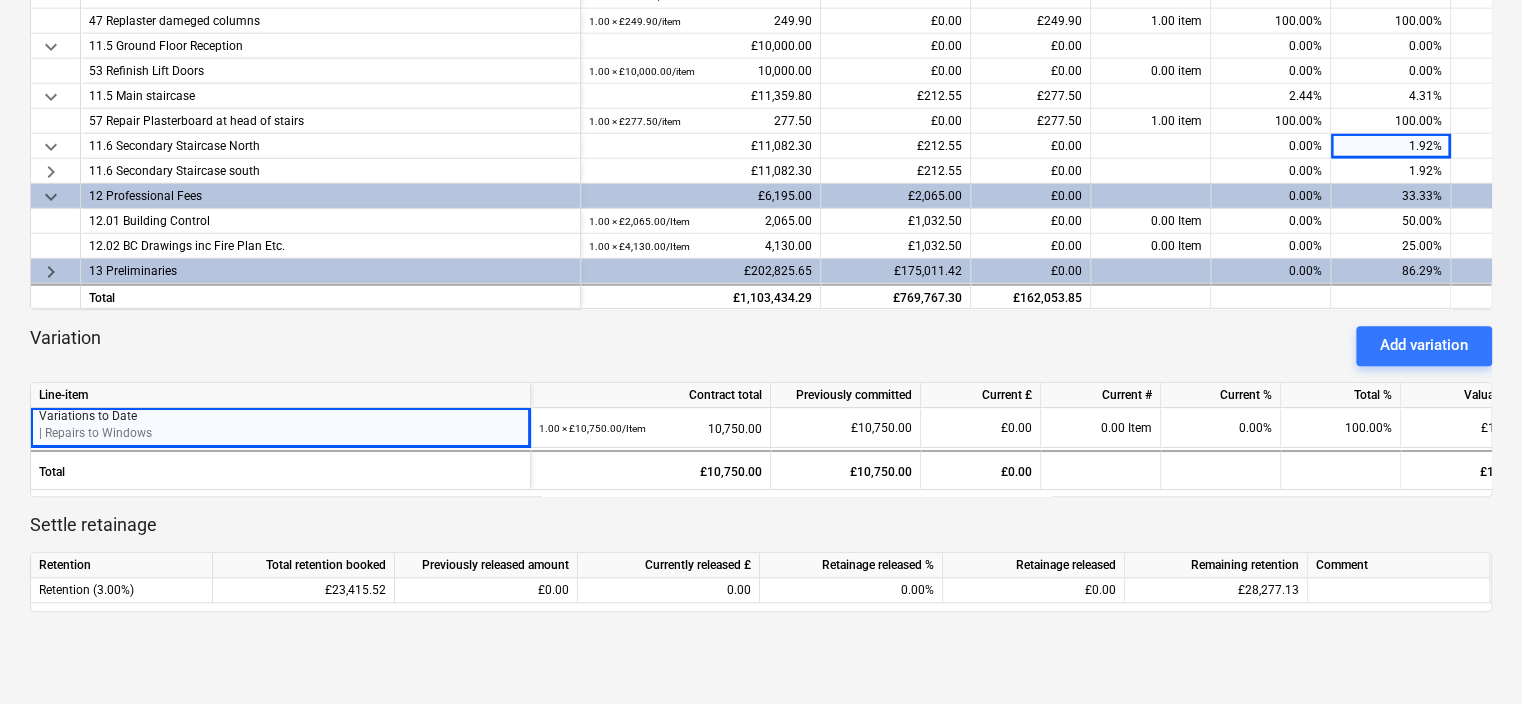 click on "Line-item" at bounding box center (281, 395) 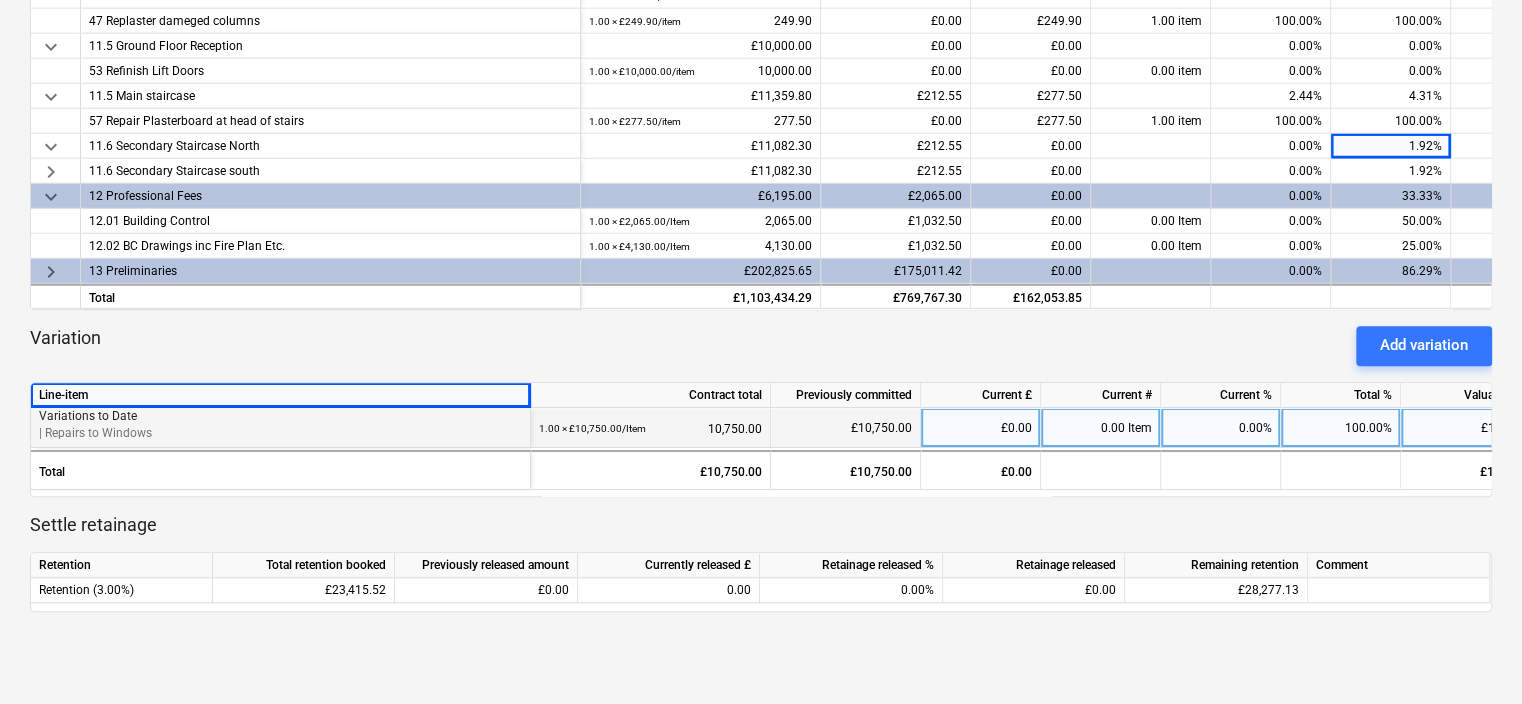 click on "Variations to Date" at bounding box center (280, 416) 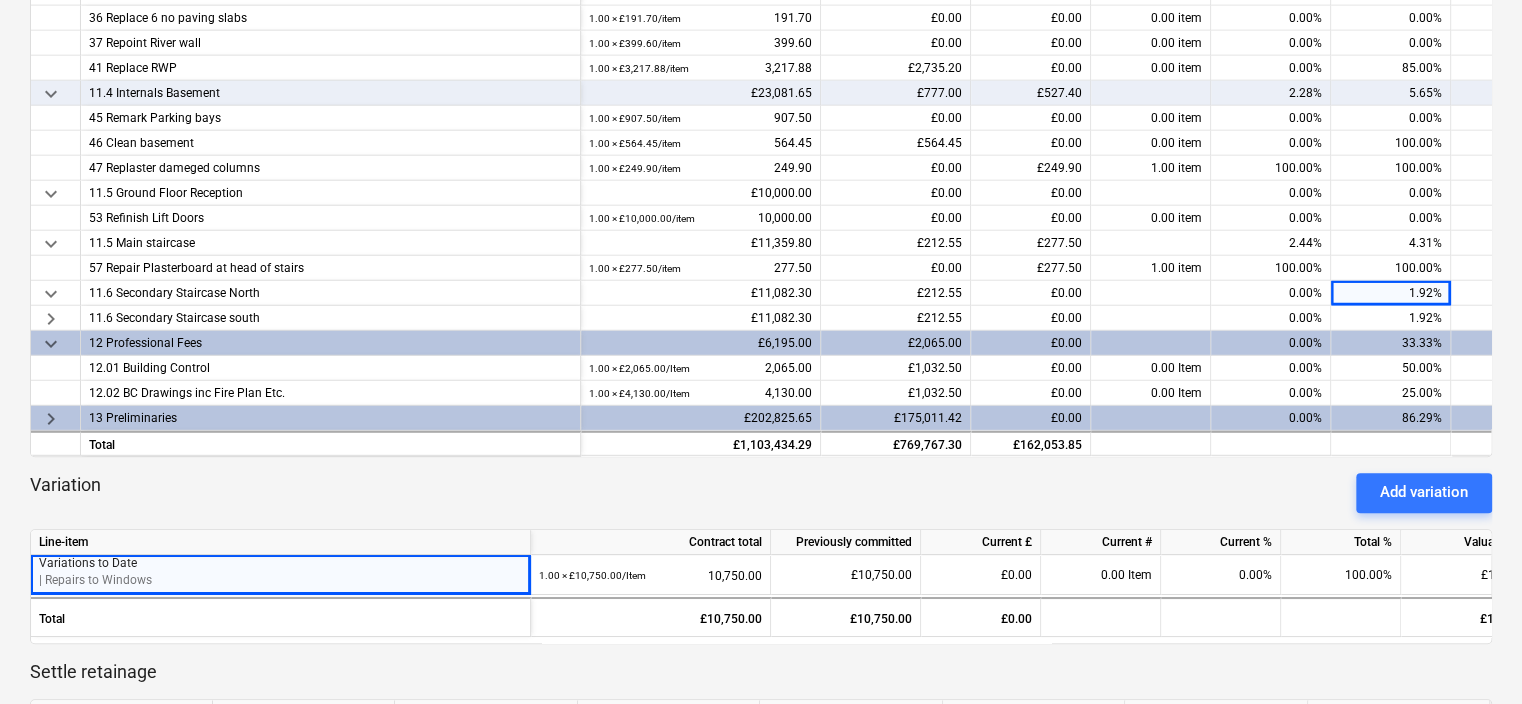scroll, scrollTop: 400, scrollLeft: 0, axis: vertical 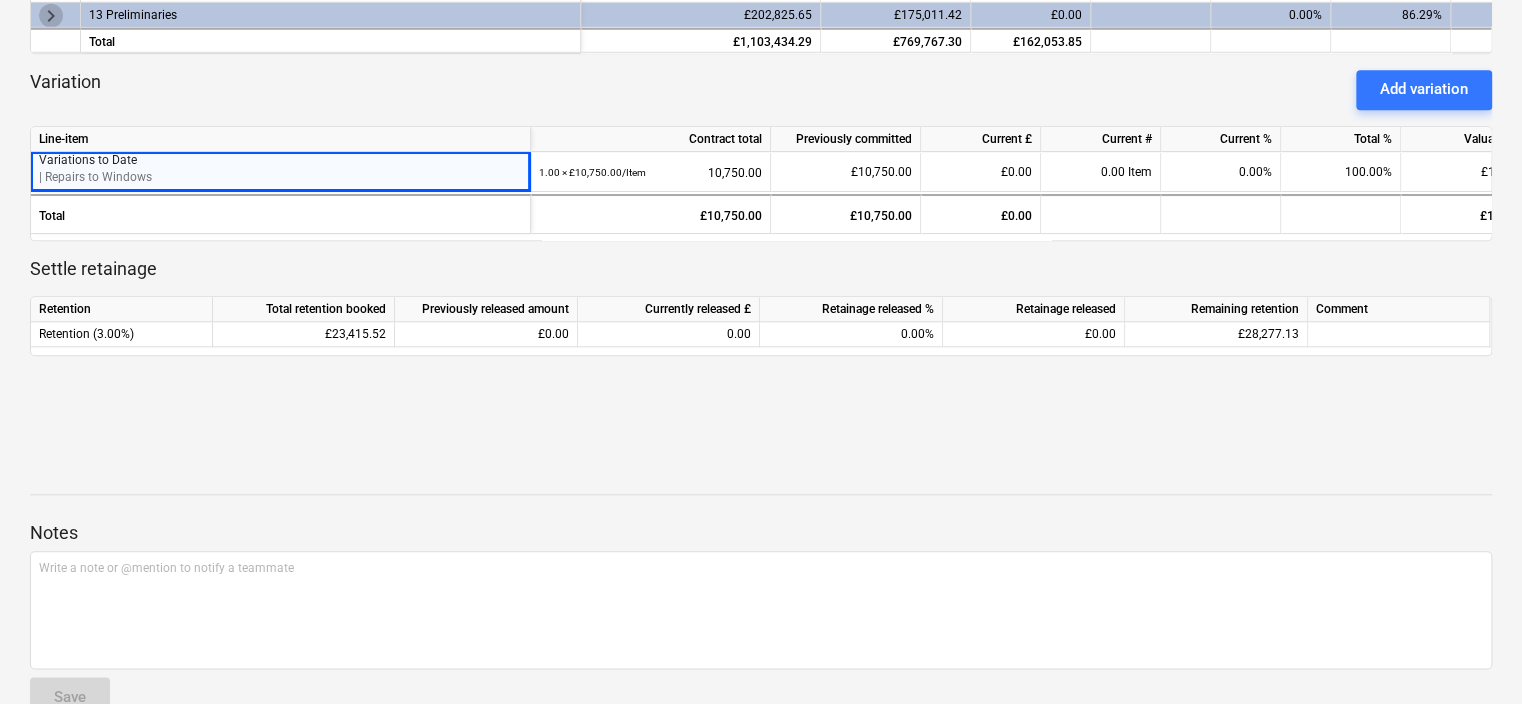 click on "keyboard_arrow_right" at bounding box center (51, 16) 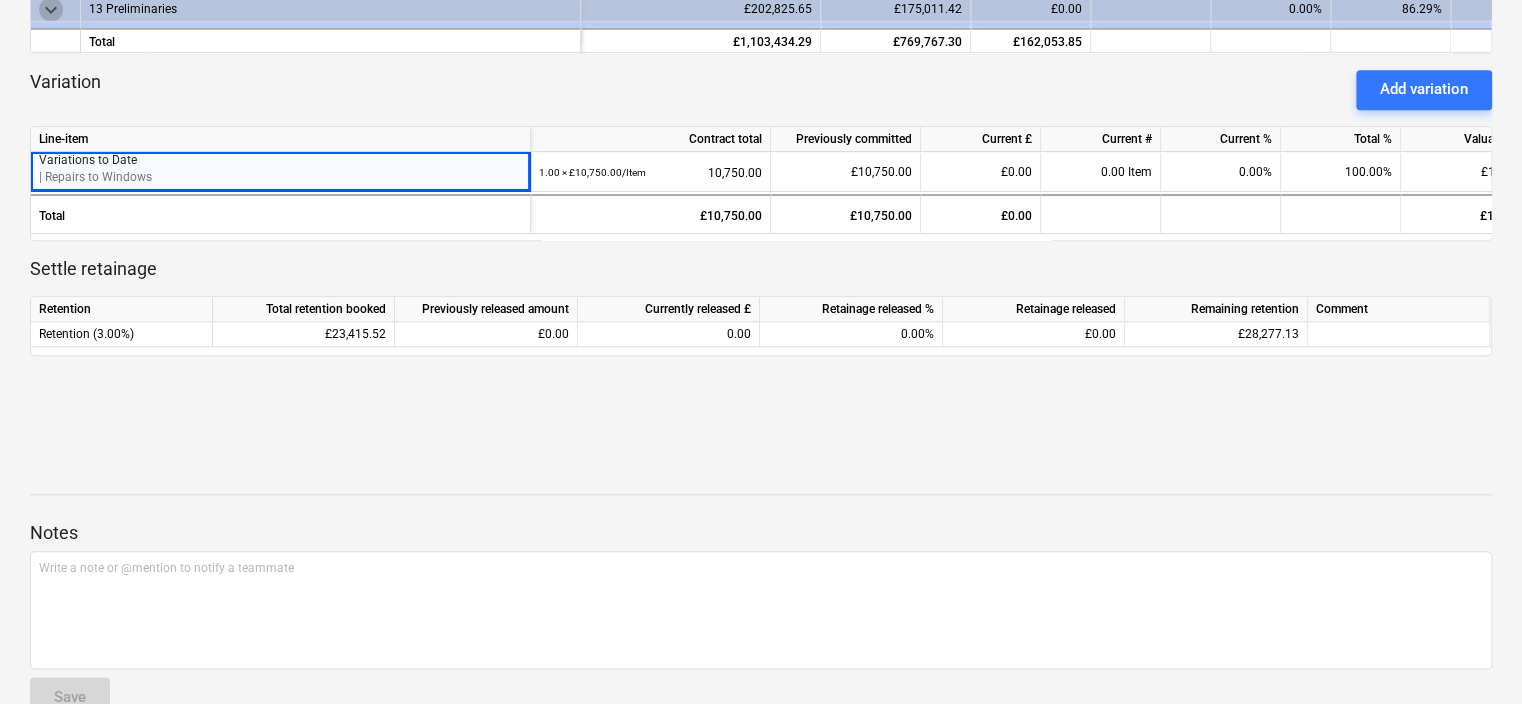 click on "keyboard_arrow_down" at bounding box center (51, 10) 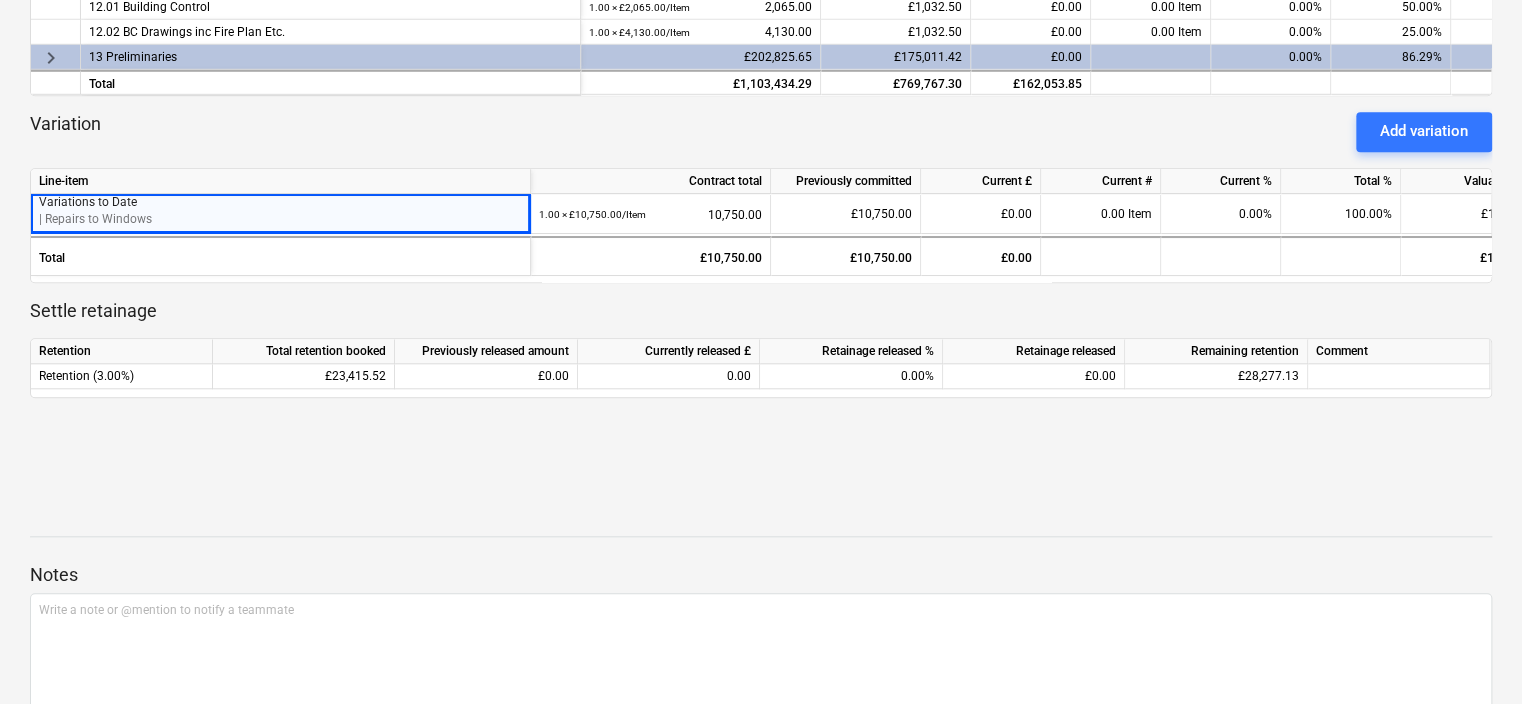 scroll, scrollTop: 644, scrollLeft: 0, axis: vertical 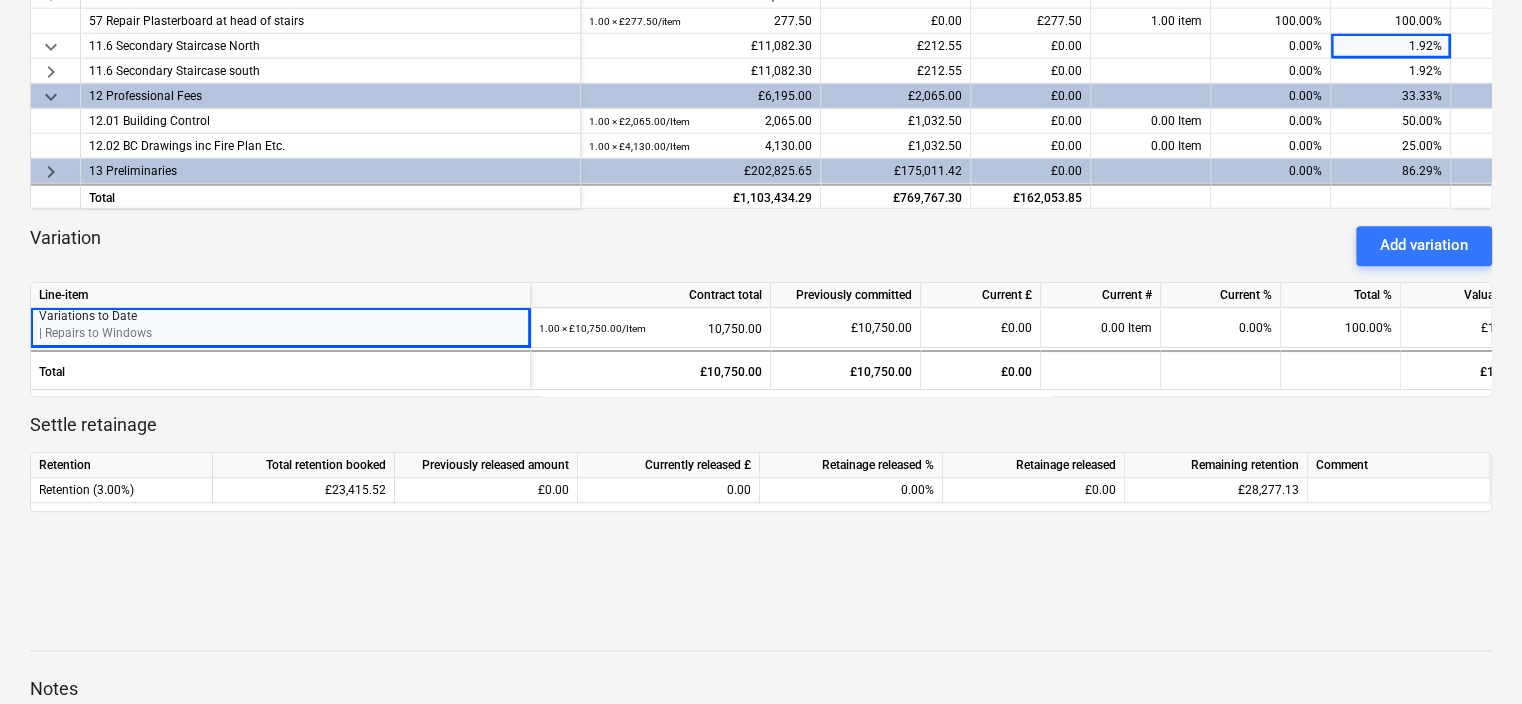 click on "86.29%" at bounding box center [1391, 171] 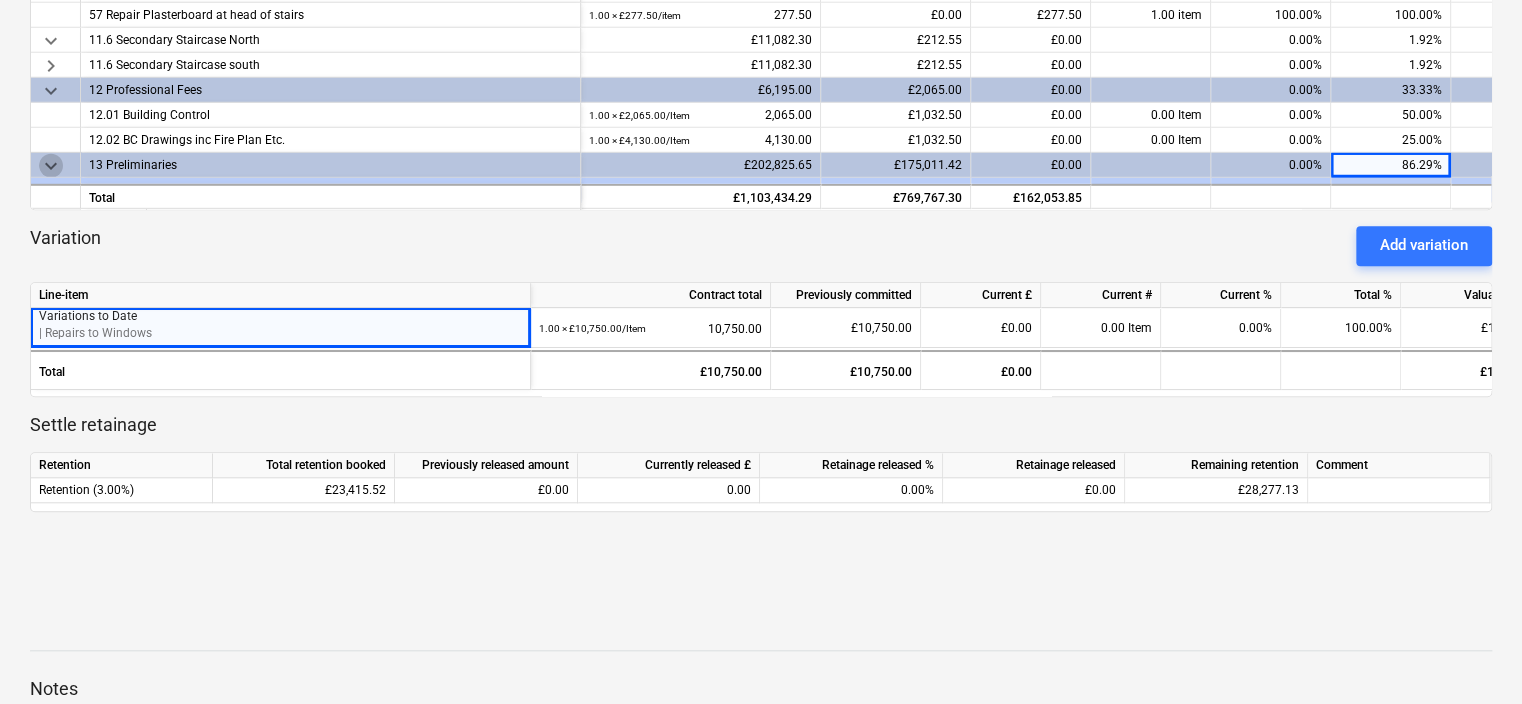 click on "keyboard_arrow_down" at bounding box center (51, 166) 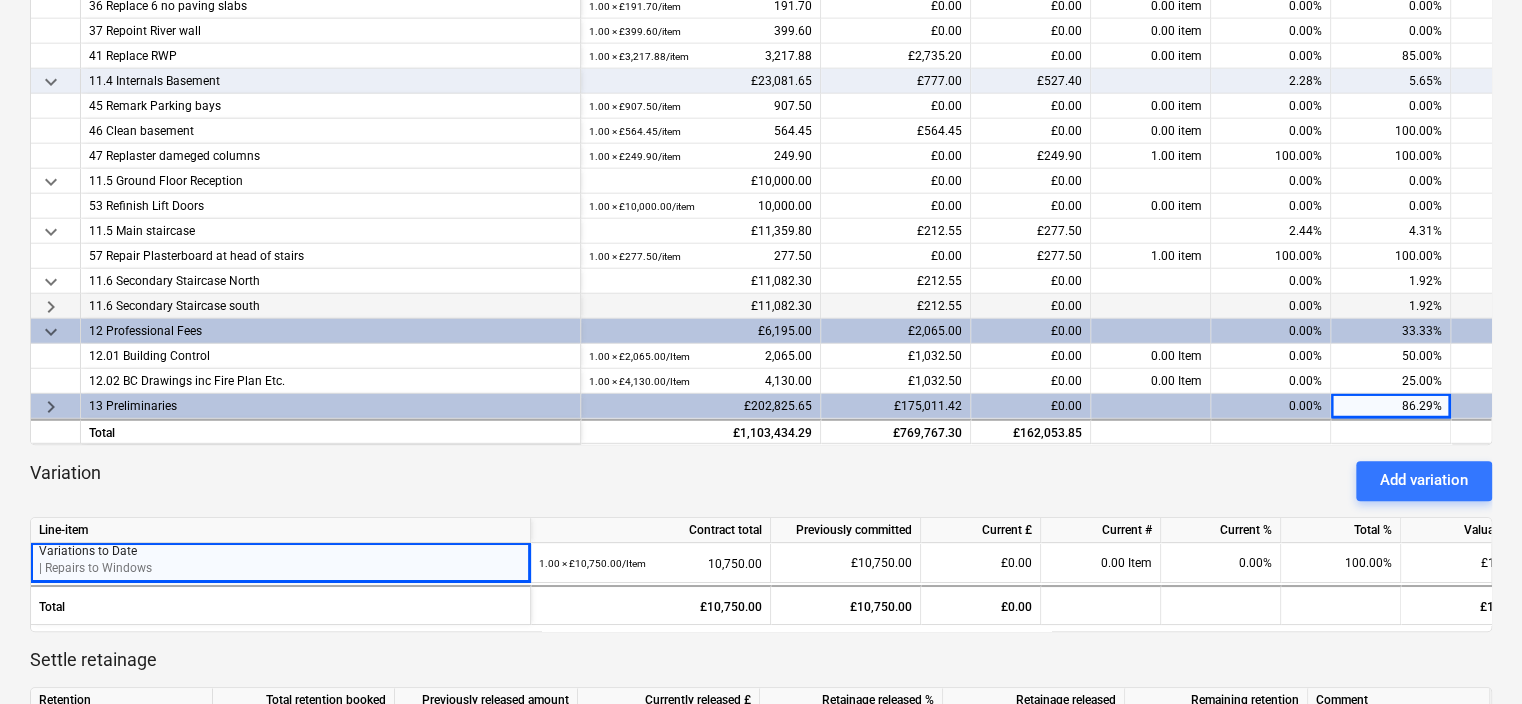 scroll, scrollTop: 444, scrollLeft: 0, axis: vertical 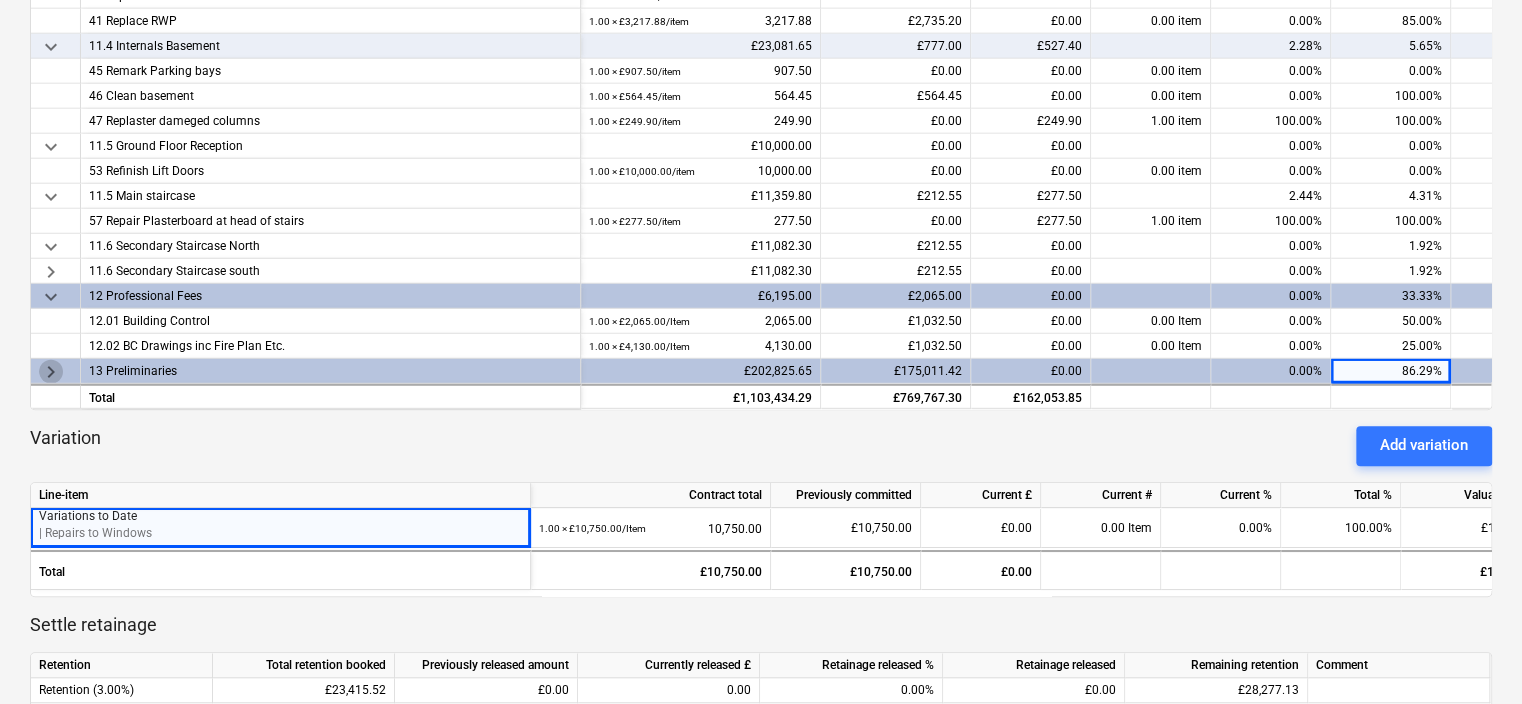 click on "keyboard_arrow_right" at bounding box center (51, 372) 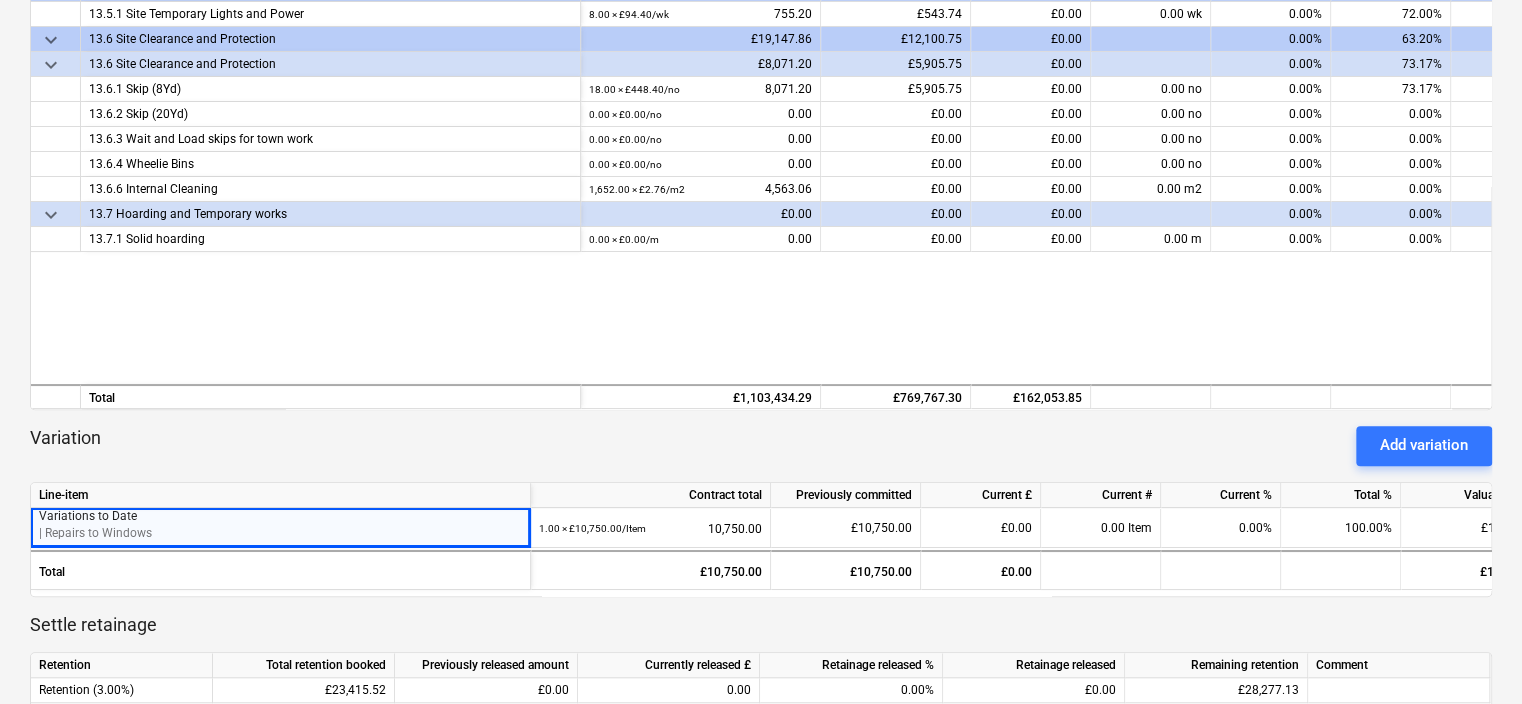 scroll, scrollTop: 3765, scrollLeft: 0, axis: vertical 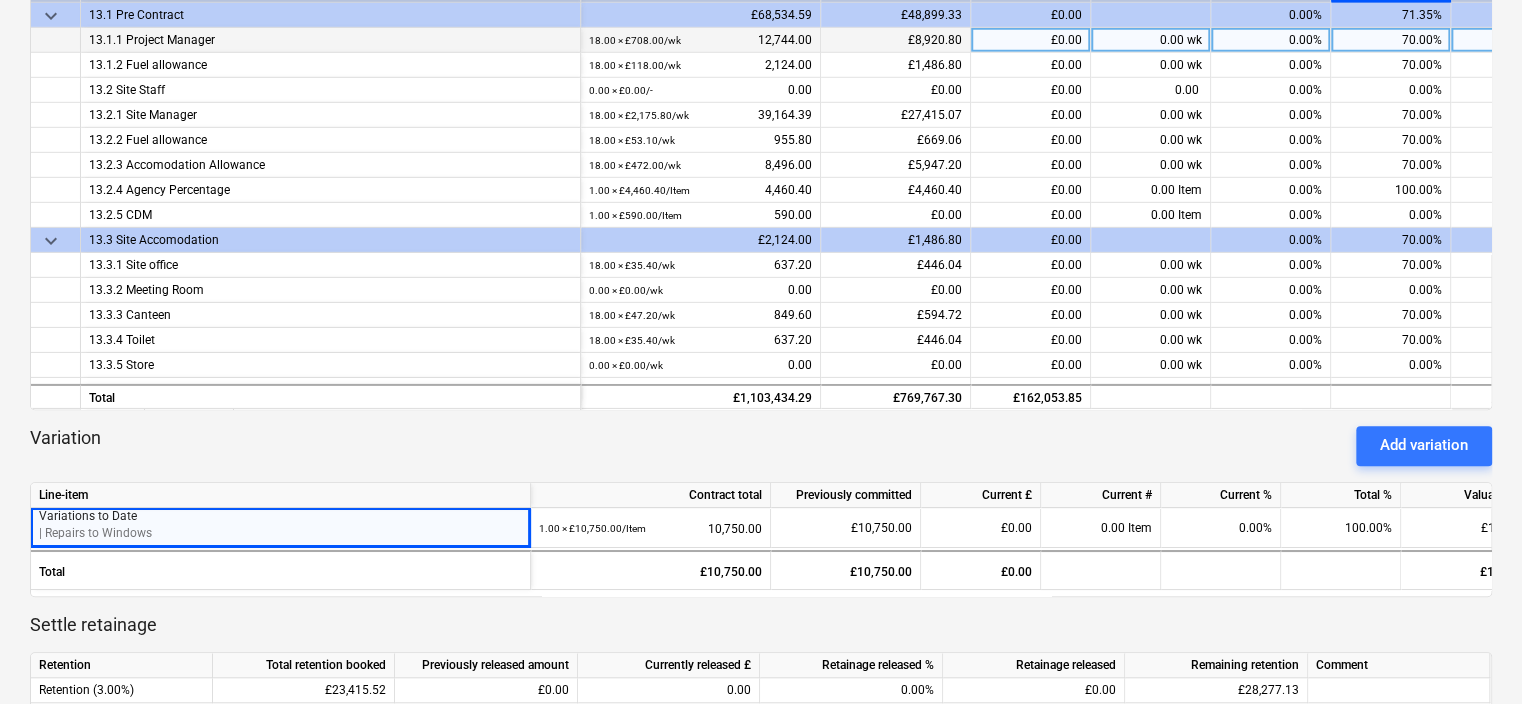 click on "70.00%" at bounding box center (1391, 40) 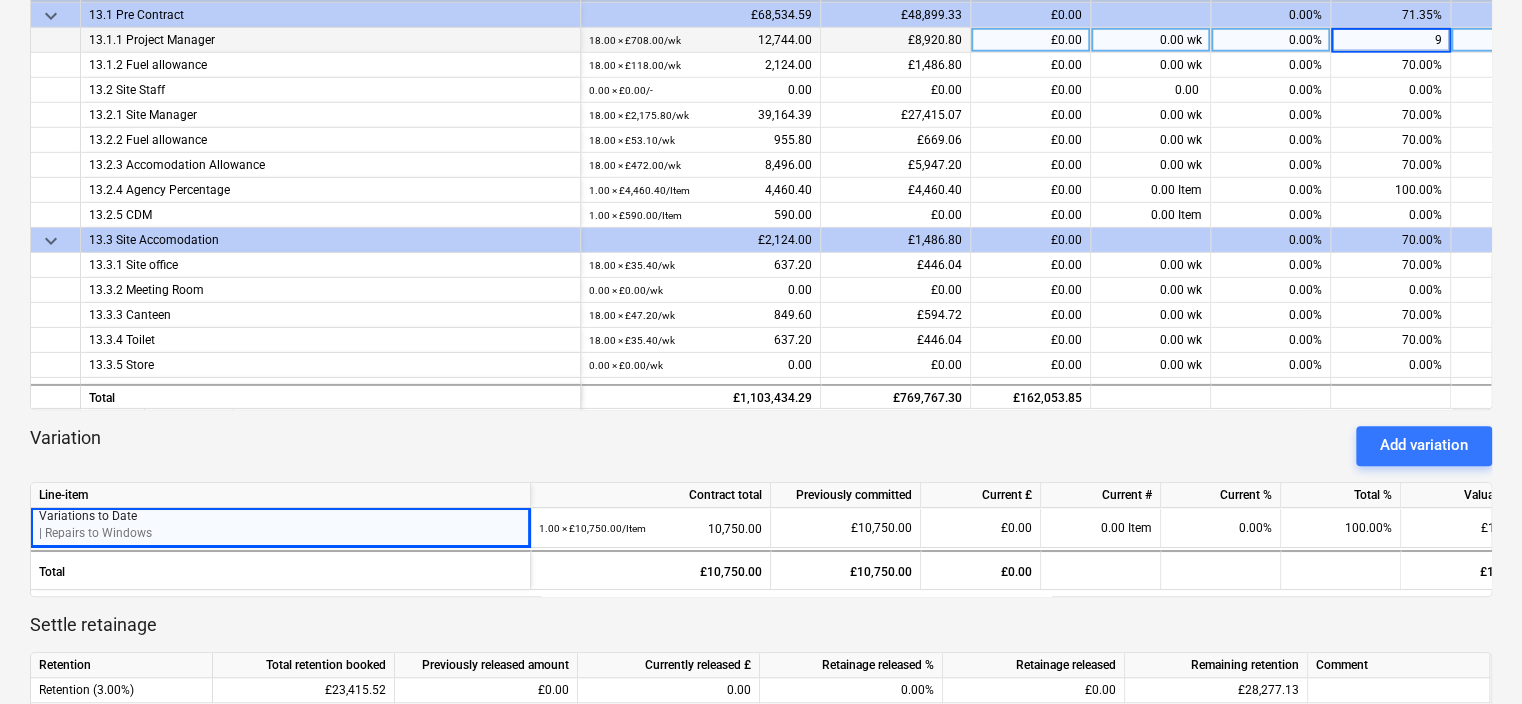 type on "90" 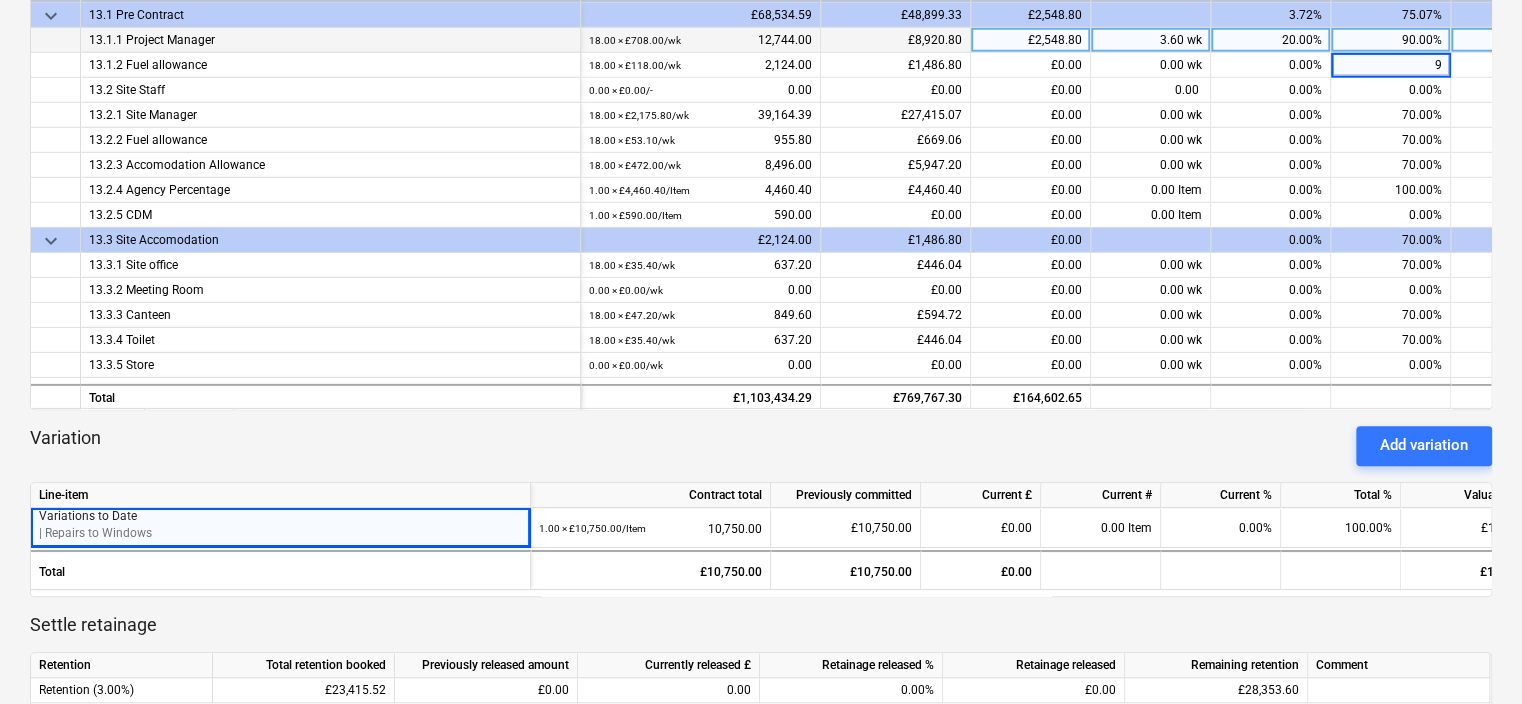 type on "90" 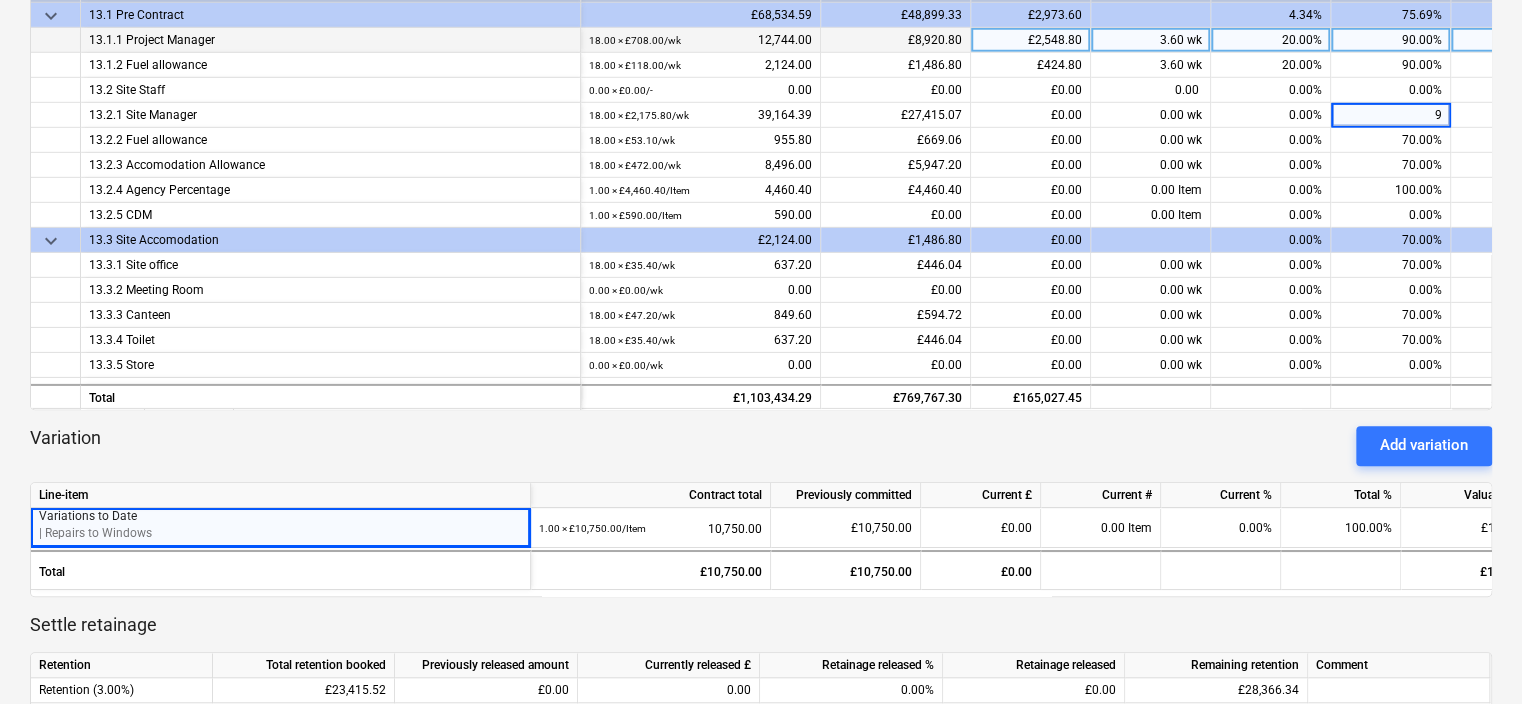 type on "90" 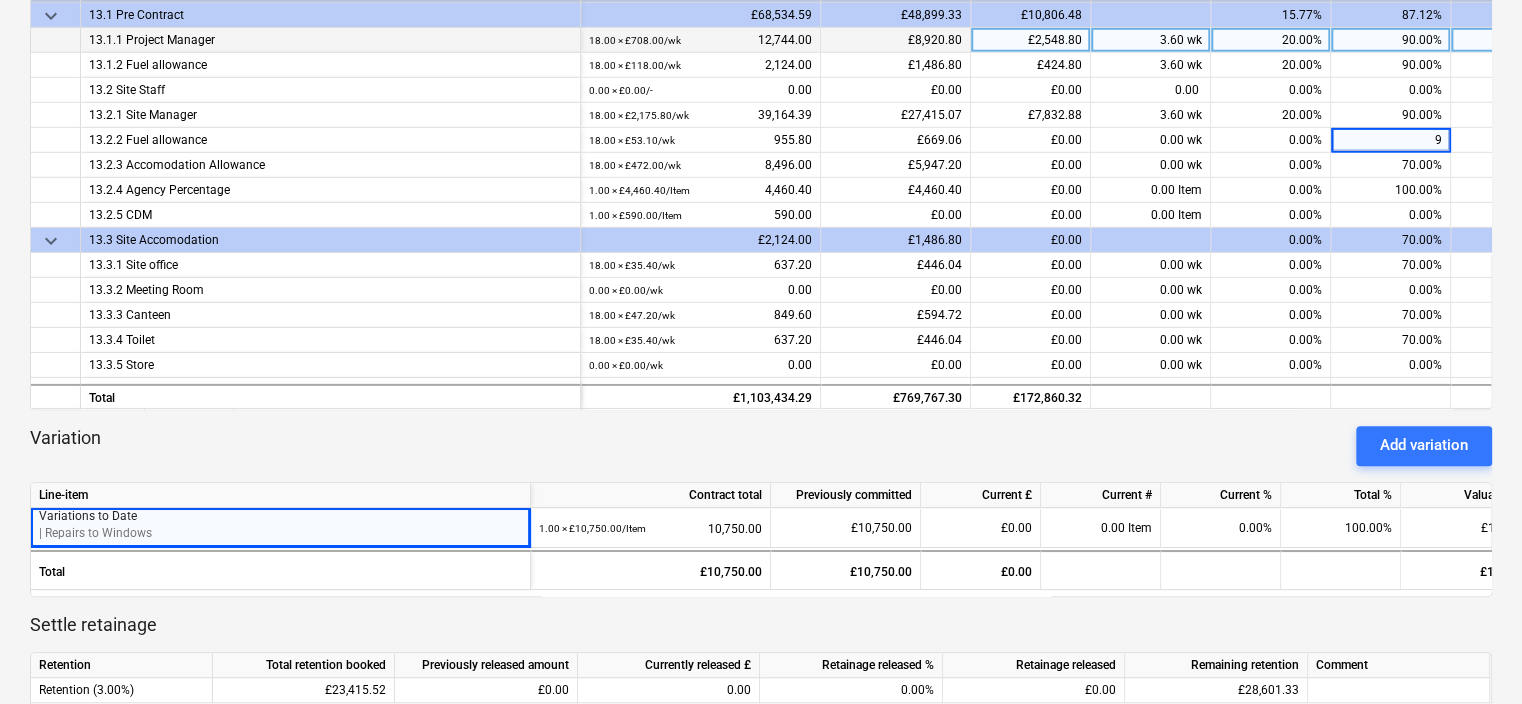 type on "90" 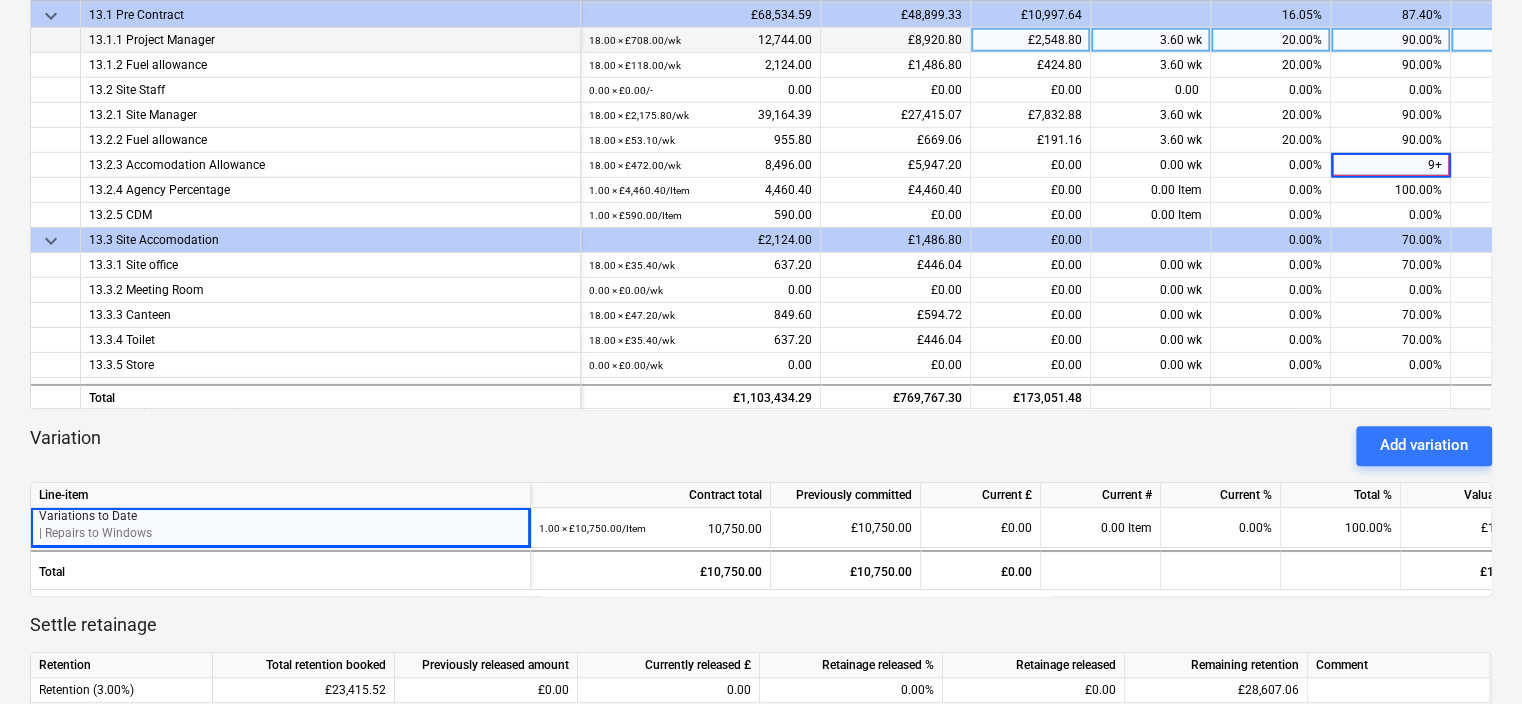 type on "9+0" 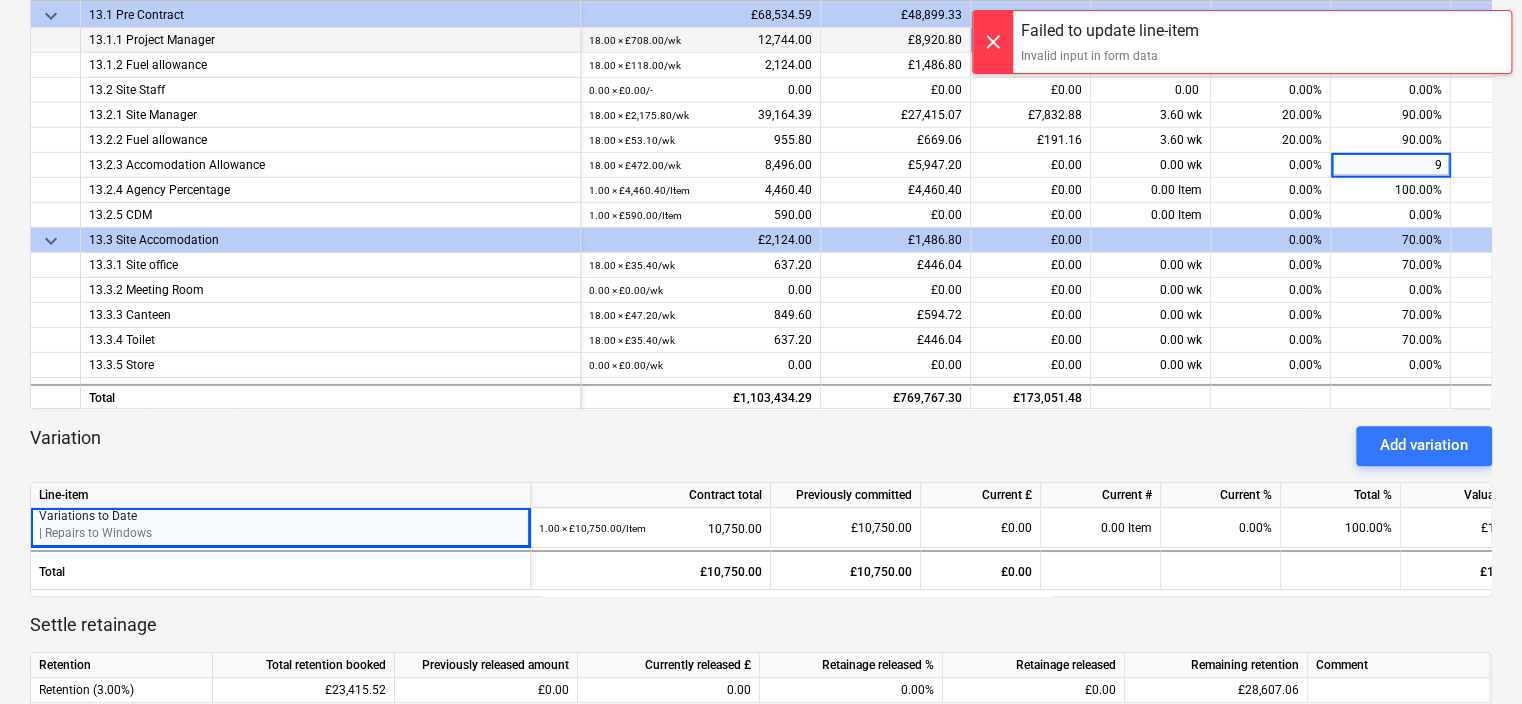 type on "90" 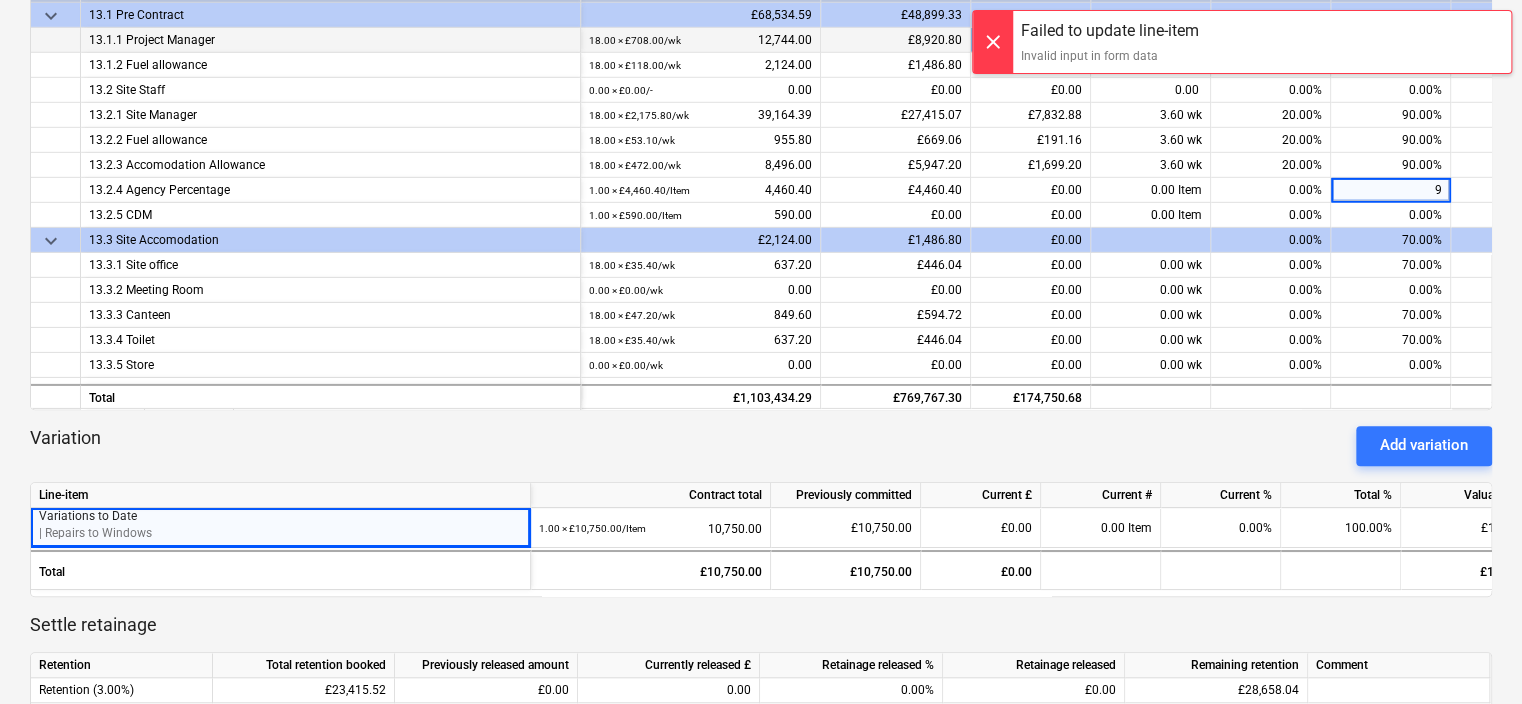 type on "90" 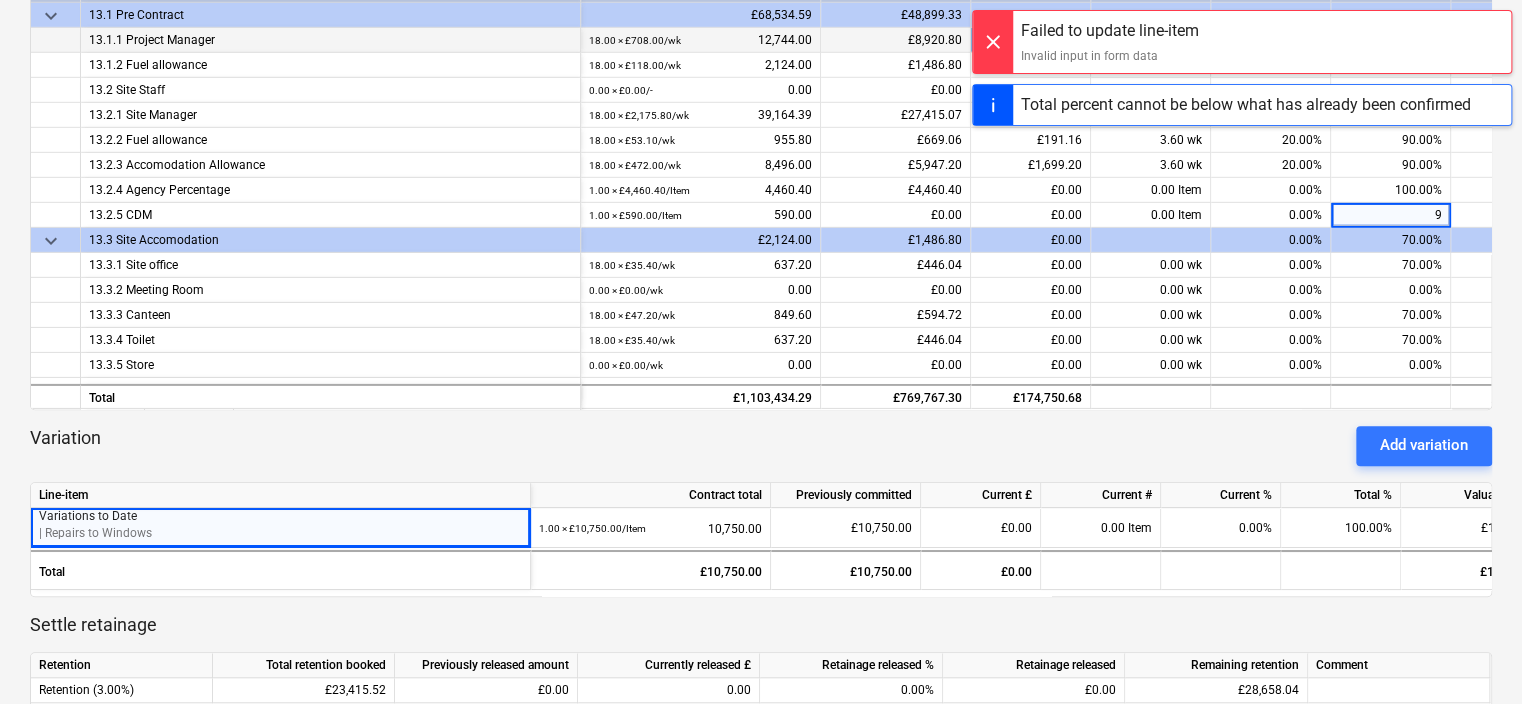 type on "90" 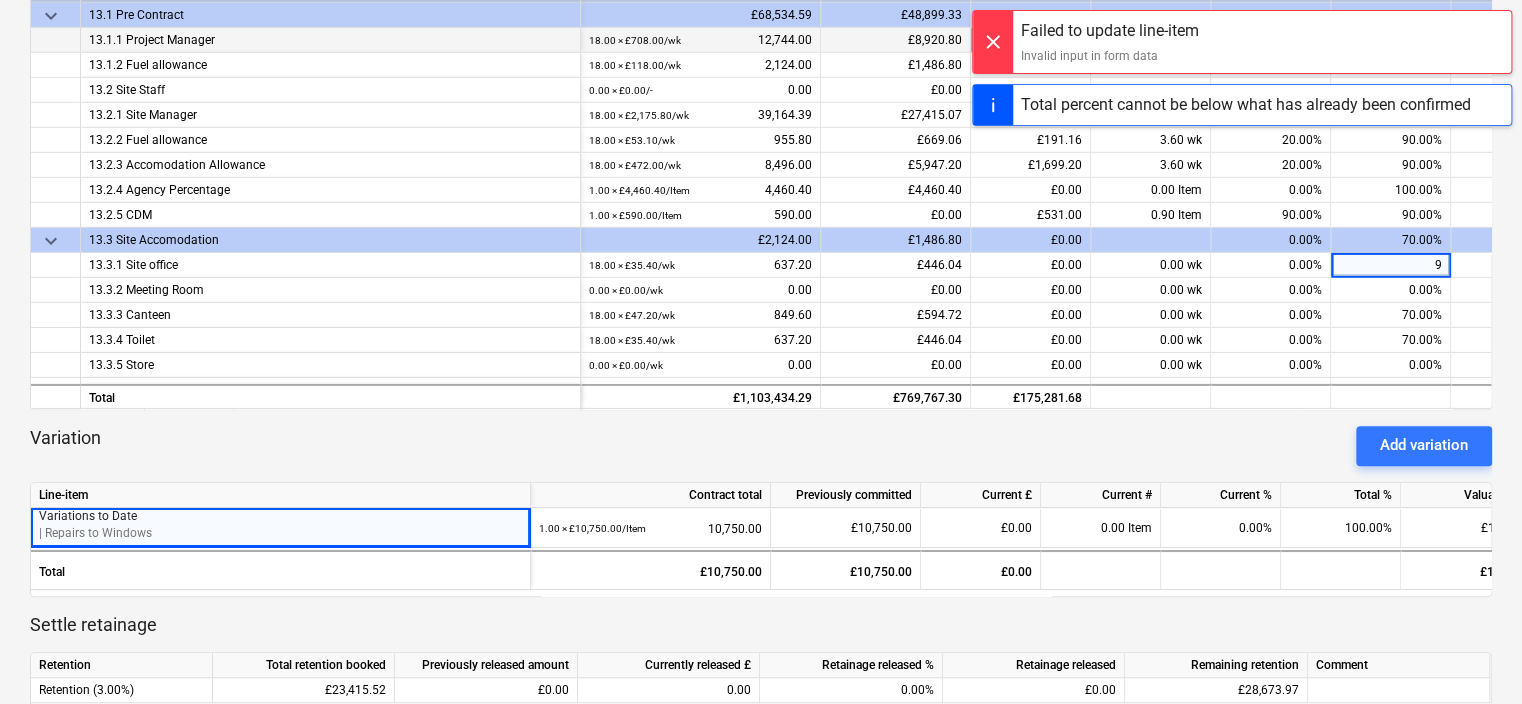 type on "90" 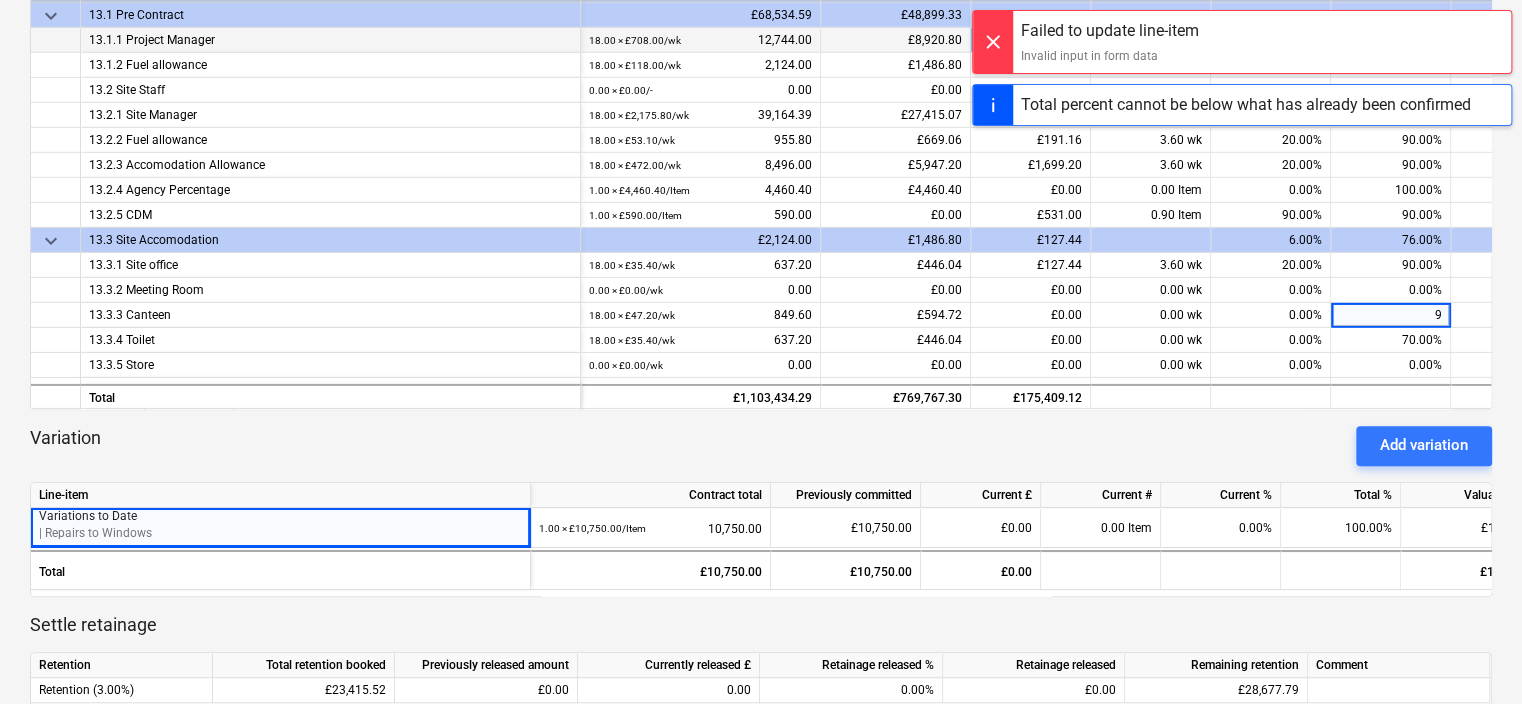 type on "90" 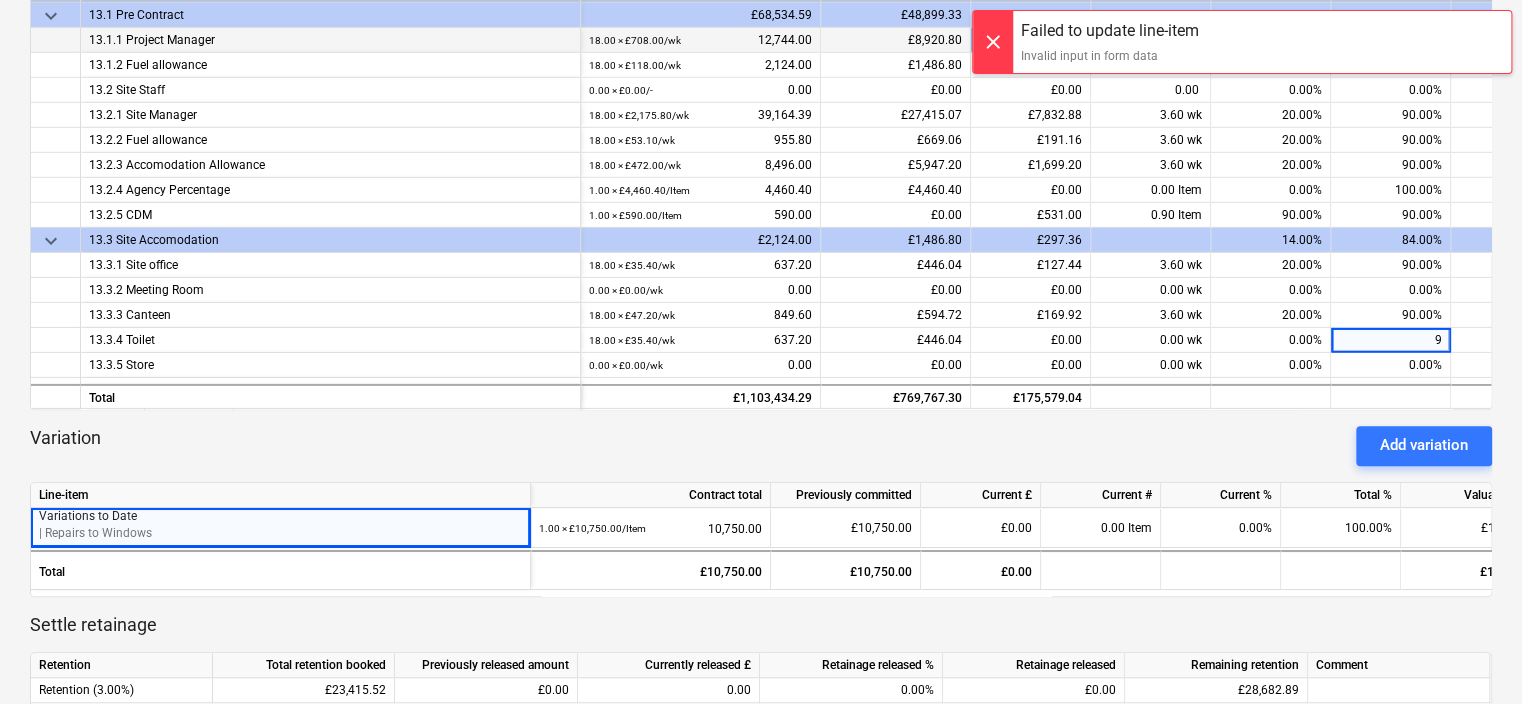 type on "90" 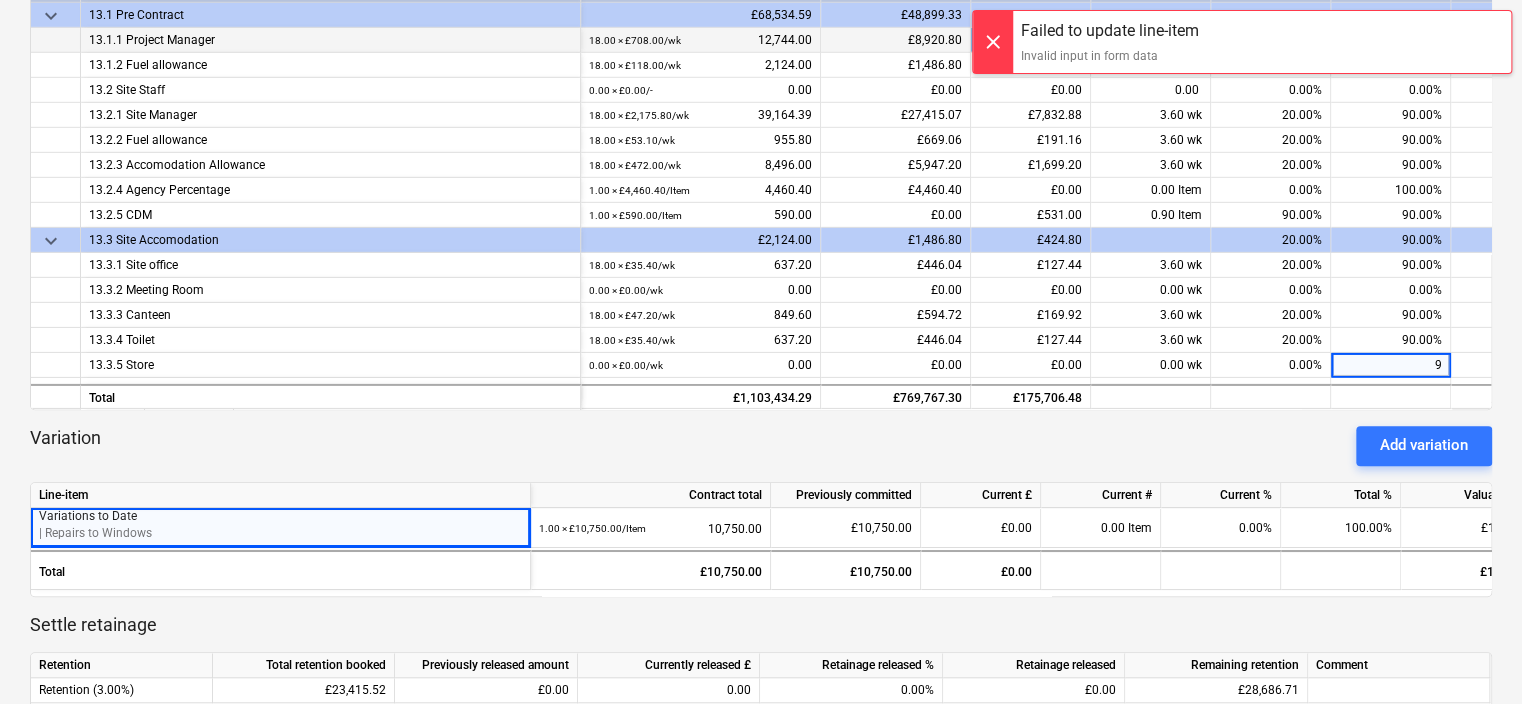 type on "90" 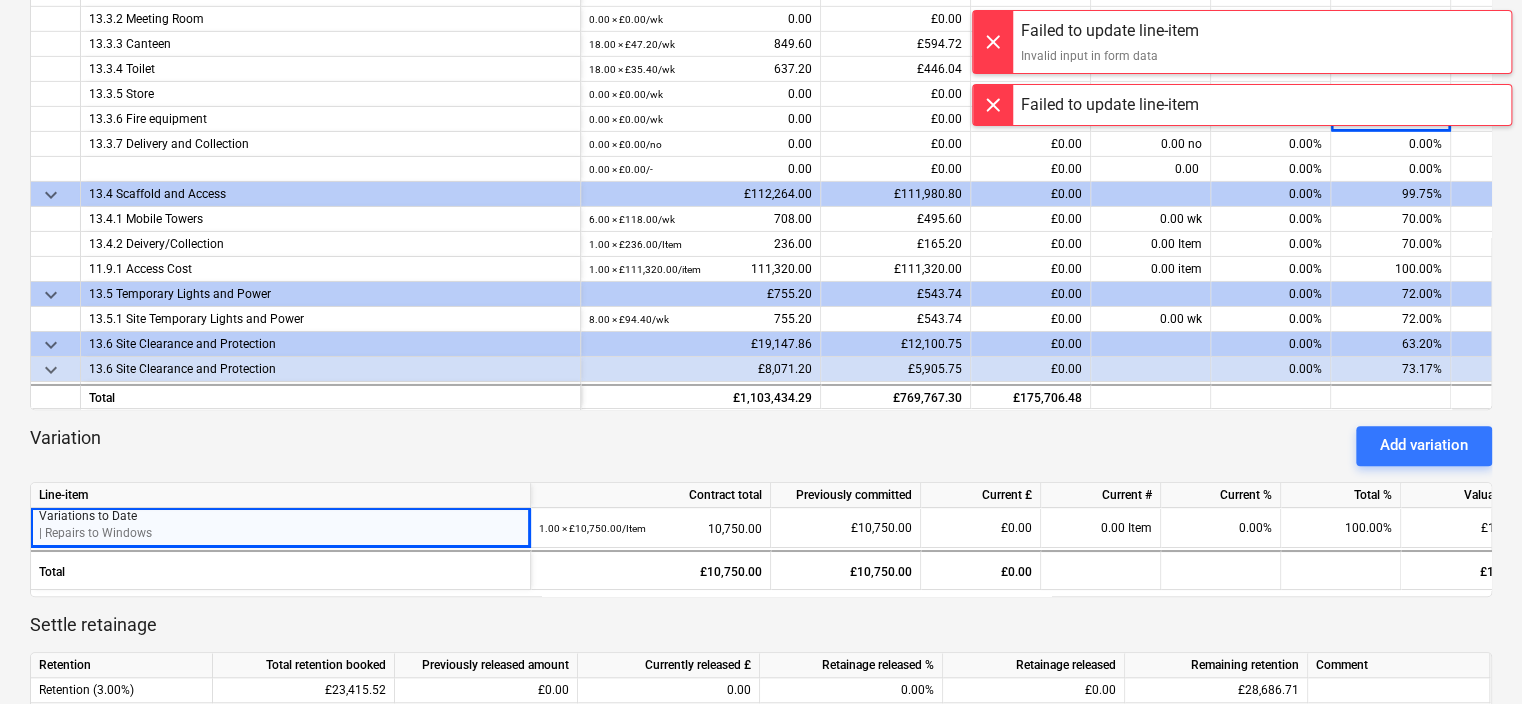 scroll, scrollTop: 3290, scrollLeft: 0, axis: vertical 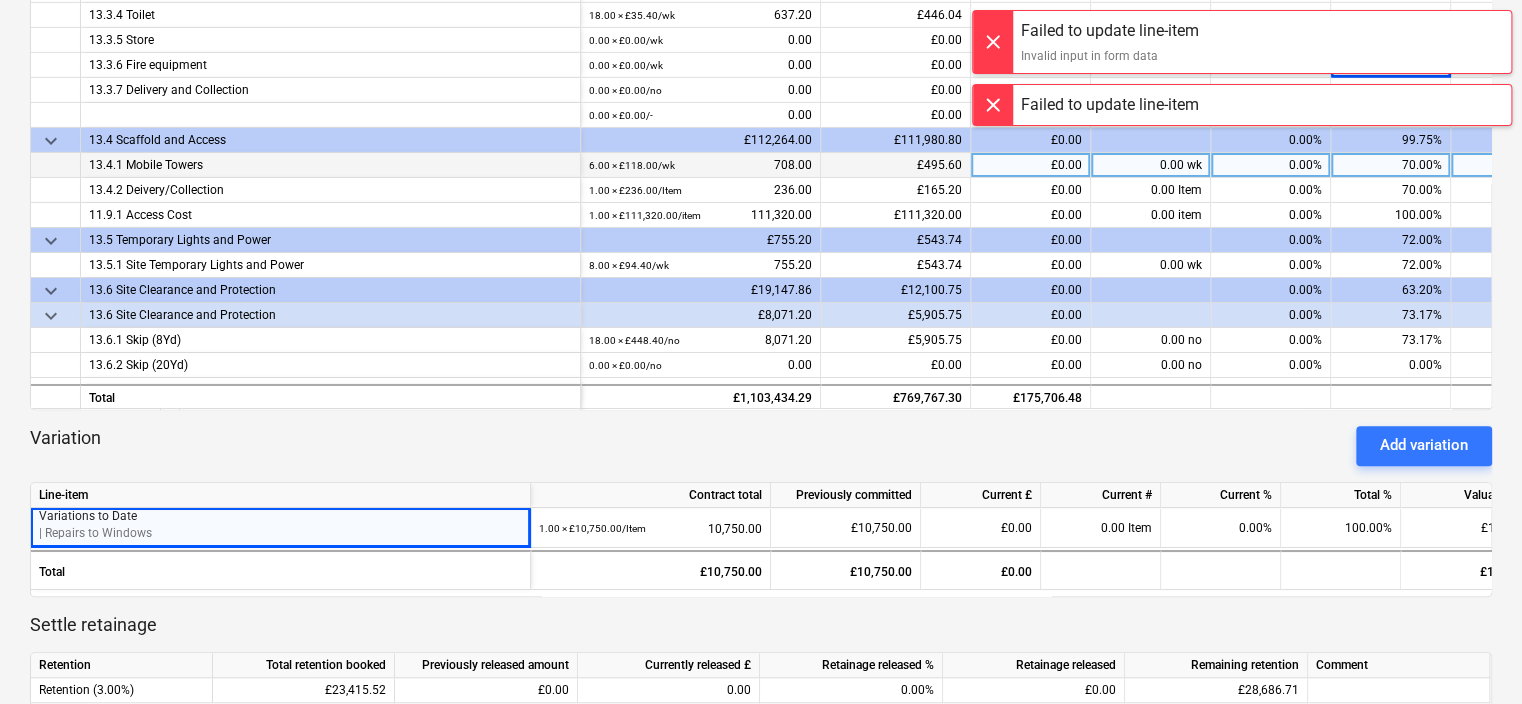 click on "70.00%" at bounding box center [1391, 165] 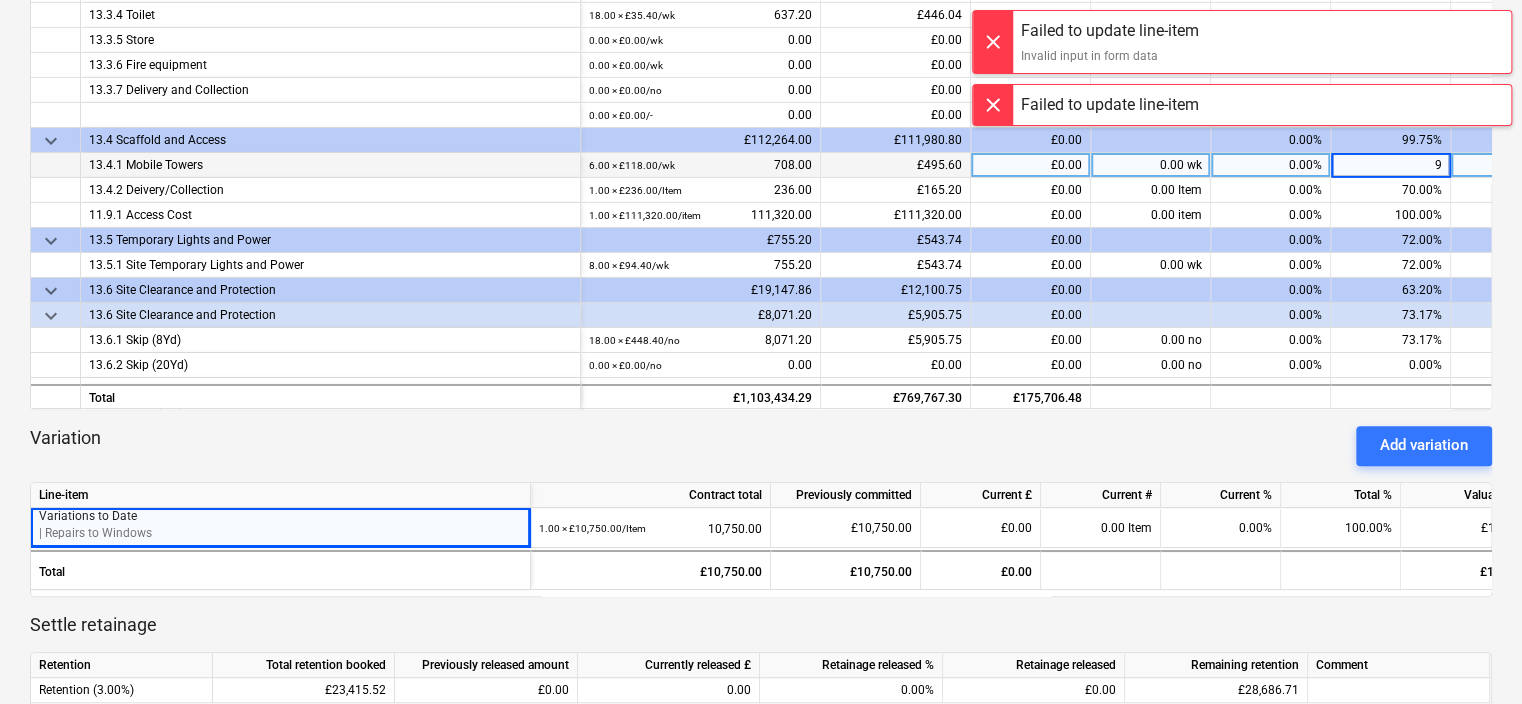 type on "90" 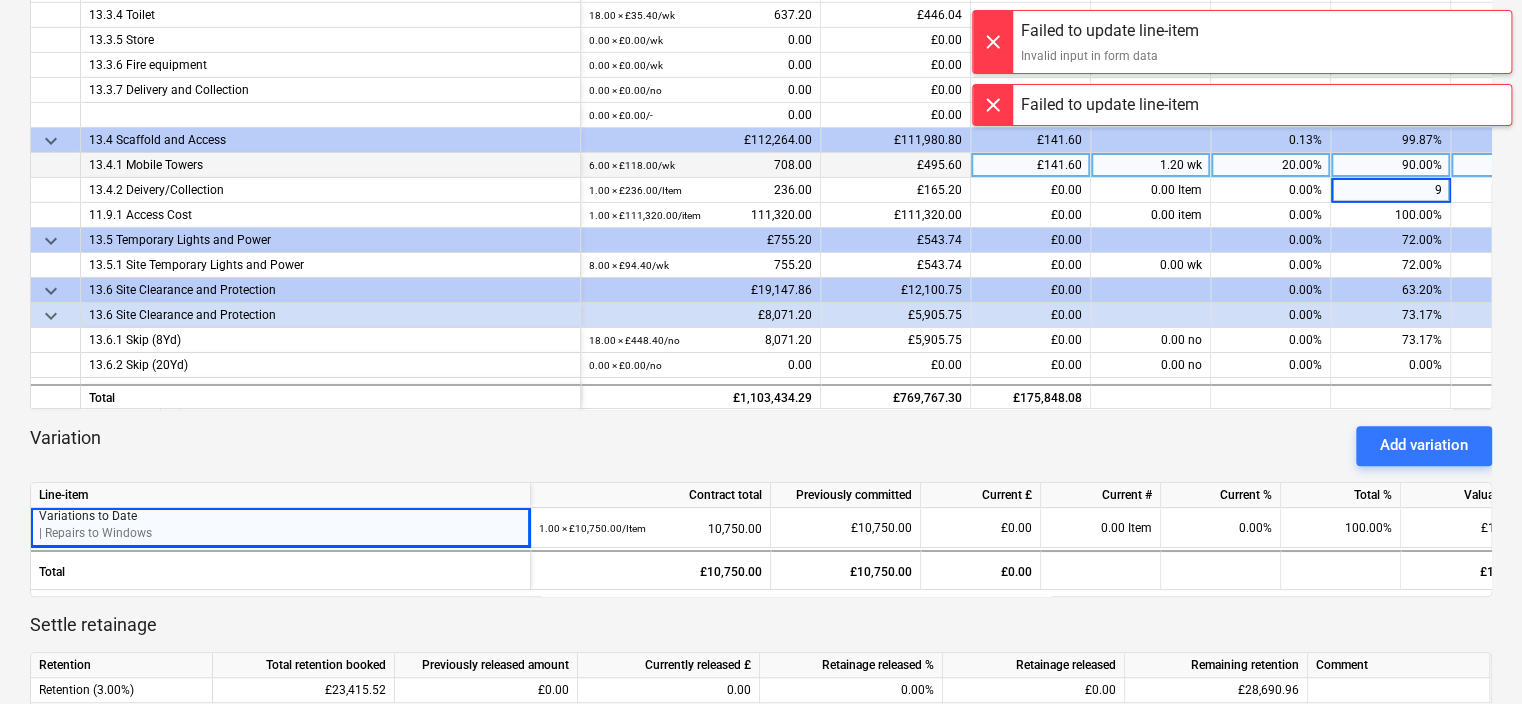 type on "90" 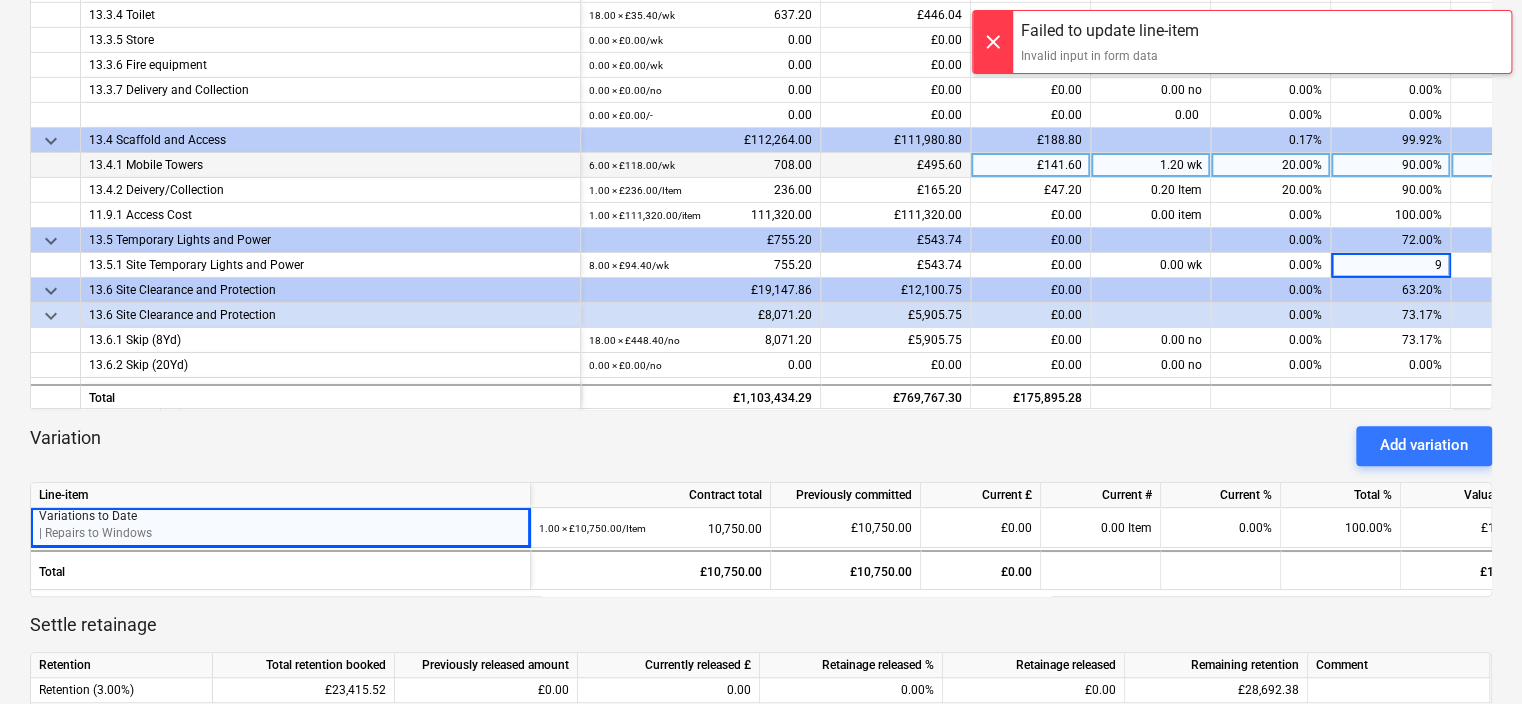 type on "90" 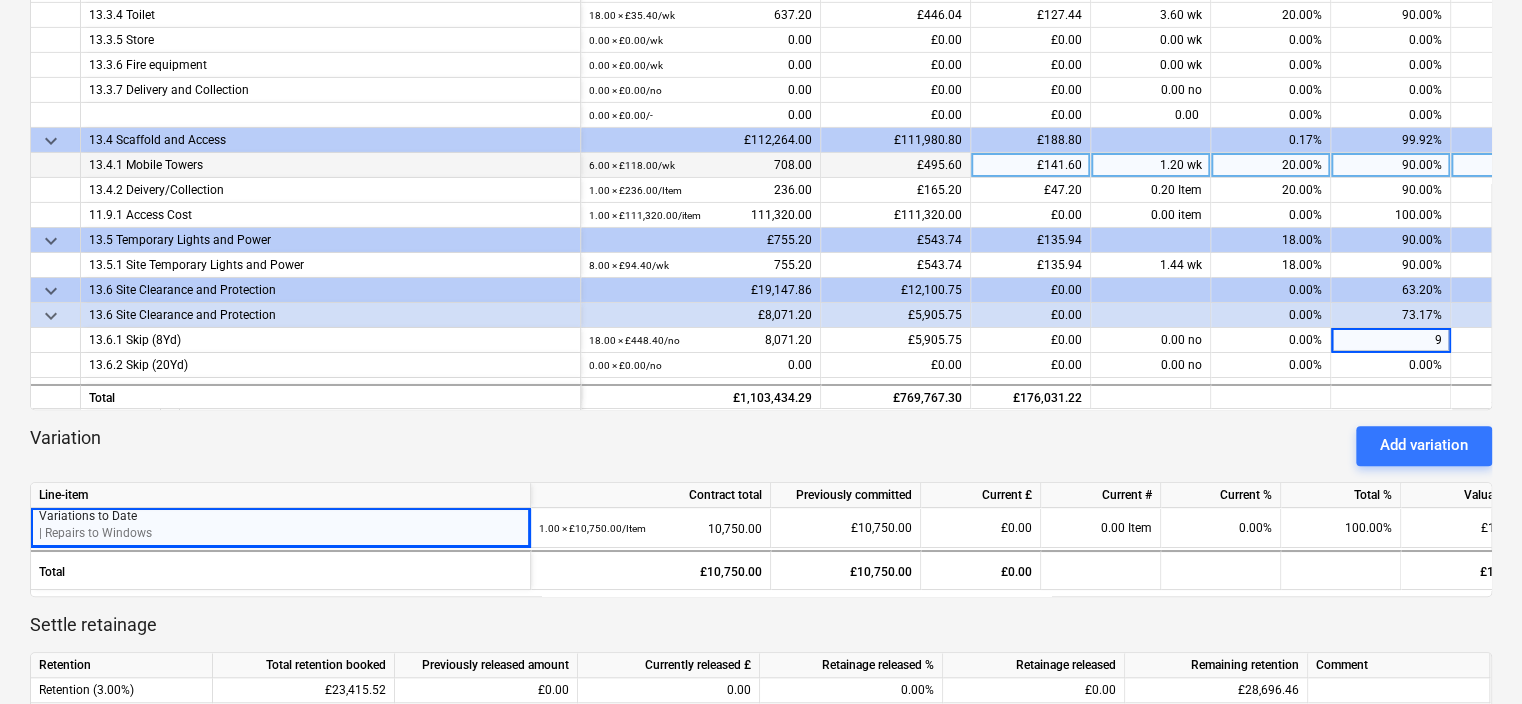 type on "90" 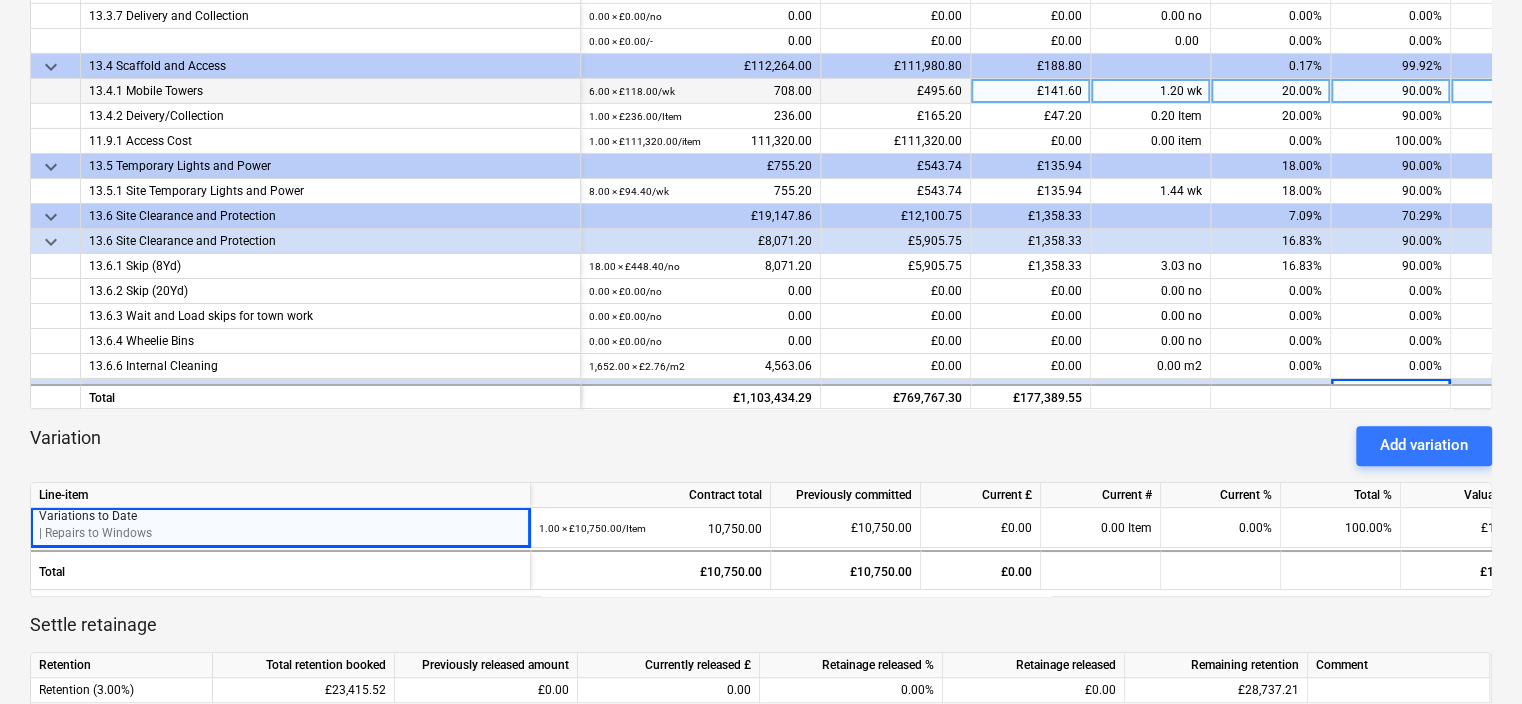 scroll, scrollTop: 3390, scrollLeft: 0, axis: vertical 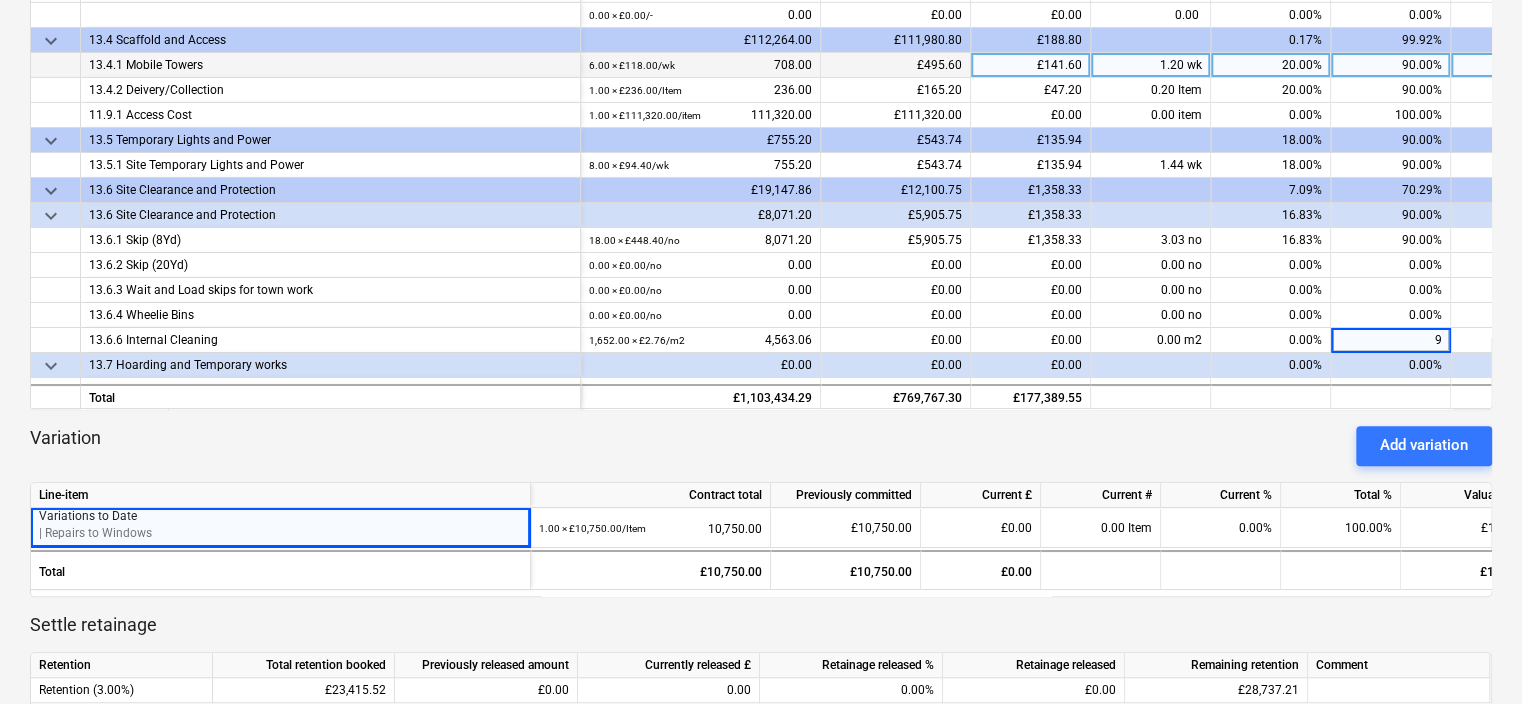 type on "90" 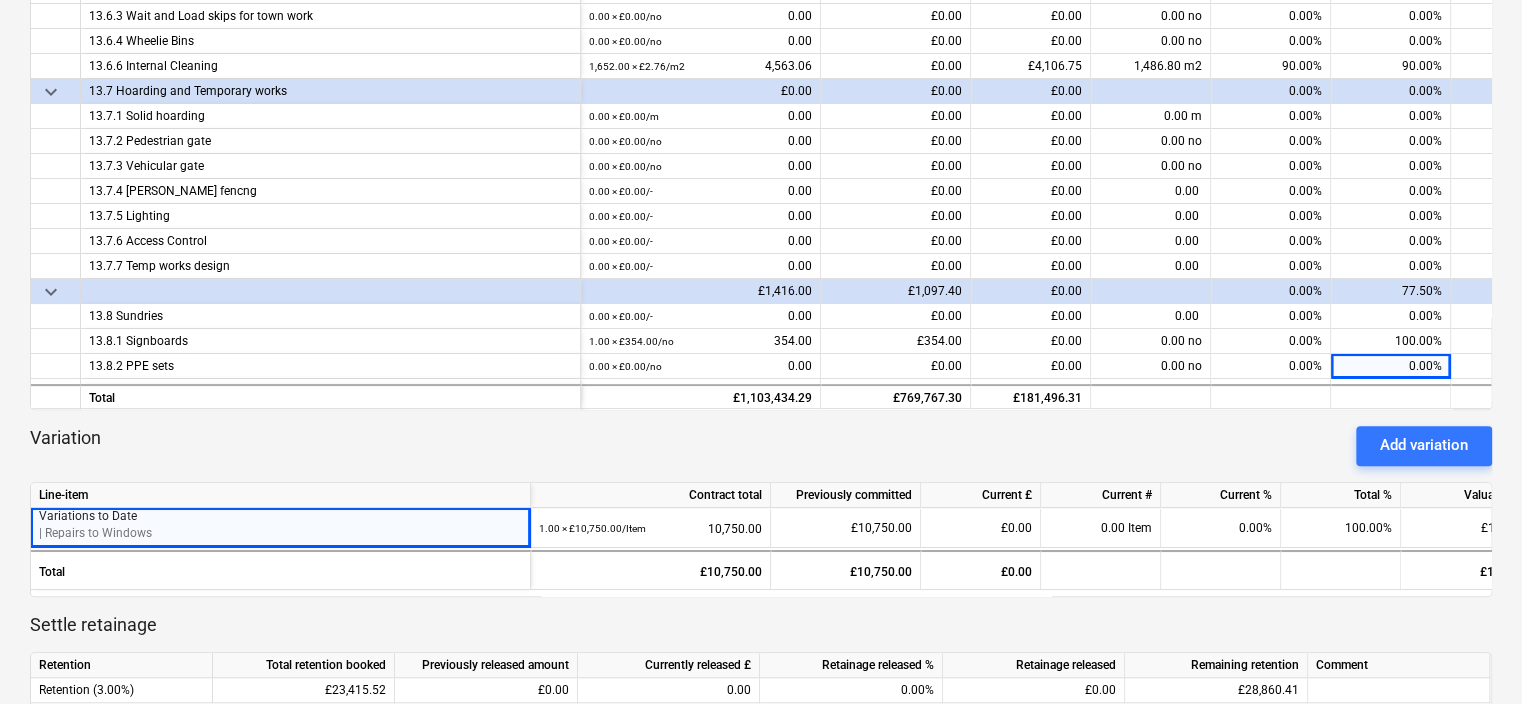 scroll, scrollTop: 3690, scrollLeft: 0, axis: vertical 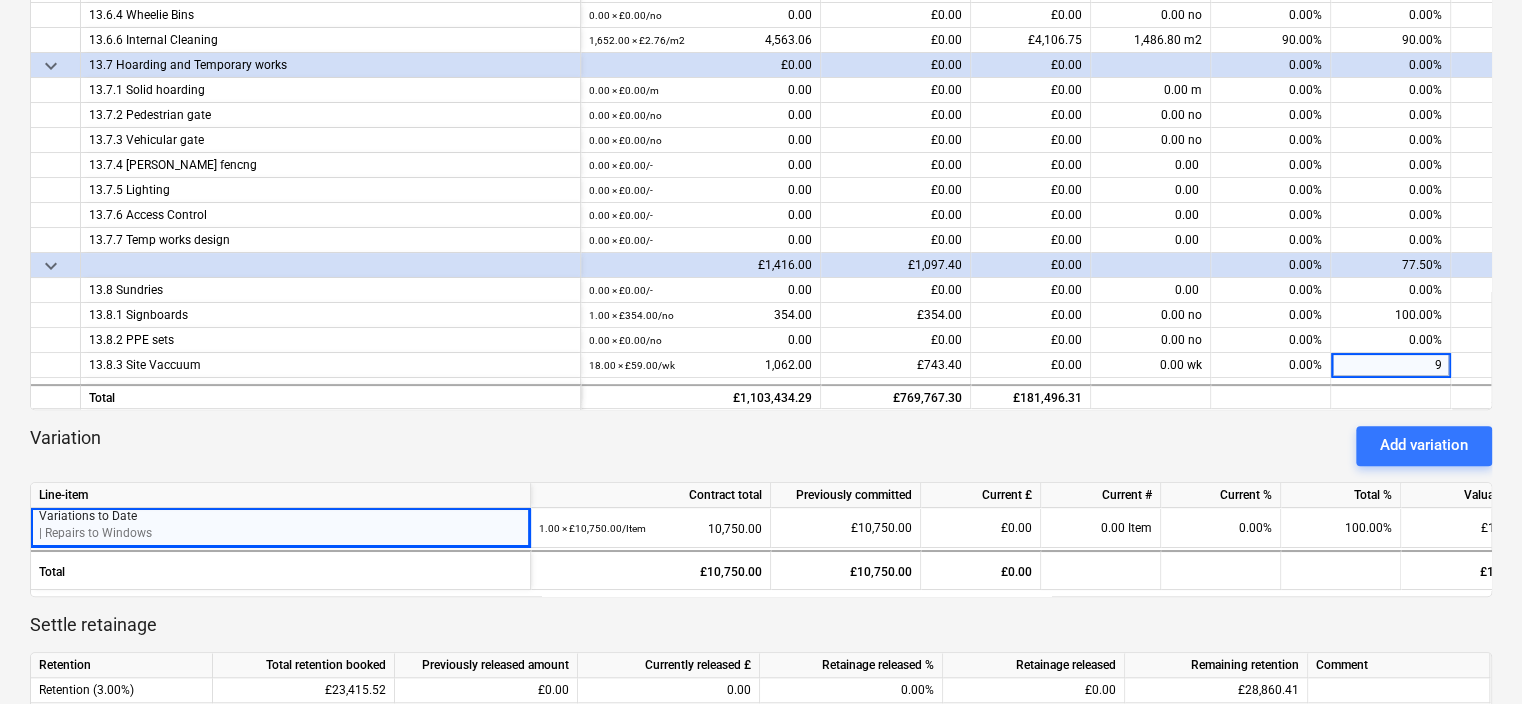 type on "90" 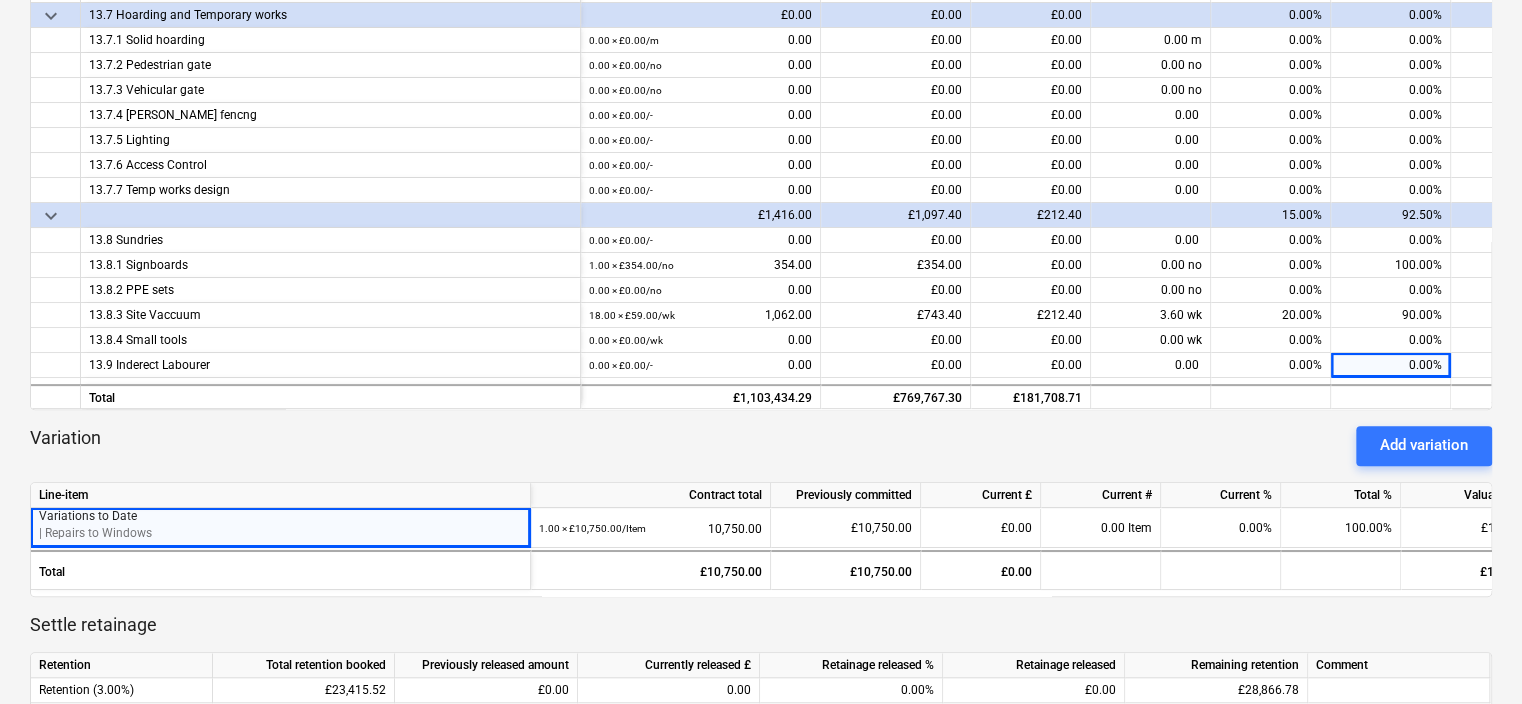 scroll, scrollTop: 3764, scrollLeft: 0, axis: vertical 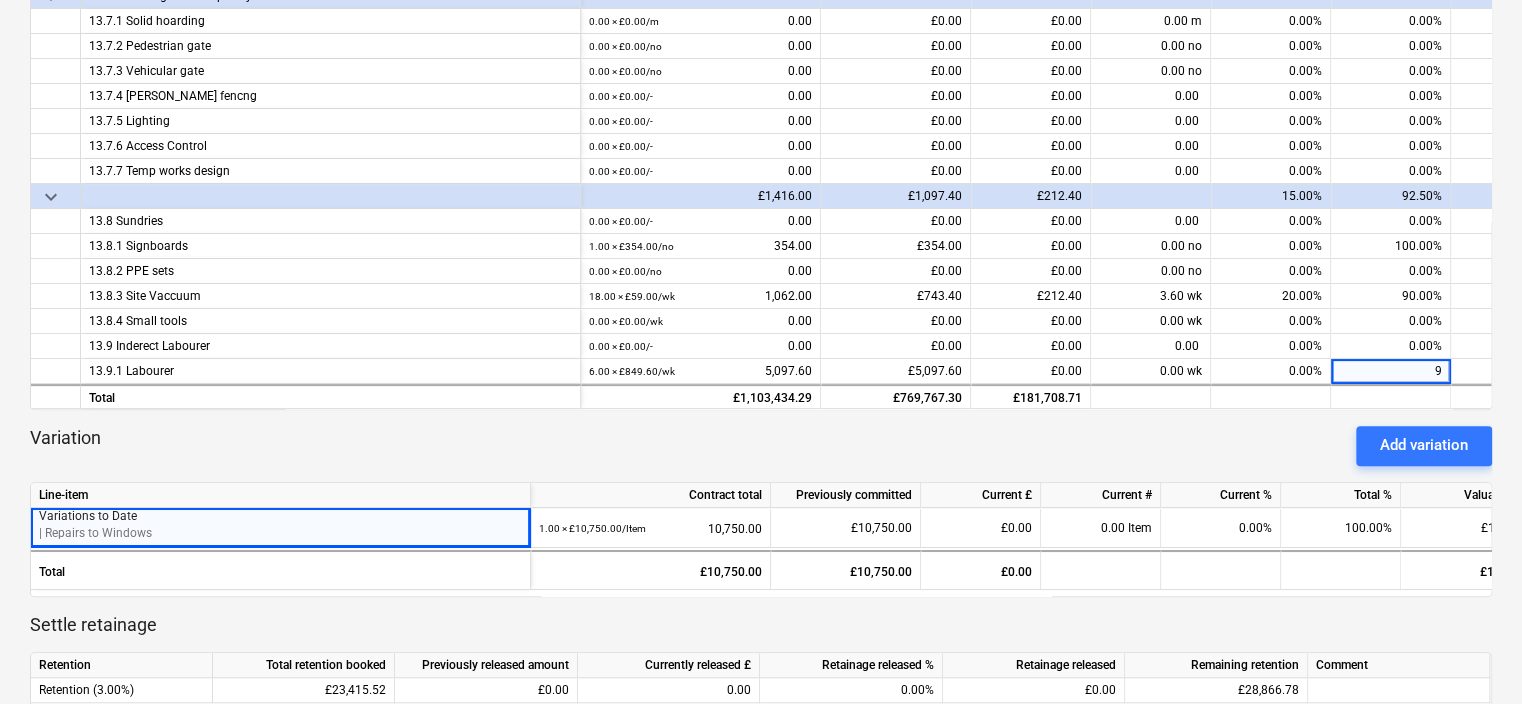 type on "90" 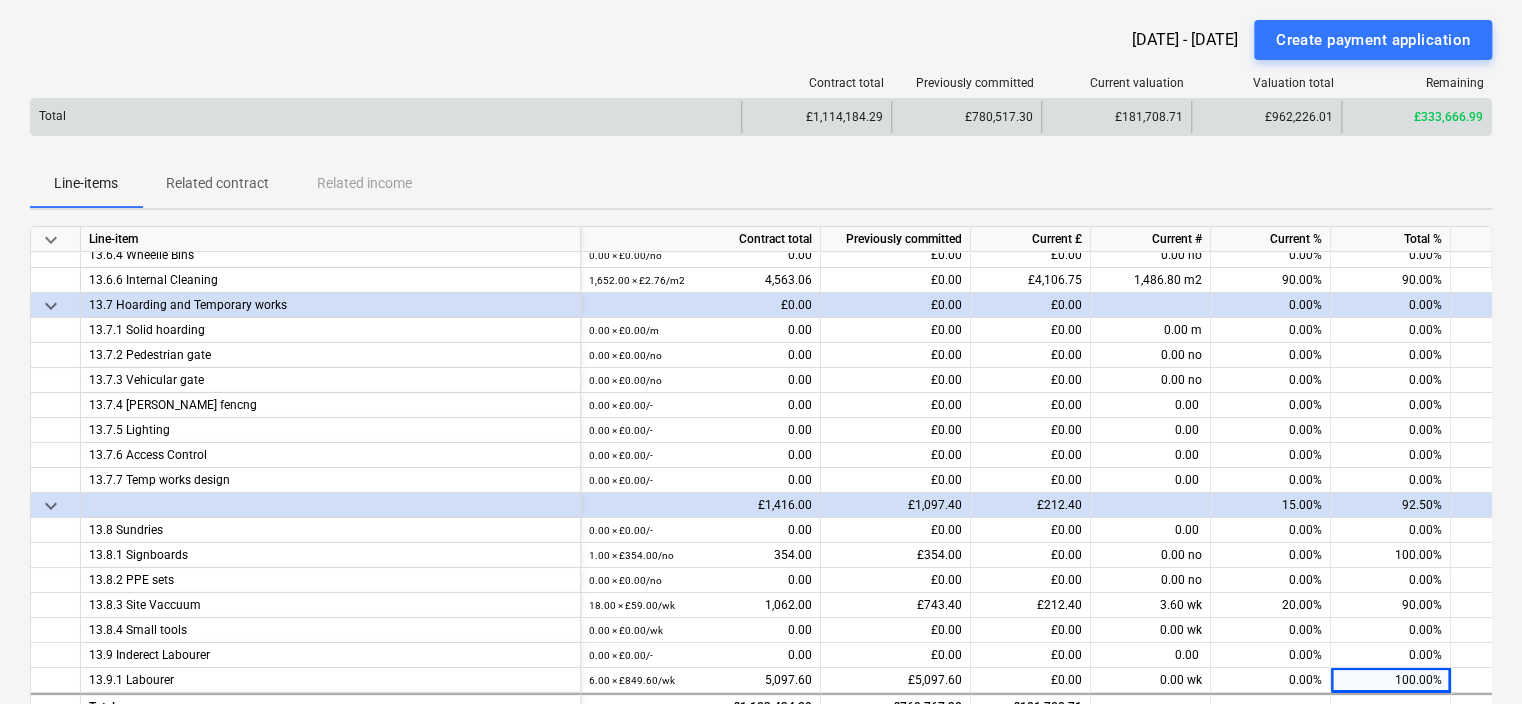 scroll, scrollTop: 0, scrollLeft: 0, axis: both 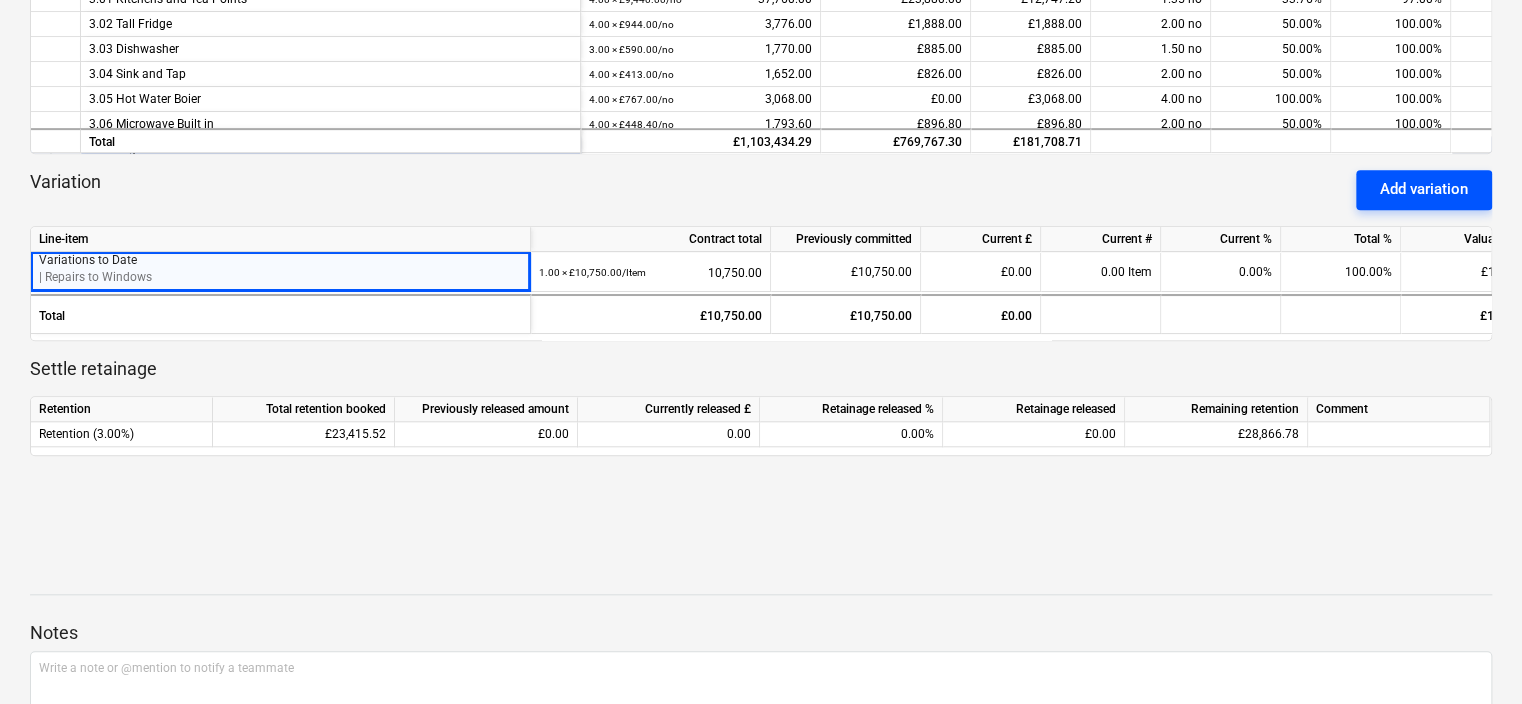 click on "Add variation" at bounding box center [1424, 189] 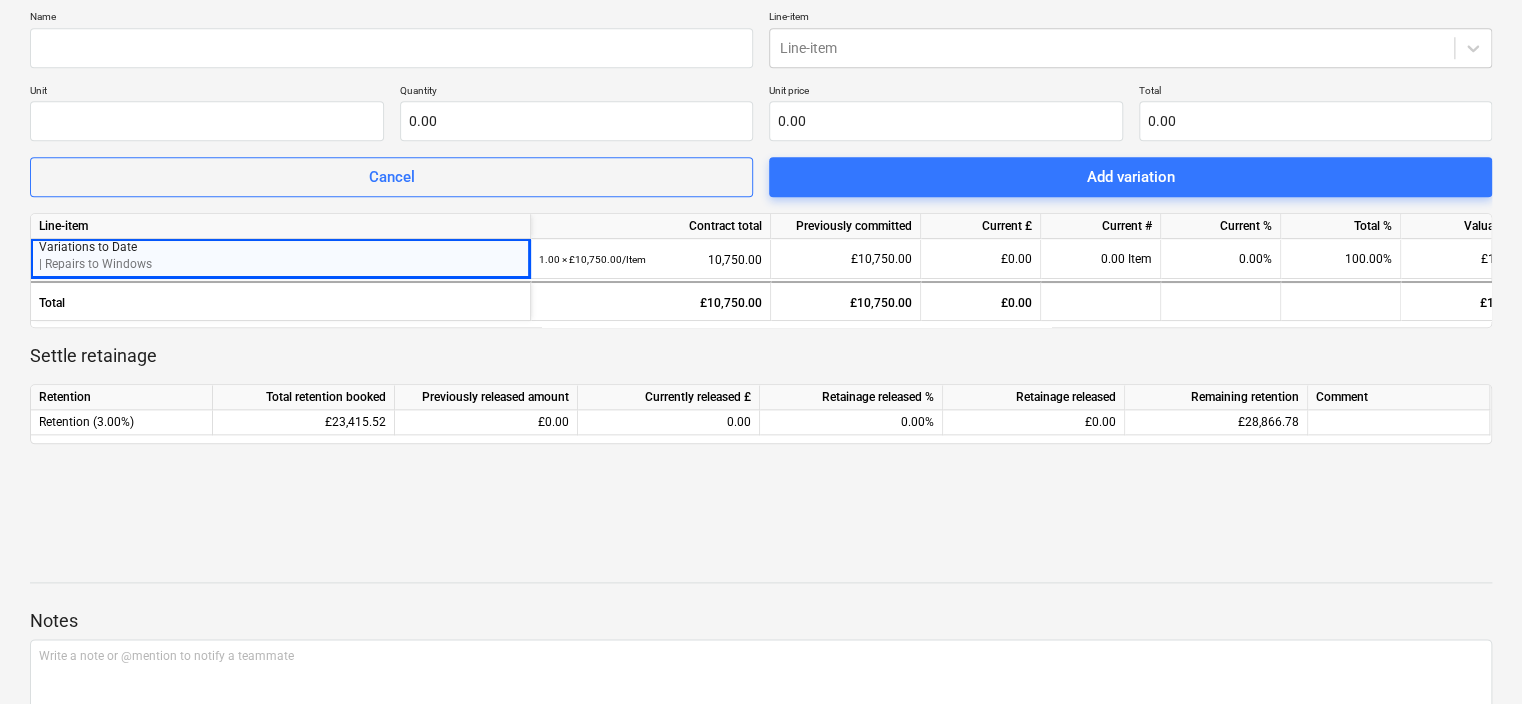 scroll, scrollTop: 900, scrollLeft: 0, axis: vertical 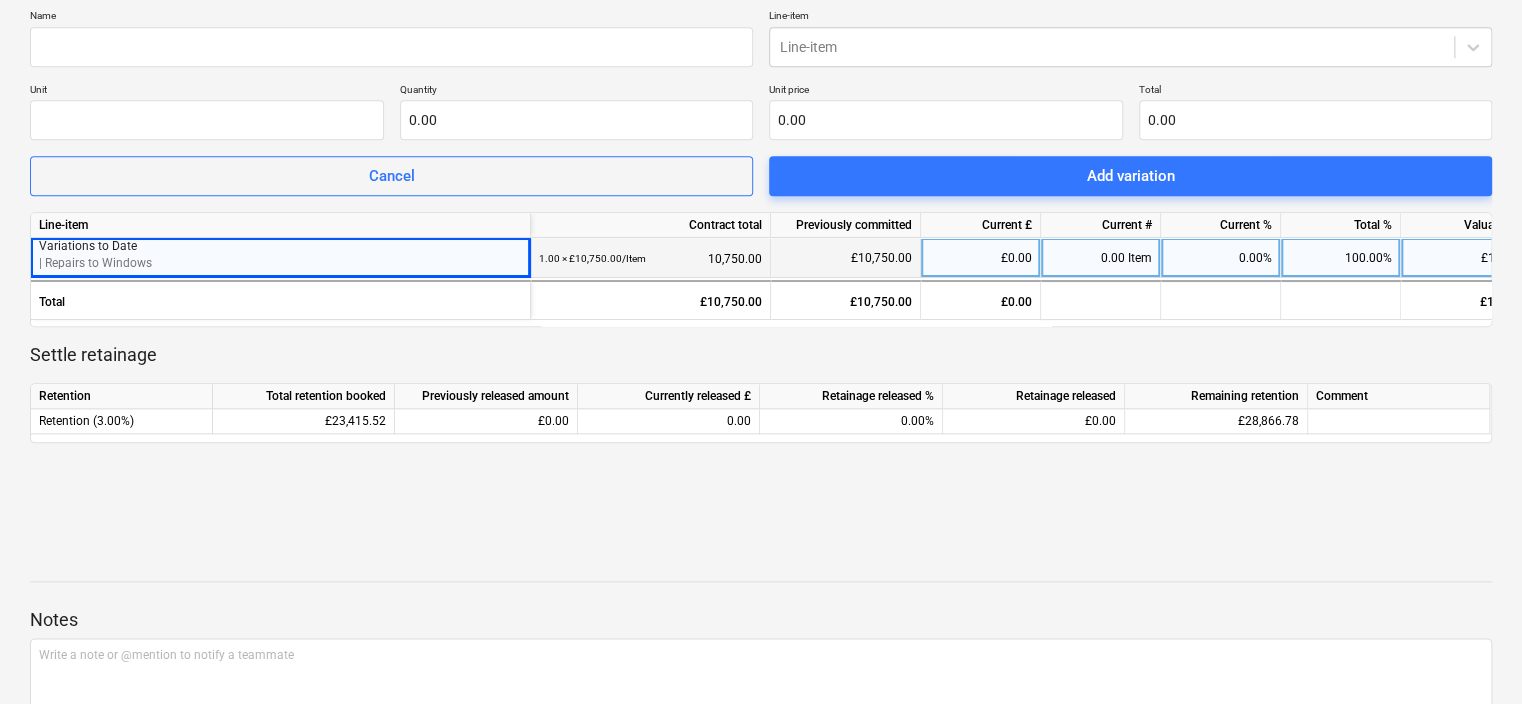 click on "1.00   ×   £10,750.00 / Item 10,750.00" at bounding box center (650, 258) 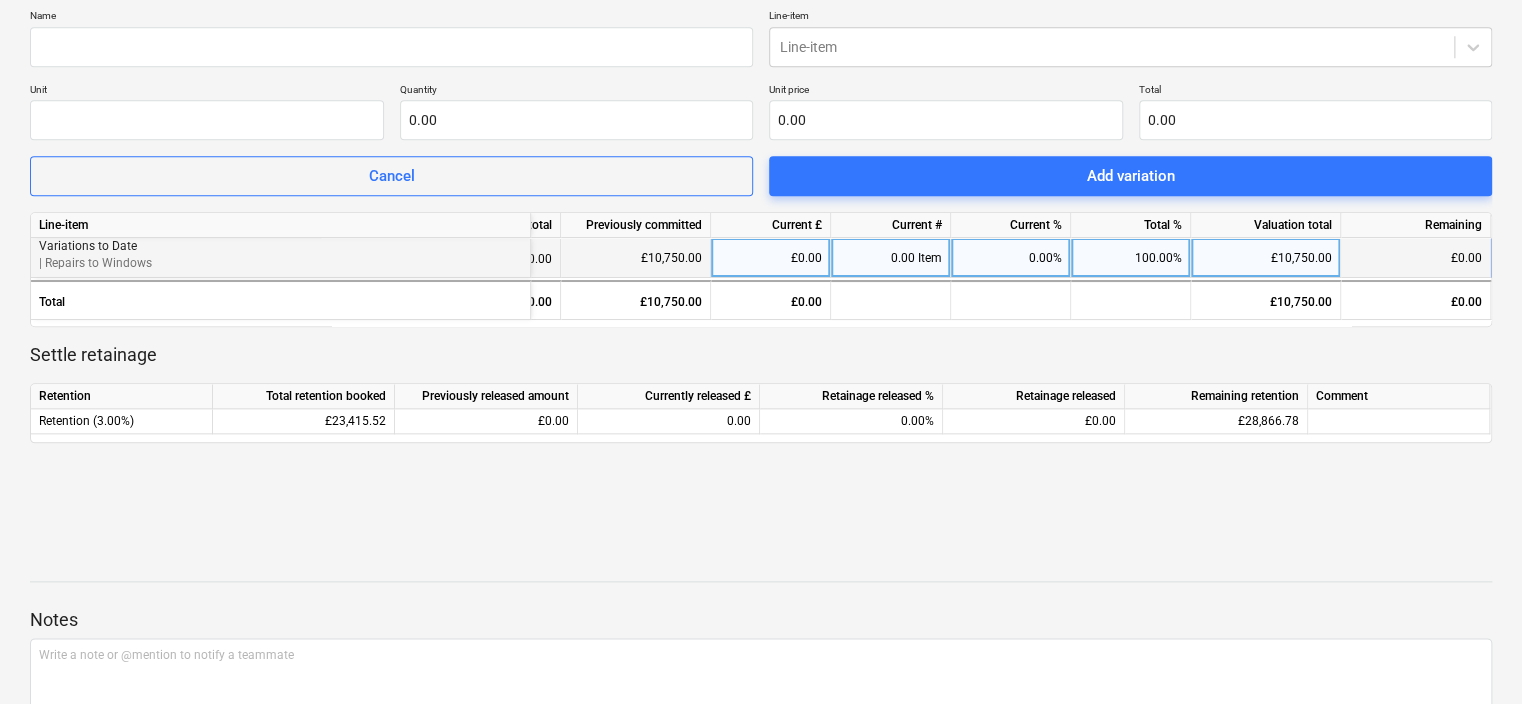 scroll, scrollTop: 0, scrollLeft: 258, axis: horizontal 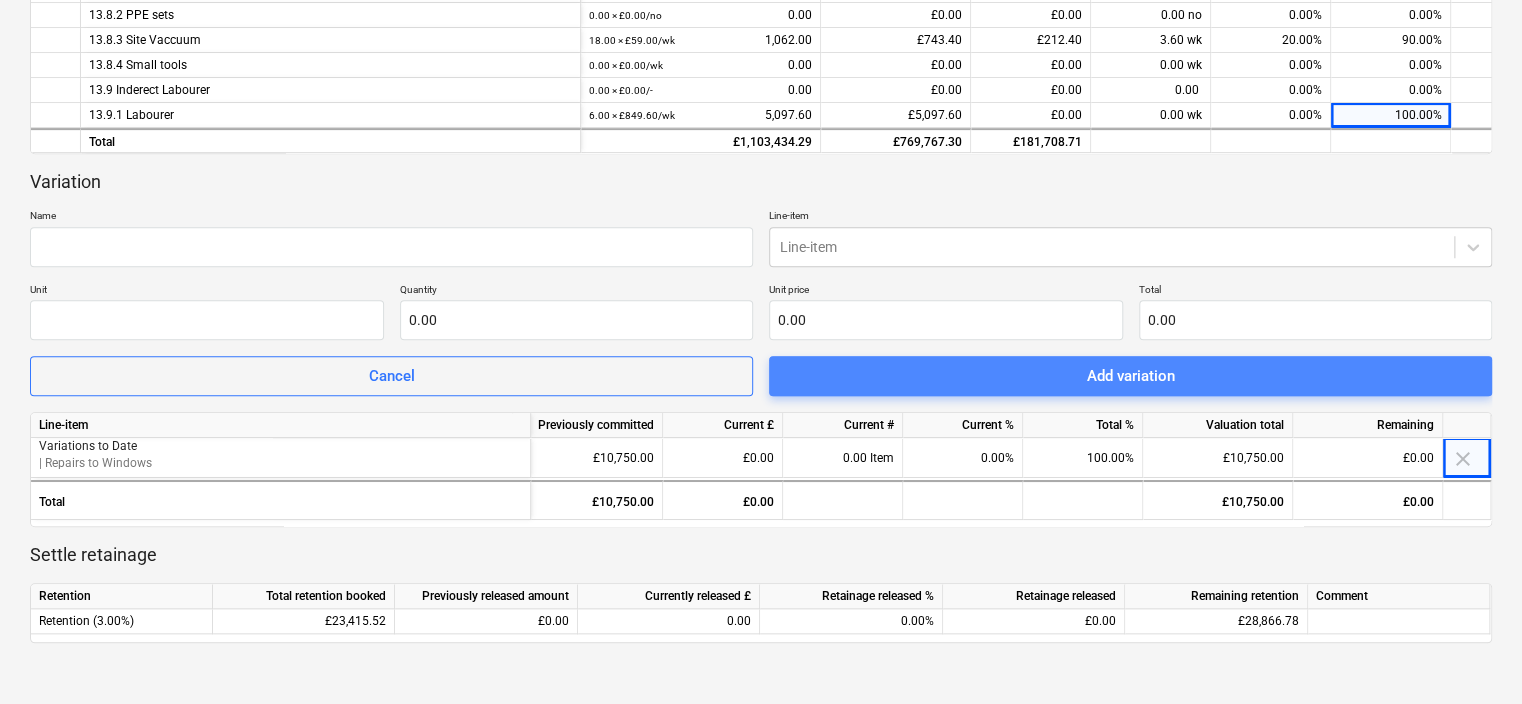 click on "Add variation" at bounding box center (1130, 376) 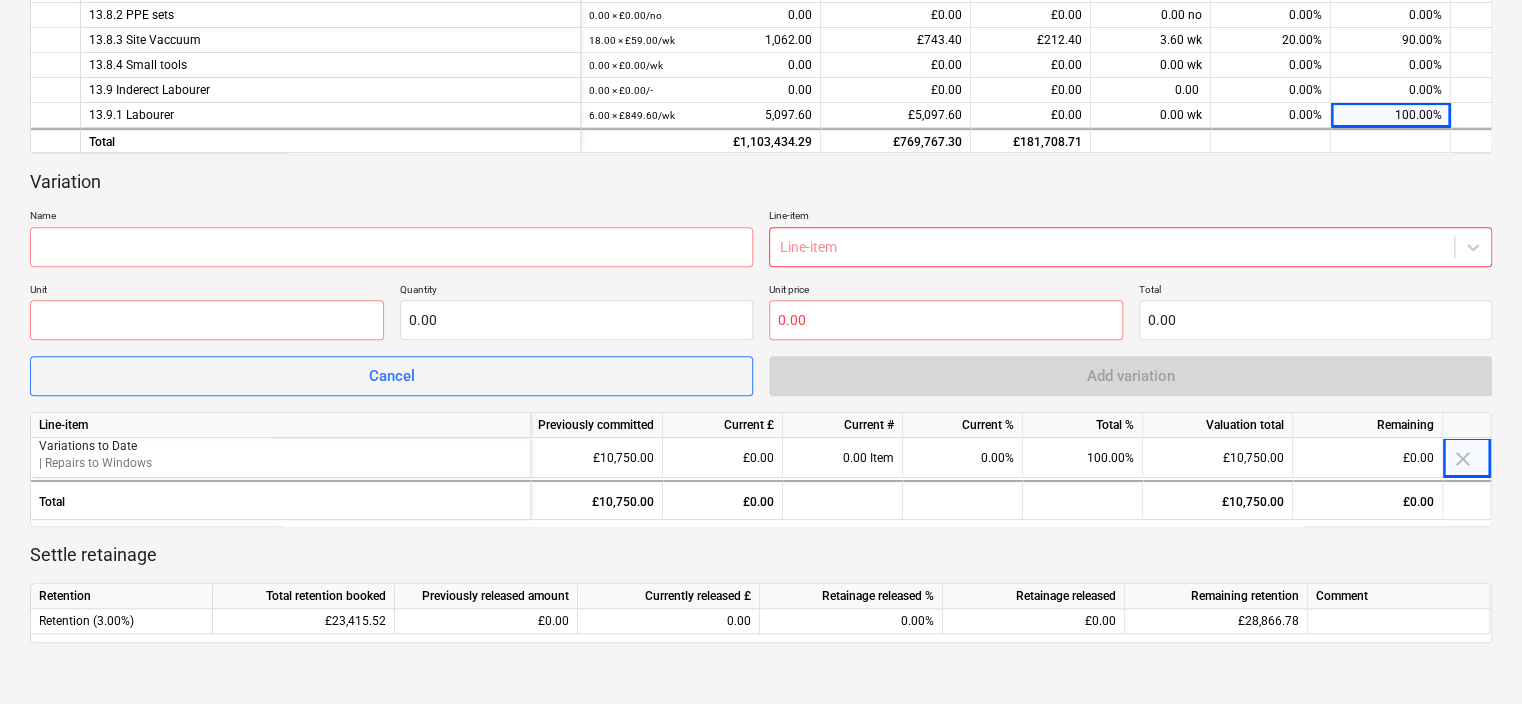 click at bounding box center (1112, 247) 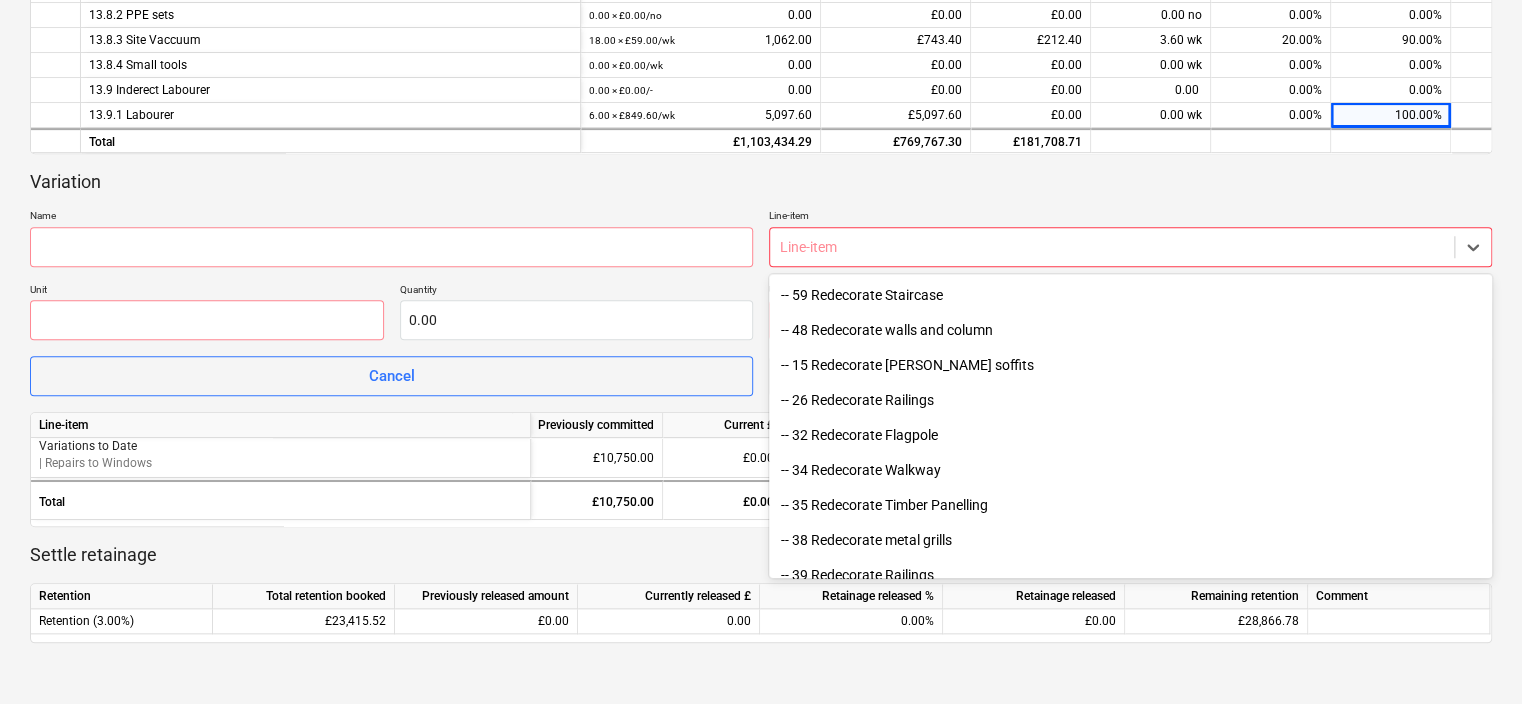 scroll, scrollTop: 2800, scrollLeft: 0, axis: vertical 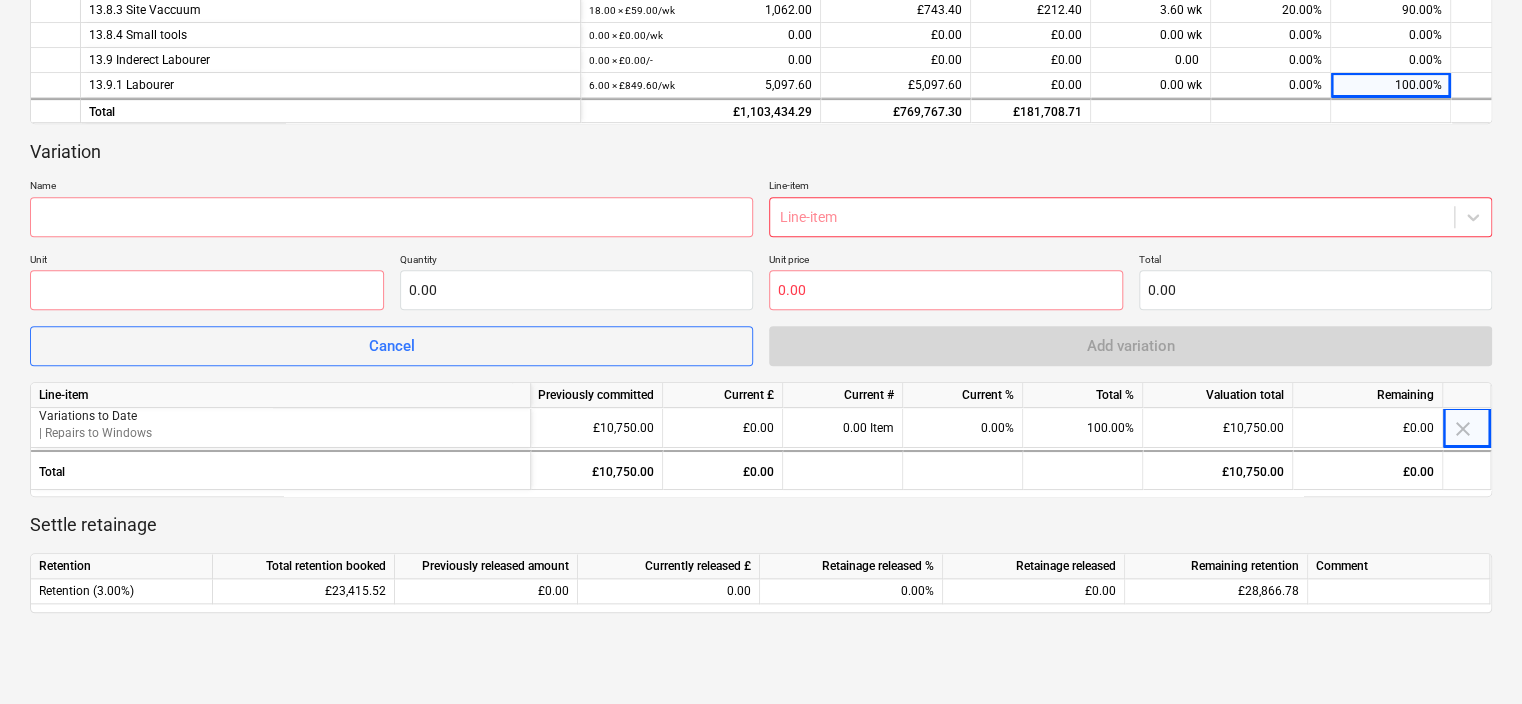 click at bounding box center (1112, 217) 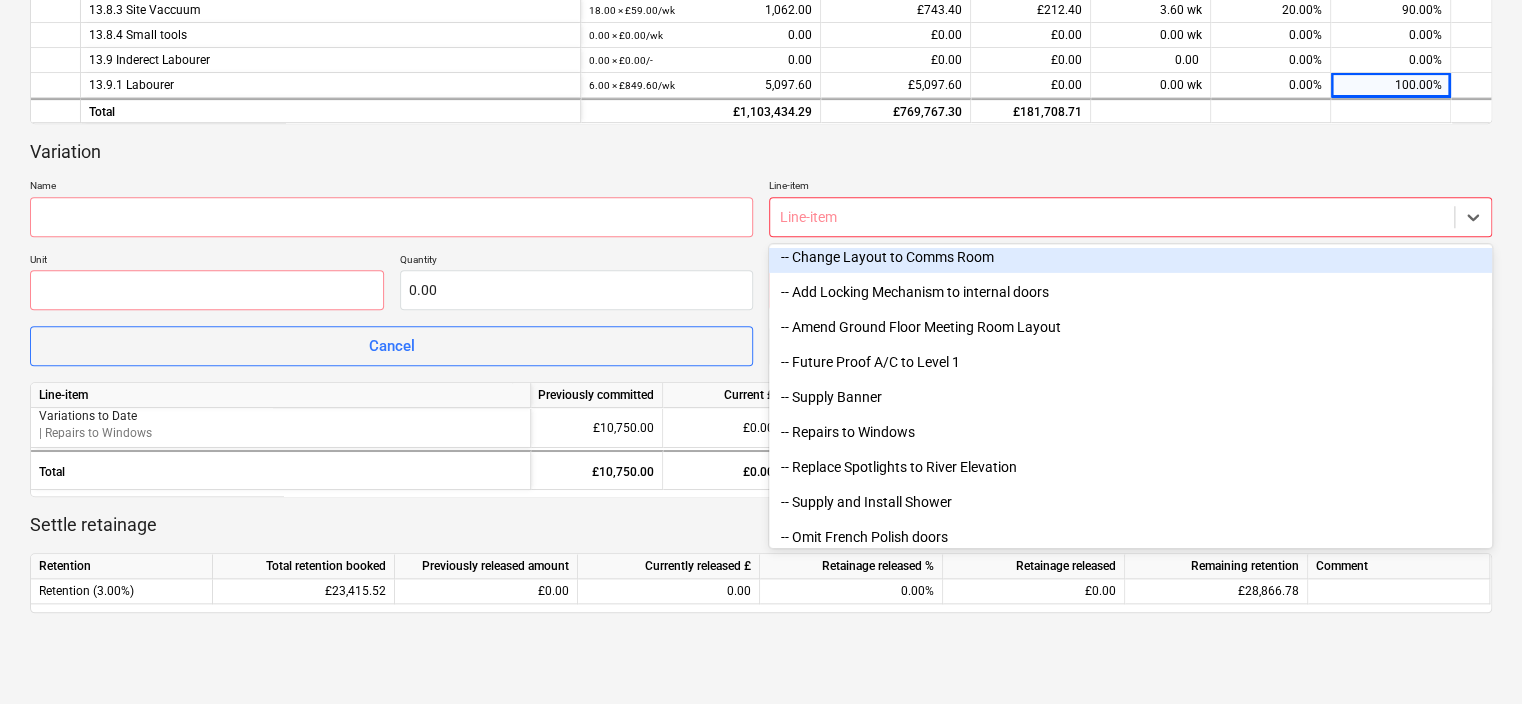 scroll, scrollTop: 7190, scrollLeft: 0, axis: vertical 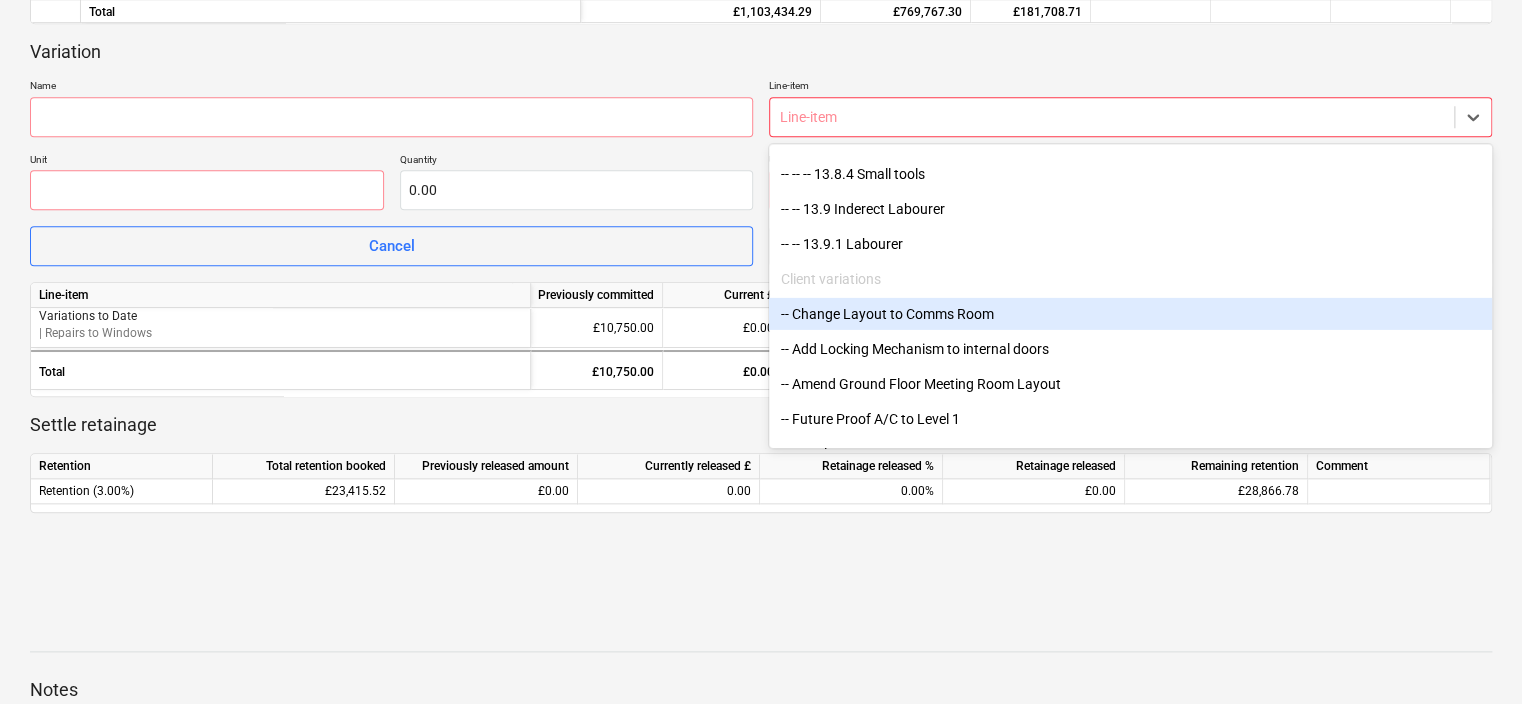 click on "--   Change Layout to Comms Room" at bounding box center [1130, 314] 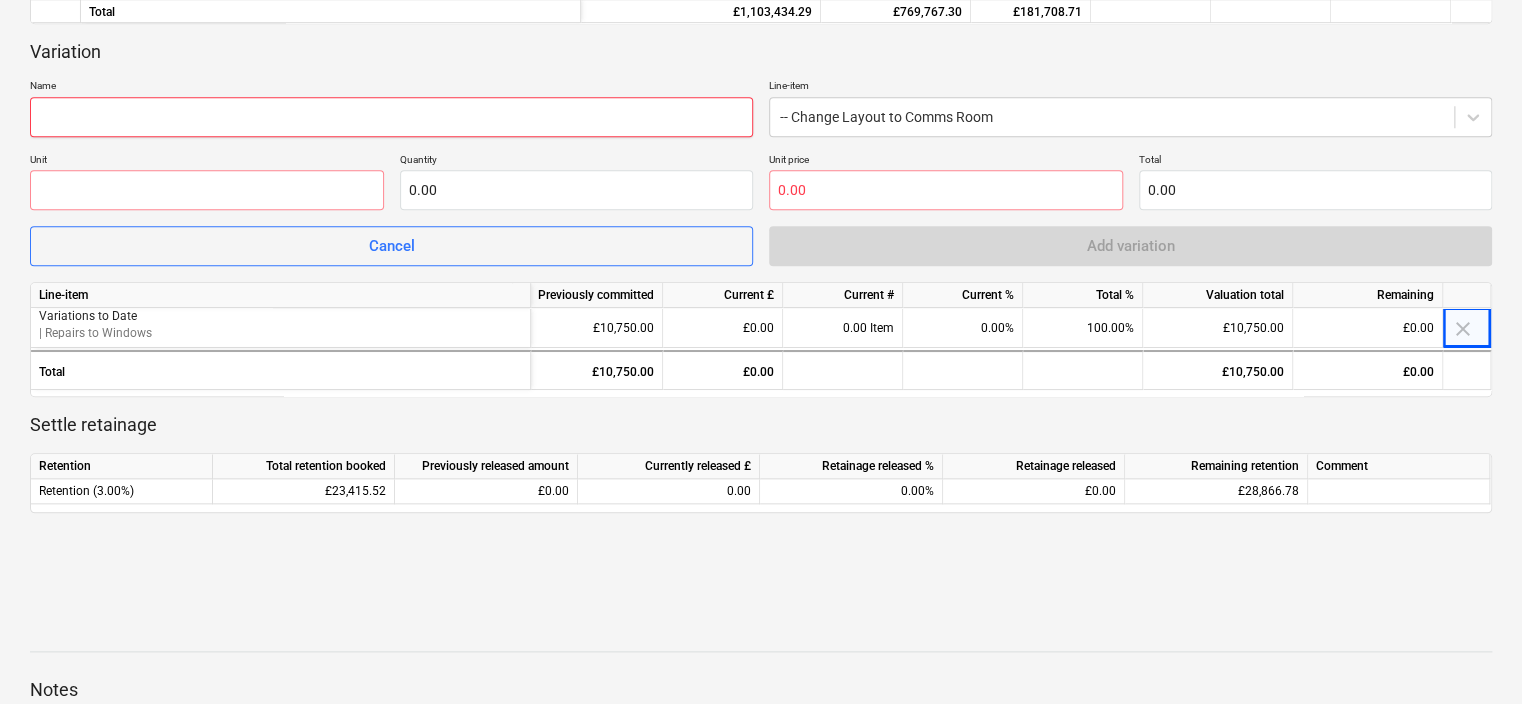 click at bounding box center (391, 117) 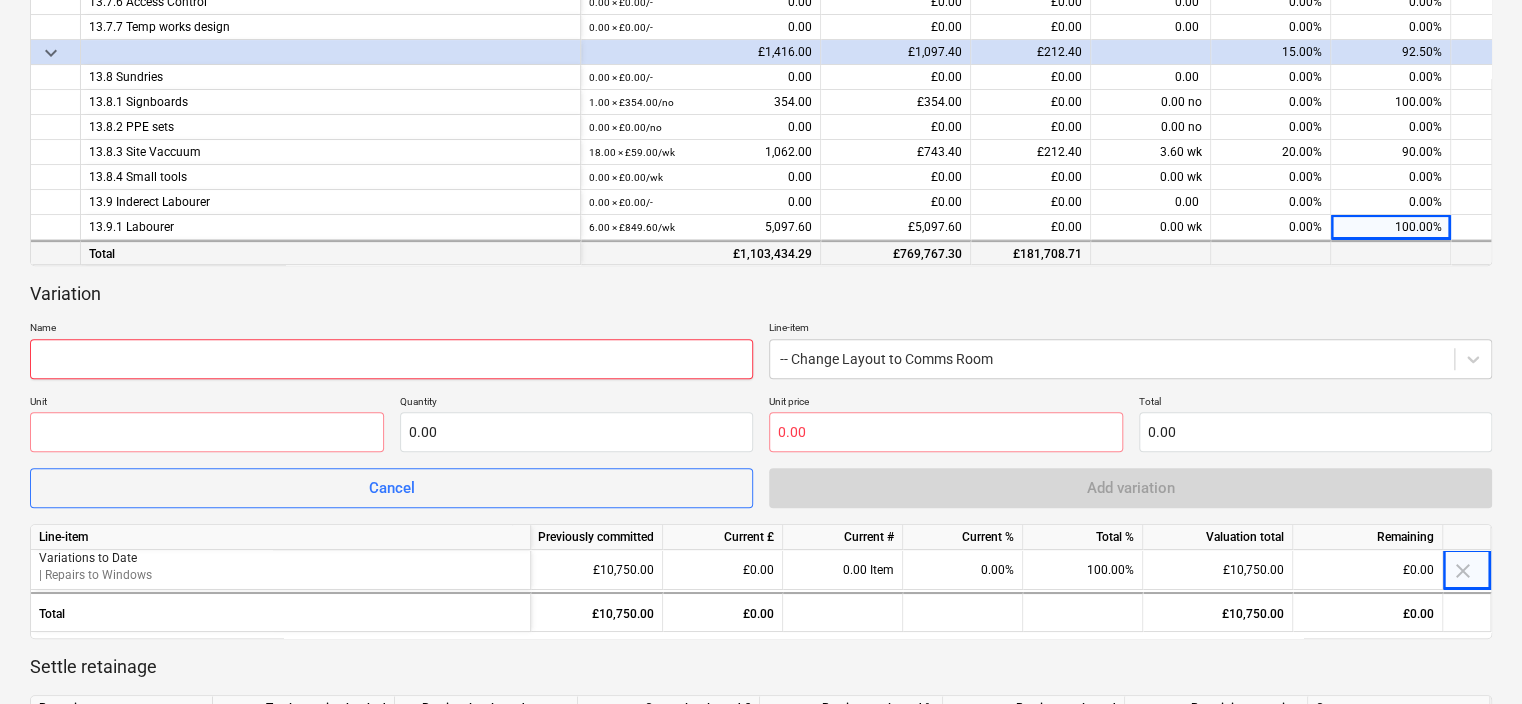 scroll, scrollTop: 530, scrollLeft: 0, axis: vertical 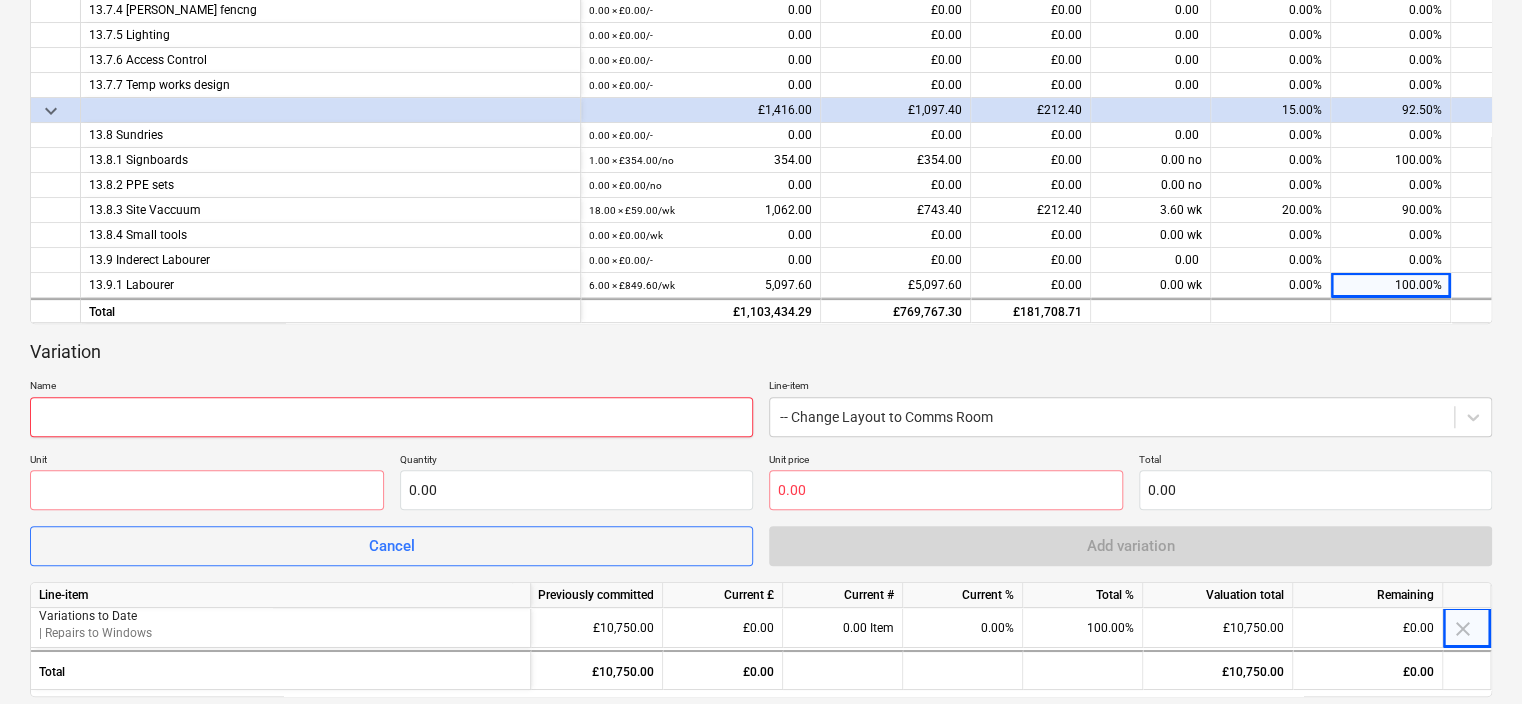 drag, startPoint x: 332, startPoint y: 412, endPoint x: 324, endPoint y: 423, distance: 13.601471 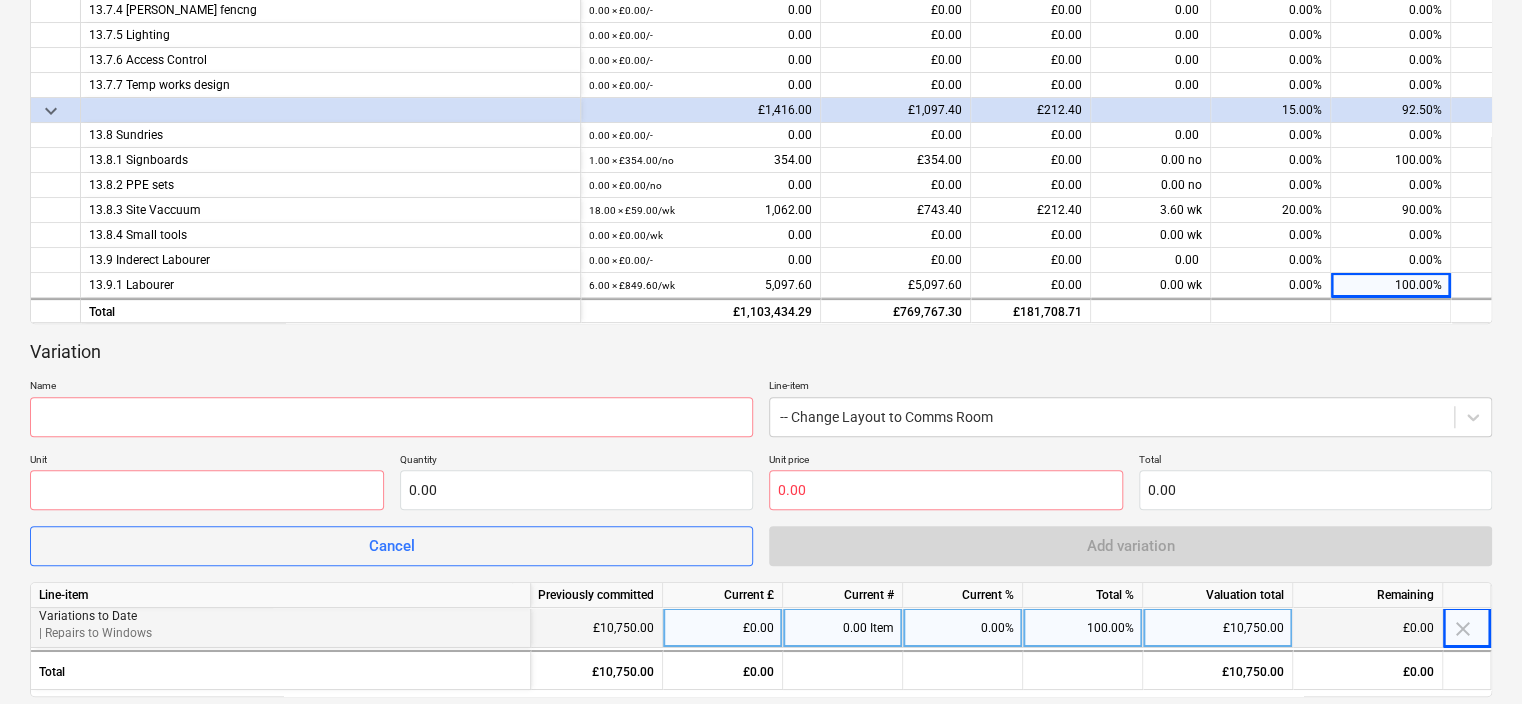 click on "Variations to Date" at bounding box center [280, 616] 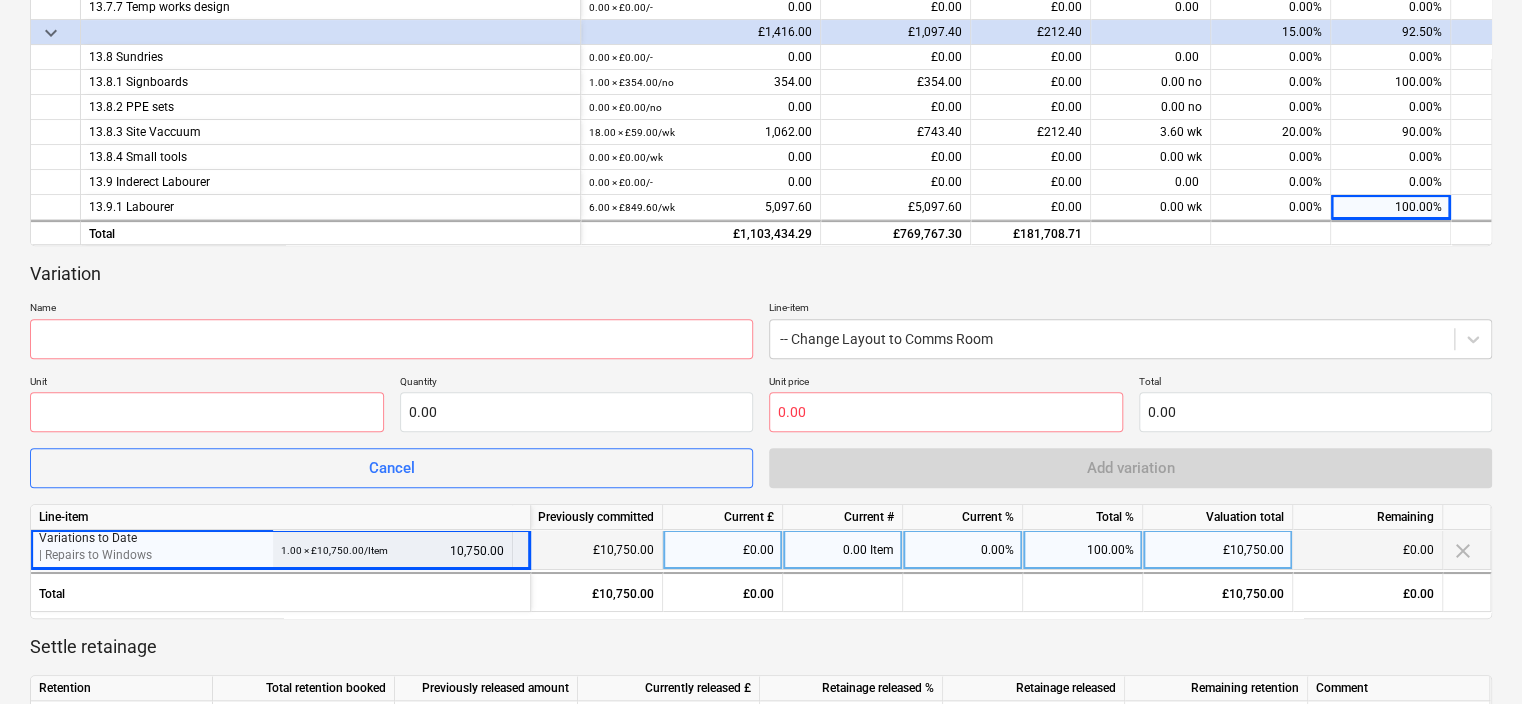 scroll, scrollTop: 730, scrollLeft: 0, axis: vertical 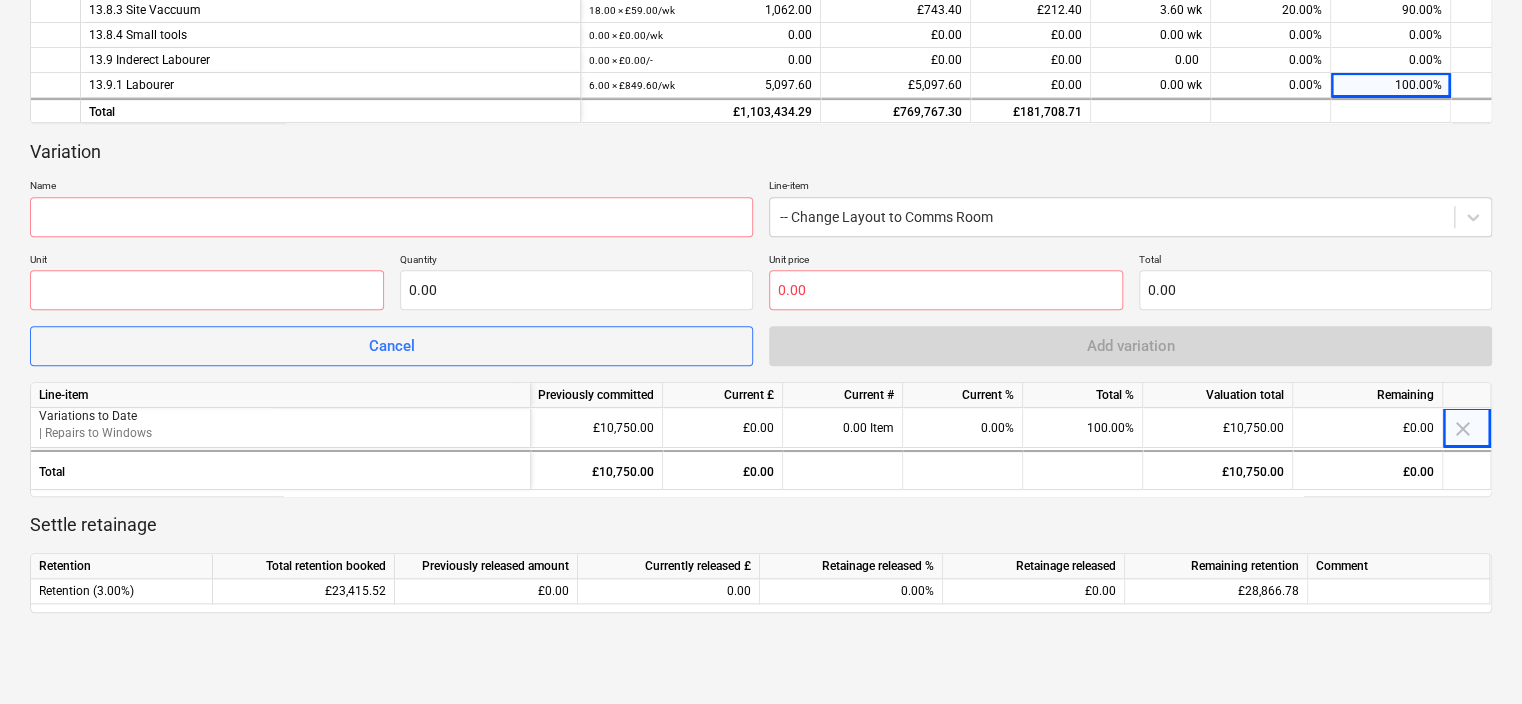 click on "keyboard_arrow_down Line-item Contract total Previously committed Current £ Current # Current % Total % Valuation total Remaining keyboard_arrow_down 13.6 Site Clearance and Protection £8,071.20 £5,905.75 £1,358.33 16.83% 90.00% £7,264.08 £807.12 13.6.1 Skip (8Yd) 18.00   ×   £448.40 / no 8,071.20 £5,905.75 £1,358.33 3.03   no 16.83% 90.00% £7,264.08 £807.12 13.6.2 Skip (20Yd) 0.00   ×   £0.00 / no 0.00 £0.00 £0.00 0.00   no 0.00% 0.00% £0.00 £0.00 13.6.3 Wait and Load skips for town work 0.00   ×   £0.00 / no 0.00 £0.00 £0.00 0.00   no 0.00% 0.00% £0.00 £0.00 13.6.4 Wheelie Bins 0.00   ×   £0.00 / no 0.00 £0.00 £0.00 0.00   no 0.00% 0.00% £0.00 £0.00 13.6.6 Internal Cleaning 1,652.00   ×   £2.76 / m2 4,563.06 £0.00 £4,106.75 1,486.80   m2 90.00% 90.00% £4,106.75 £456.31 keyboard_arrow_down 13.7 Hoarding and Temporary works £0.00 £0.00 £0.00 0.00% 0.00% £0.00 £0.00 13.7.1 Solid hoarding 0.00   ×   £0.00 / m 0.00 £0.00 £0.00 0.00   m 0.00% 0.00%" at bounding box center [761, 146] 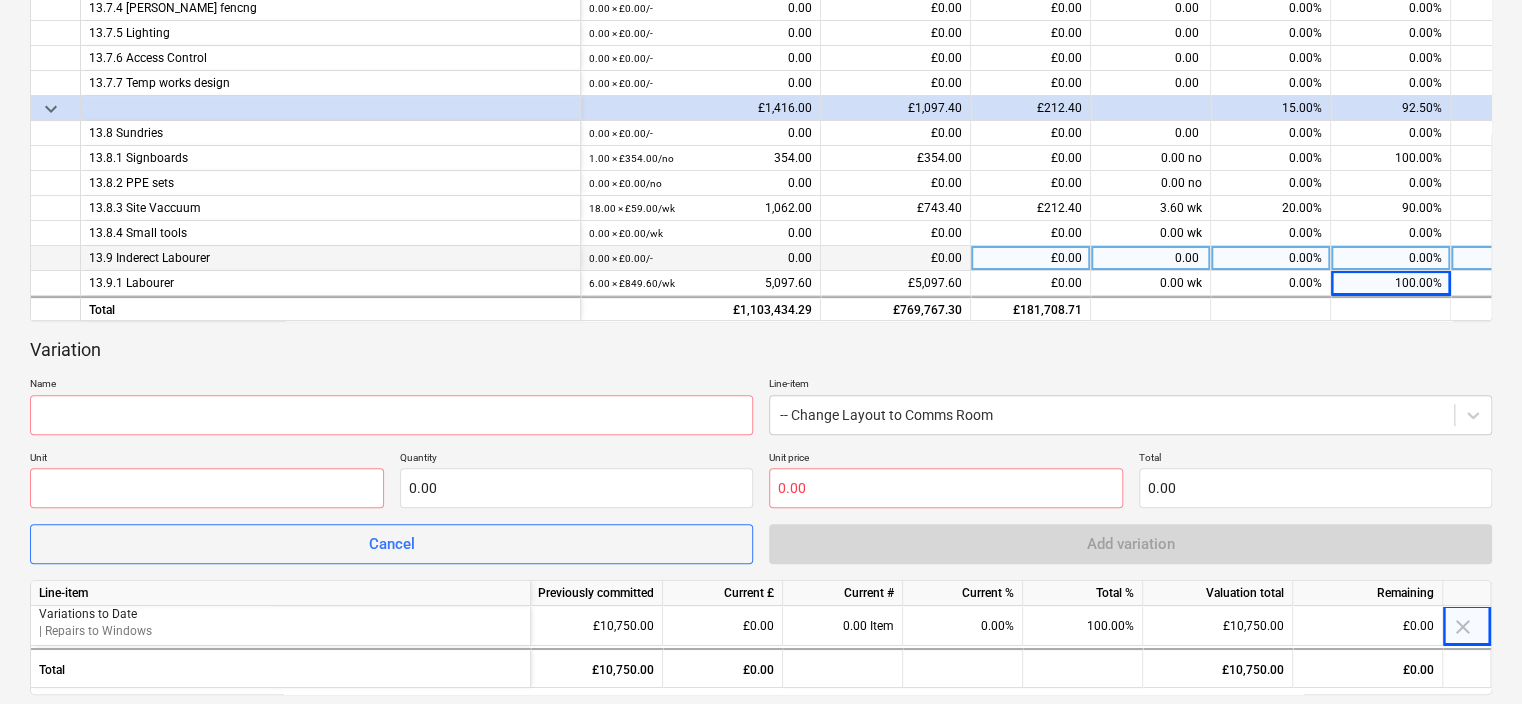 scroll, scrollTop: 430, scrollLeft: 0, axis: vertical 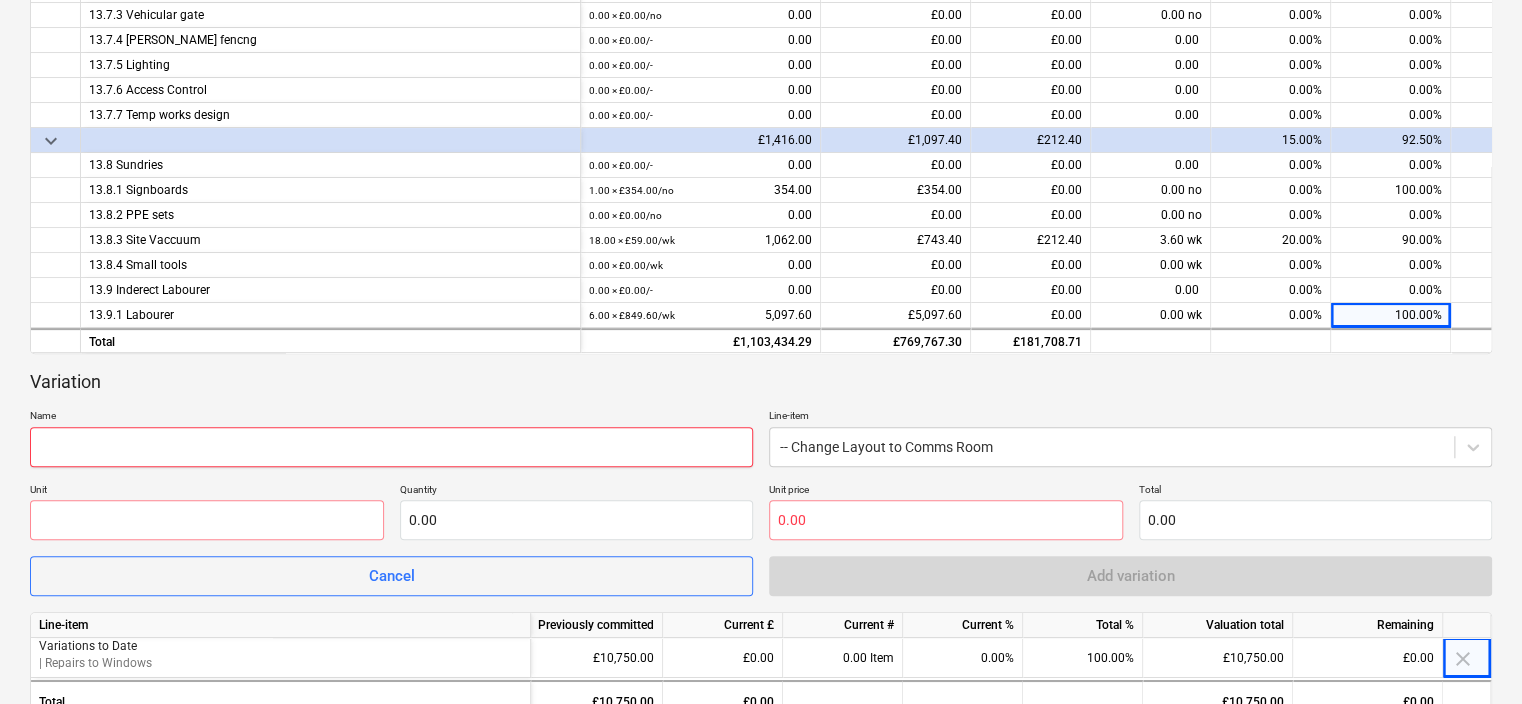 click at bounding box center (391, 447) 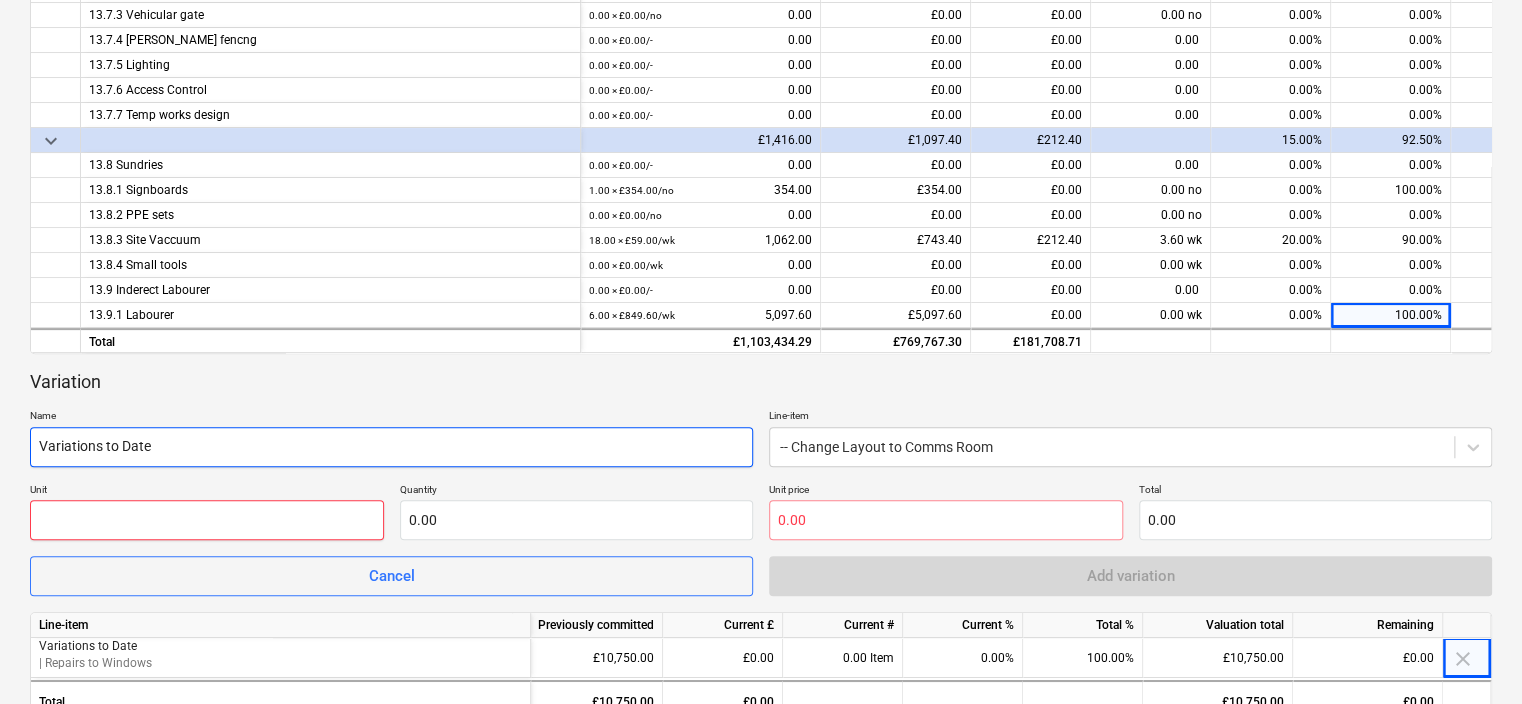 type on "Variations to Date" 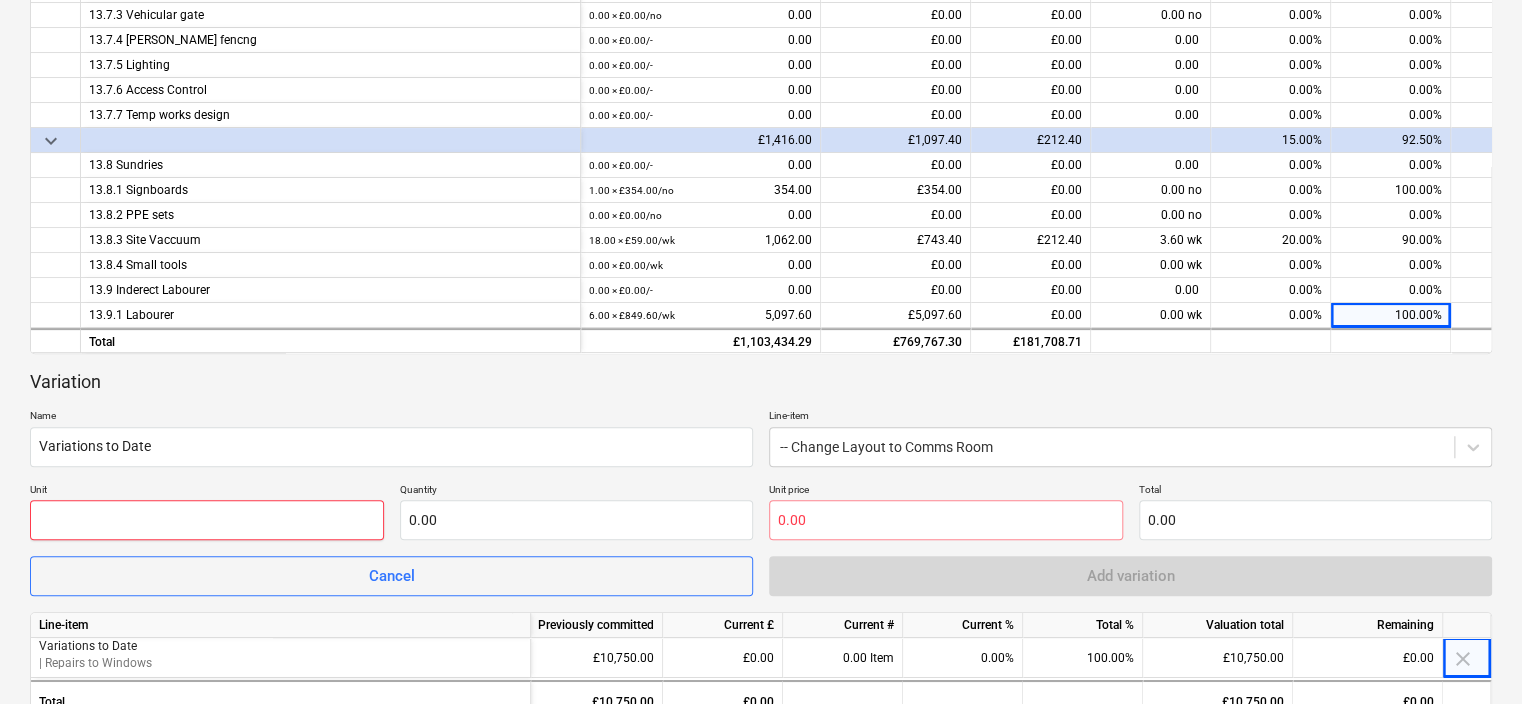 click at bounding box center (207, 520) 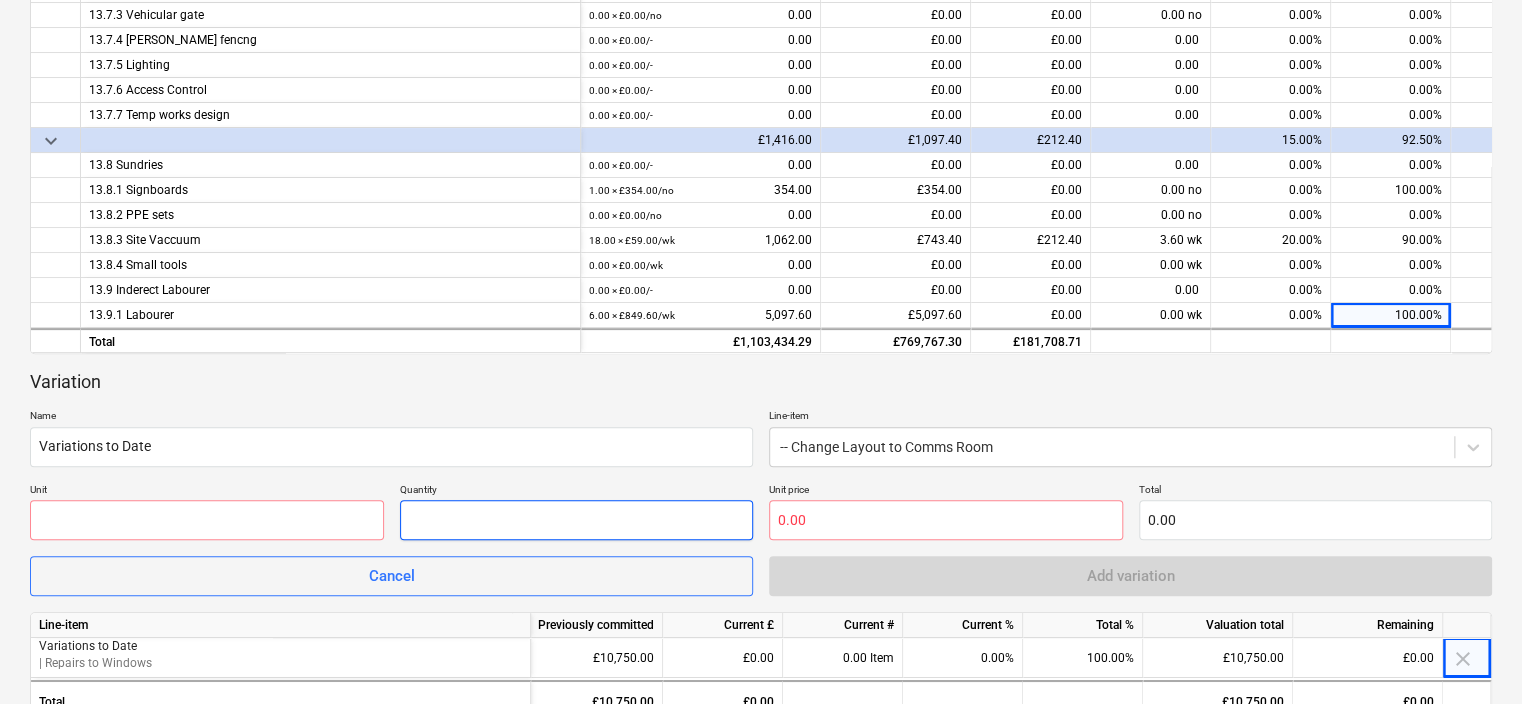 click at bounding box center [577, 520] 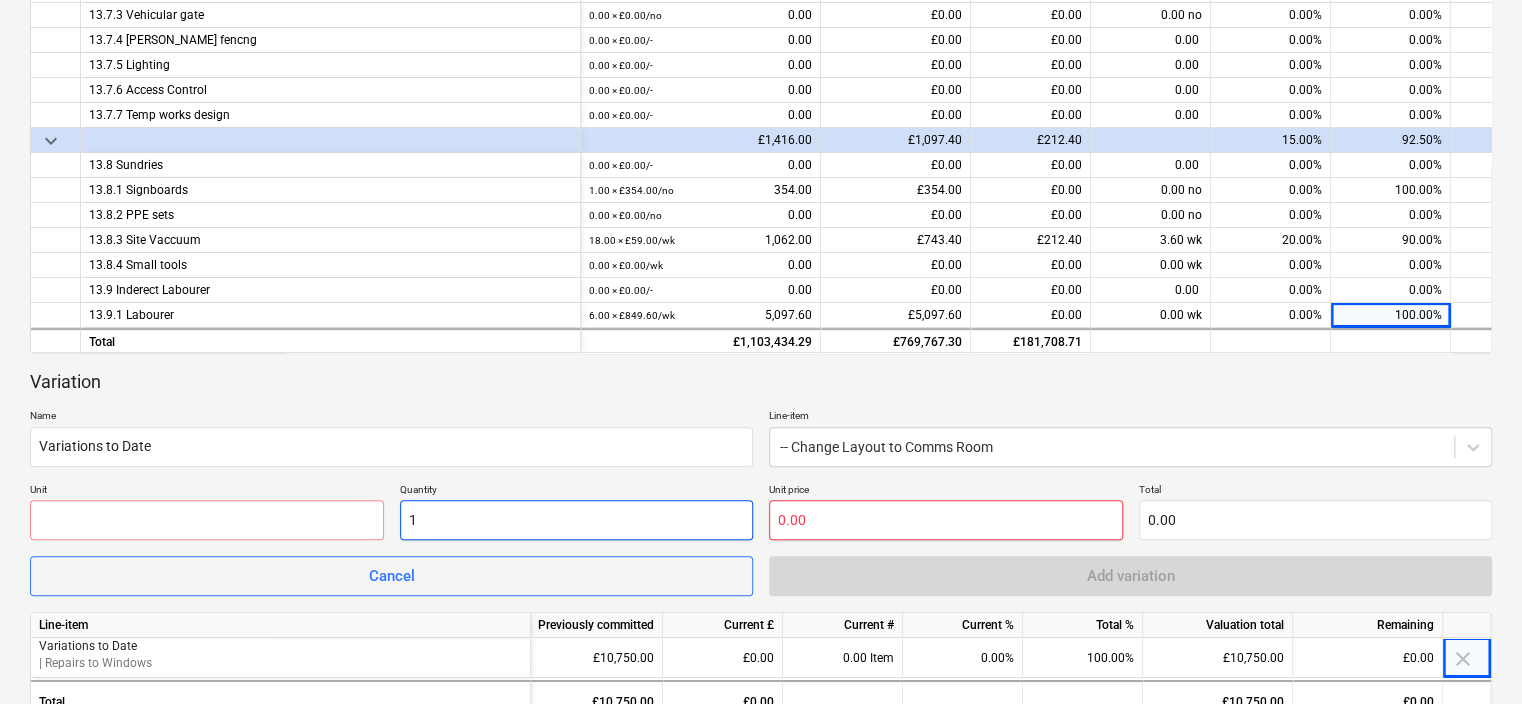 type on "1" 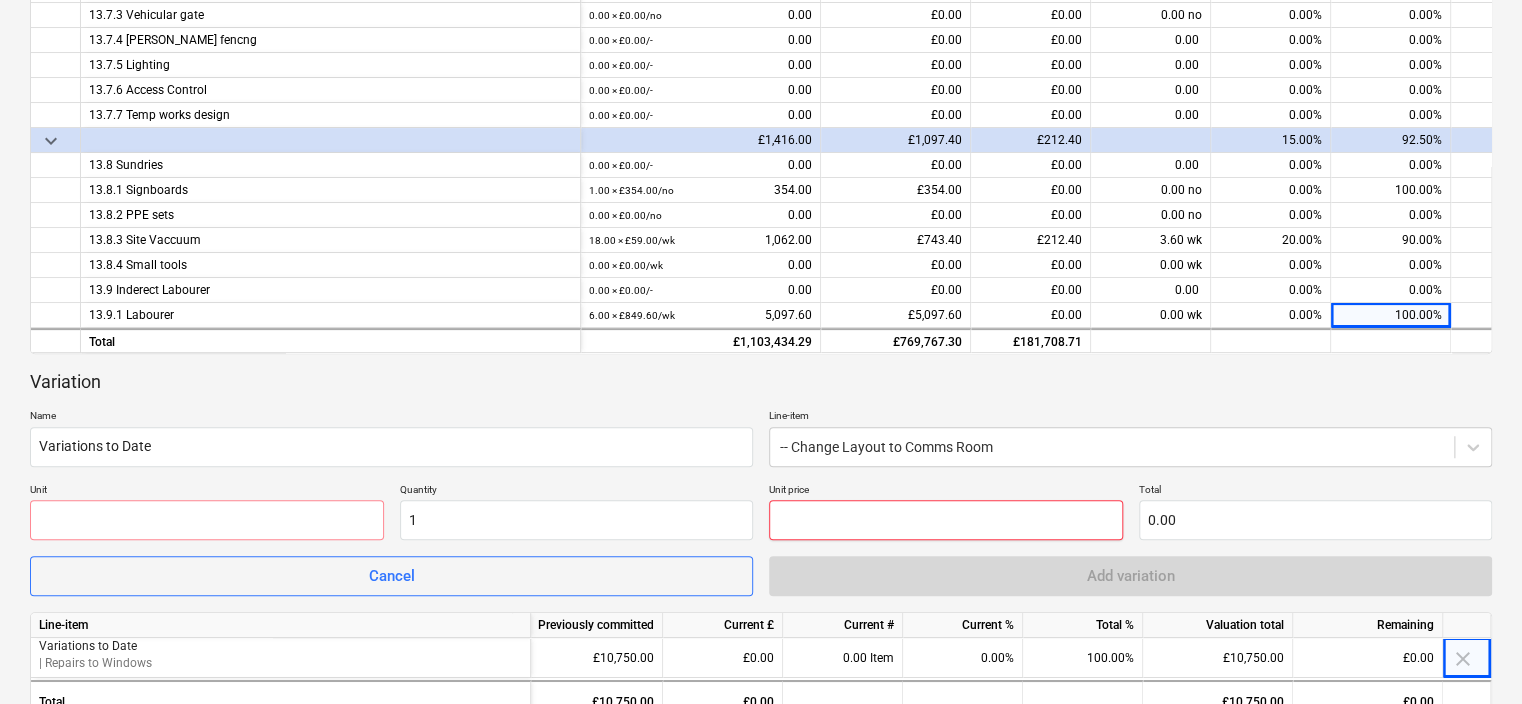 click at bounding box center [946, 520] 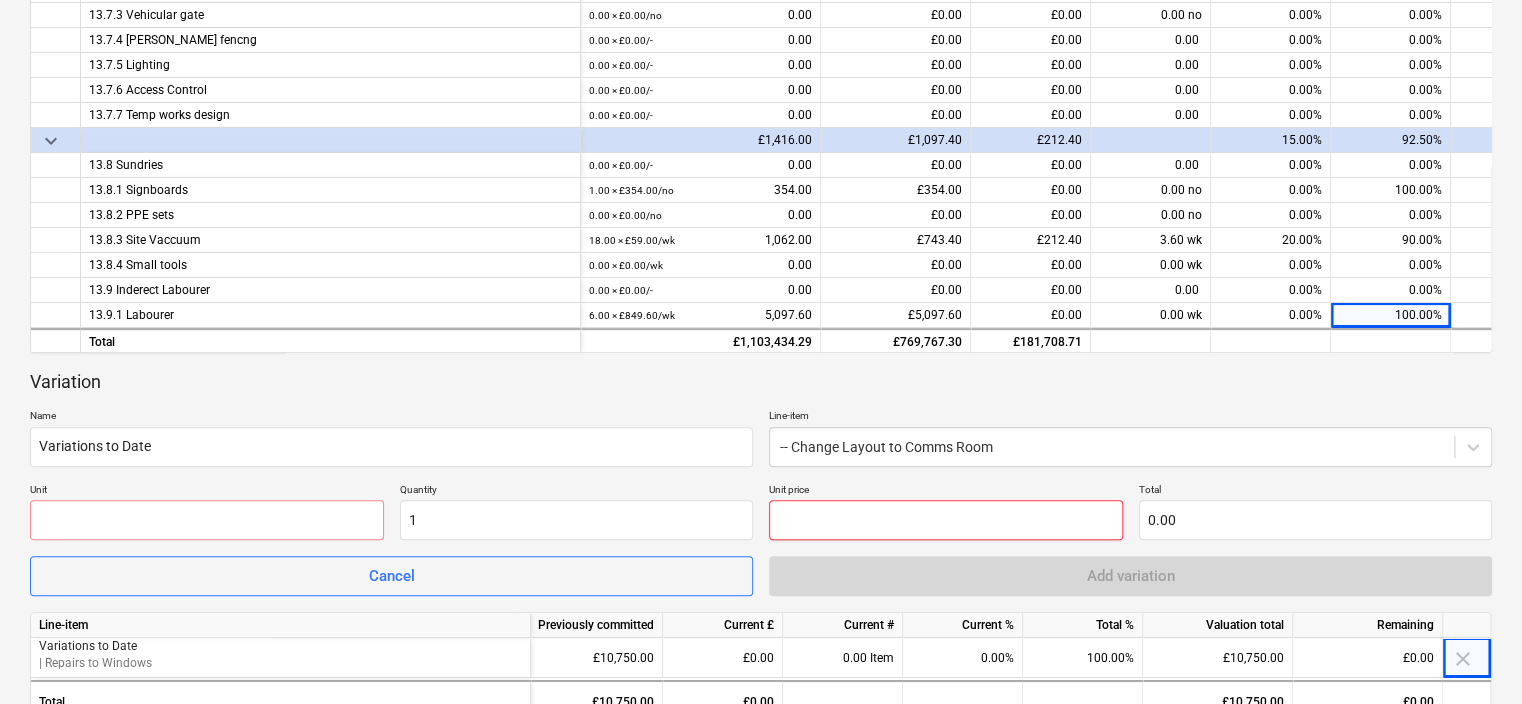 type on "8" 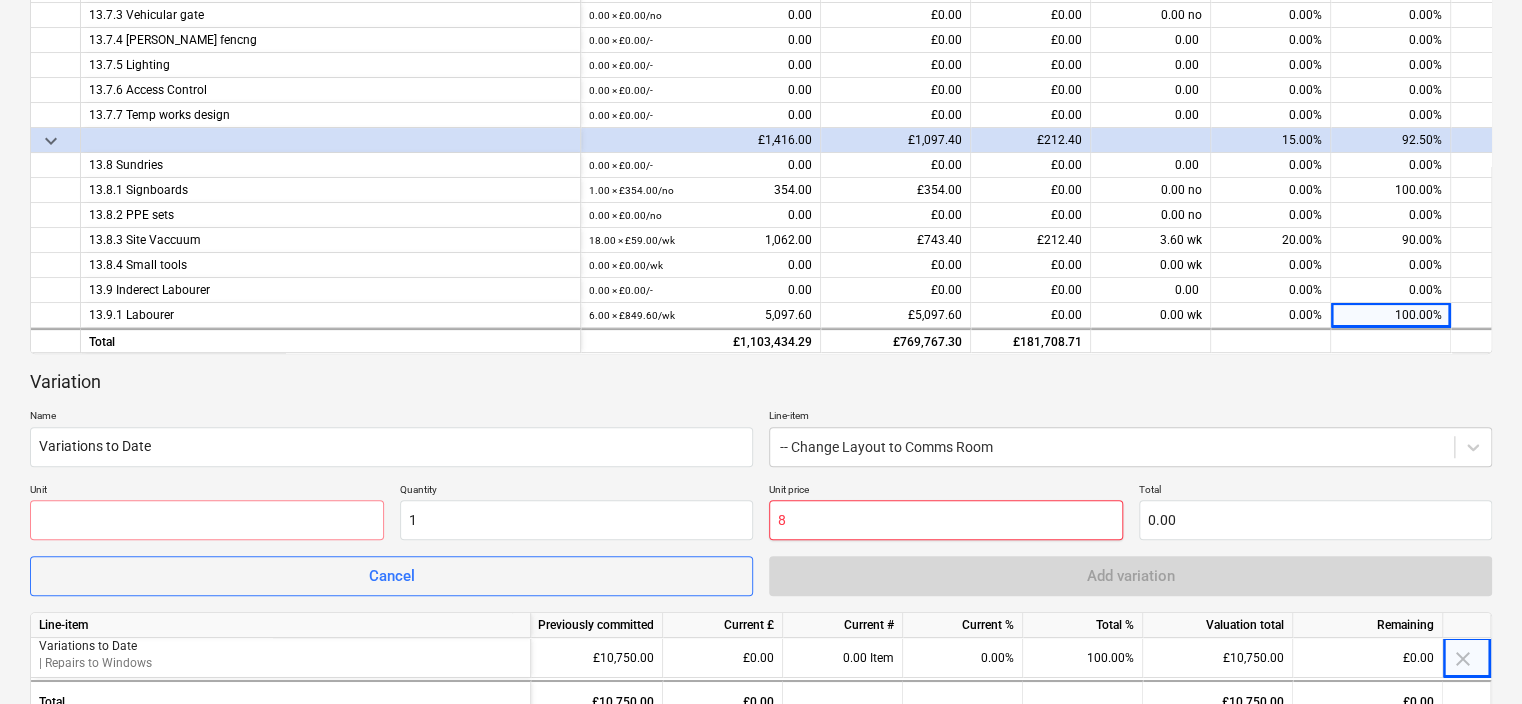 type on "8.00" 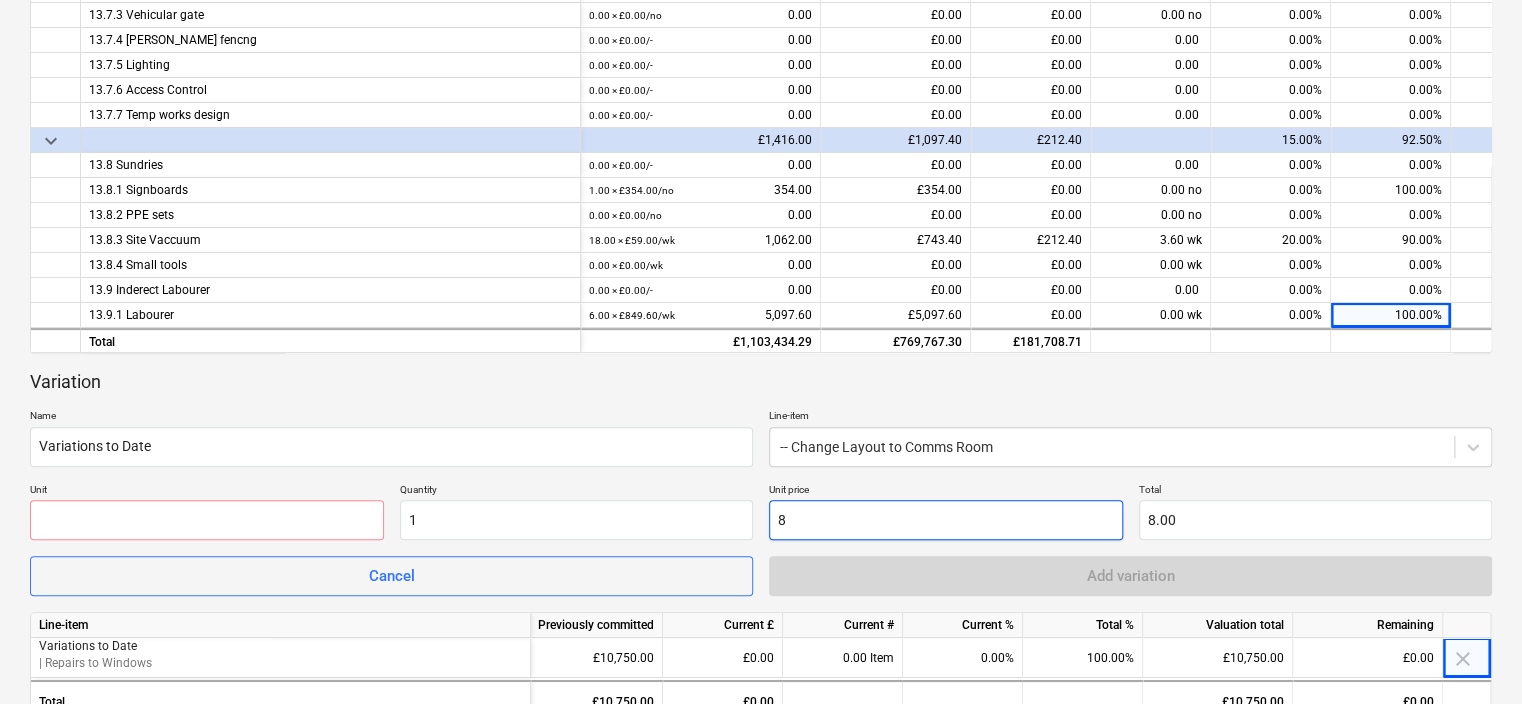 type on "82" 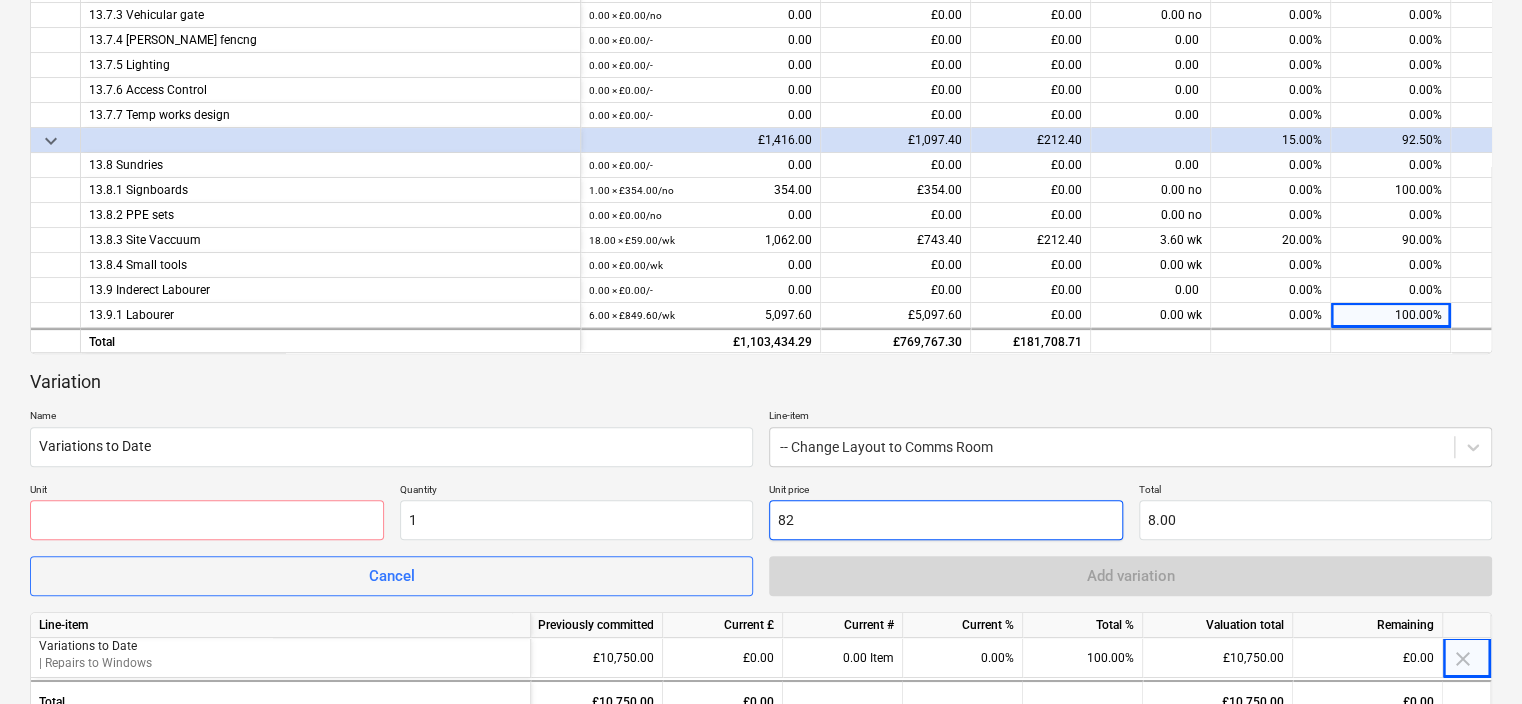 type on "82.00" 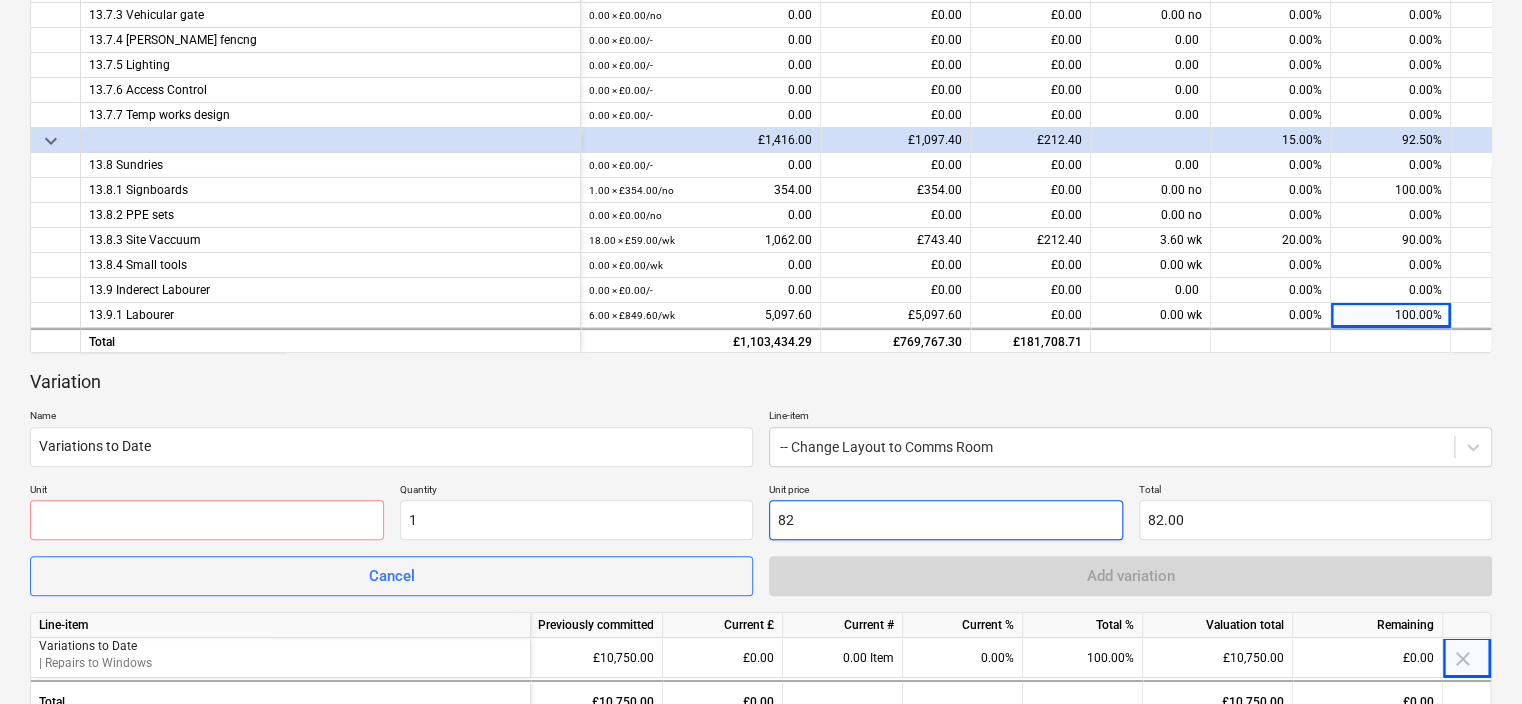 type on "820" 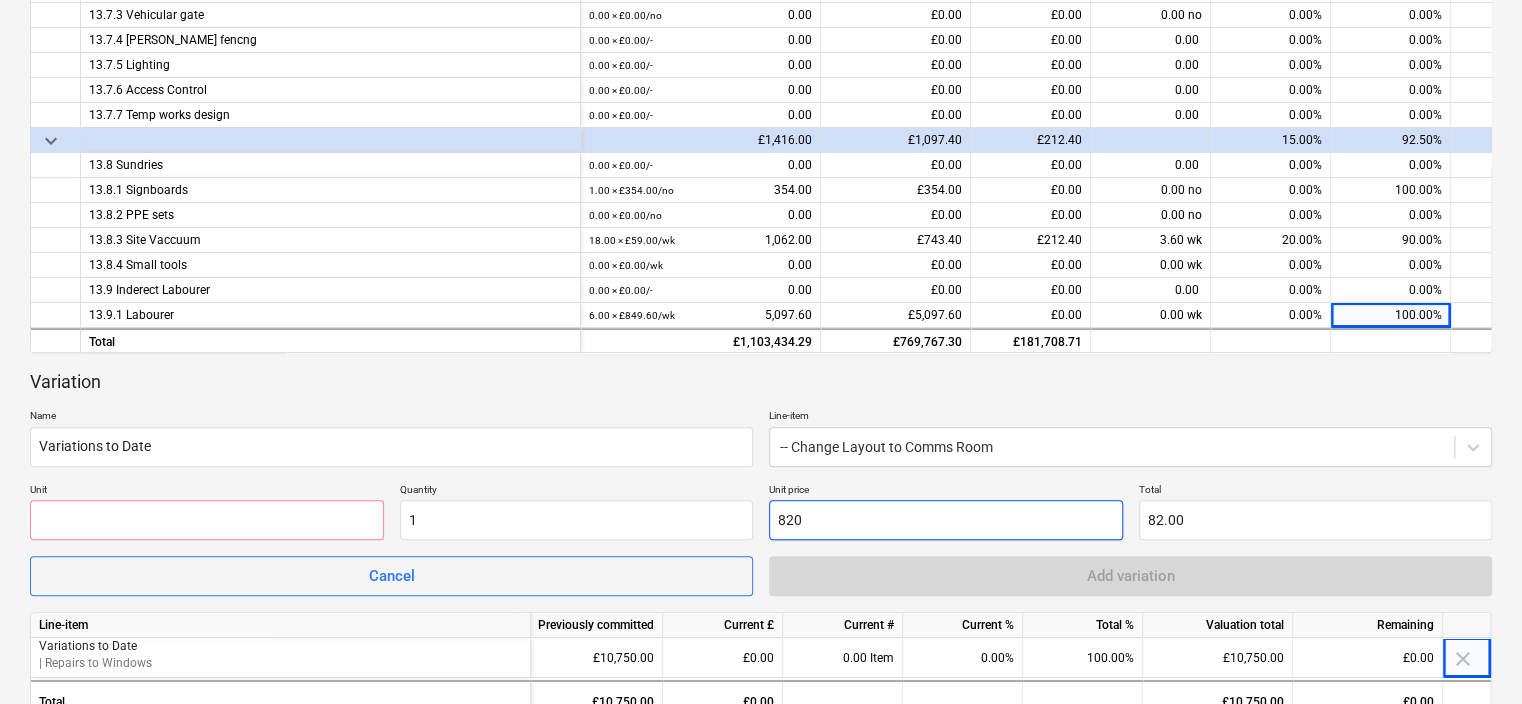type on "820.00" 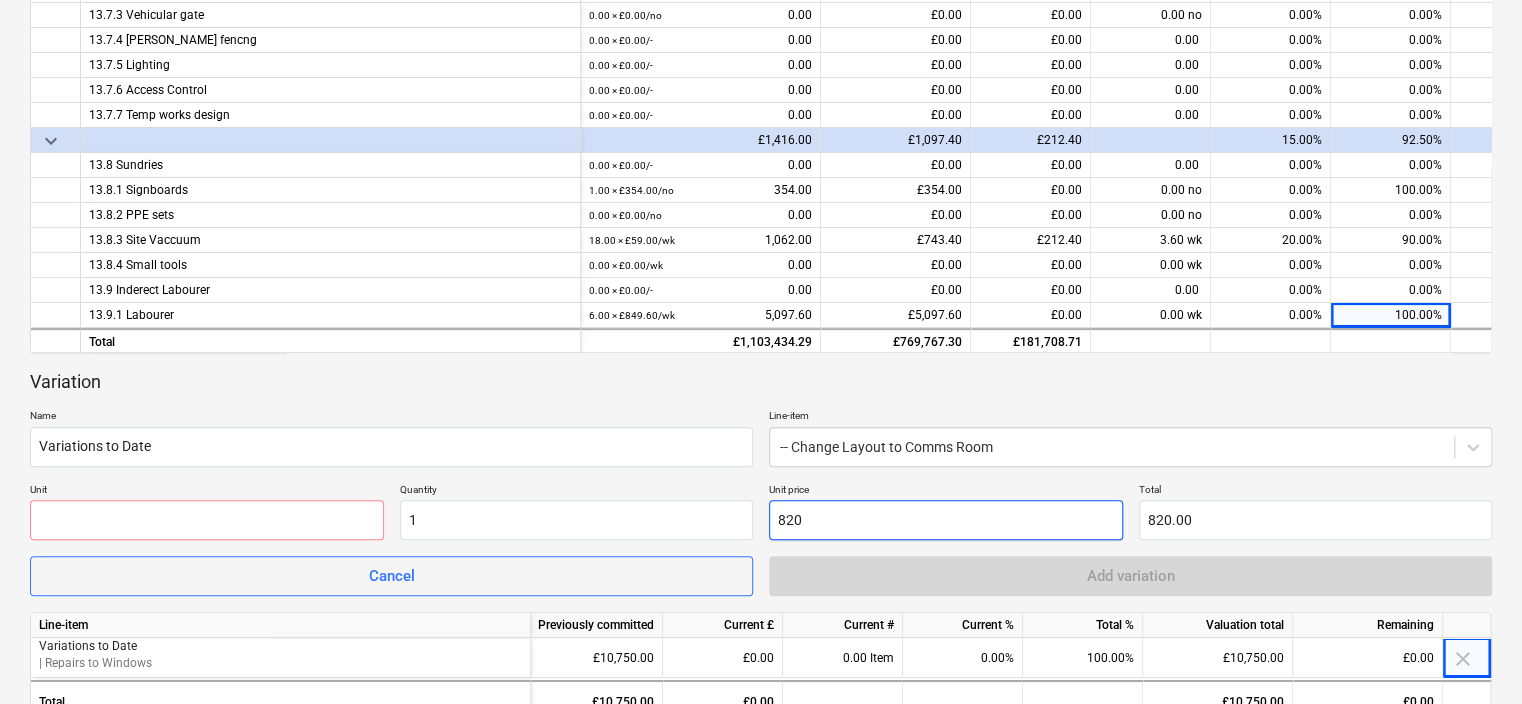 type on "8201" 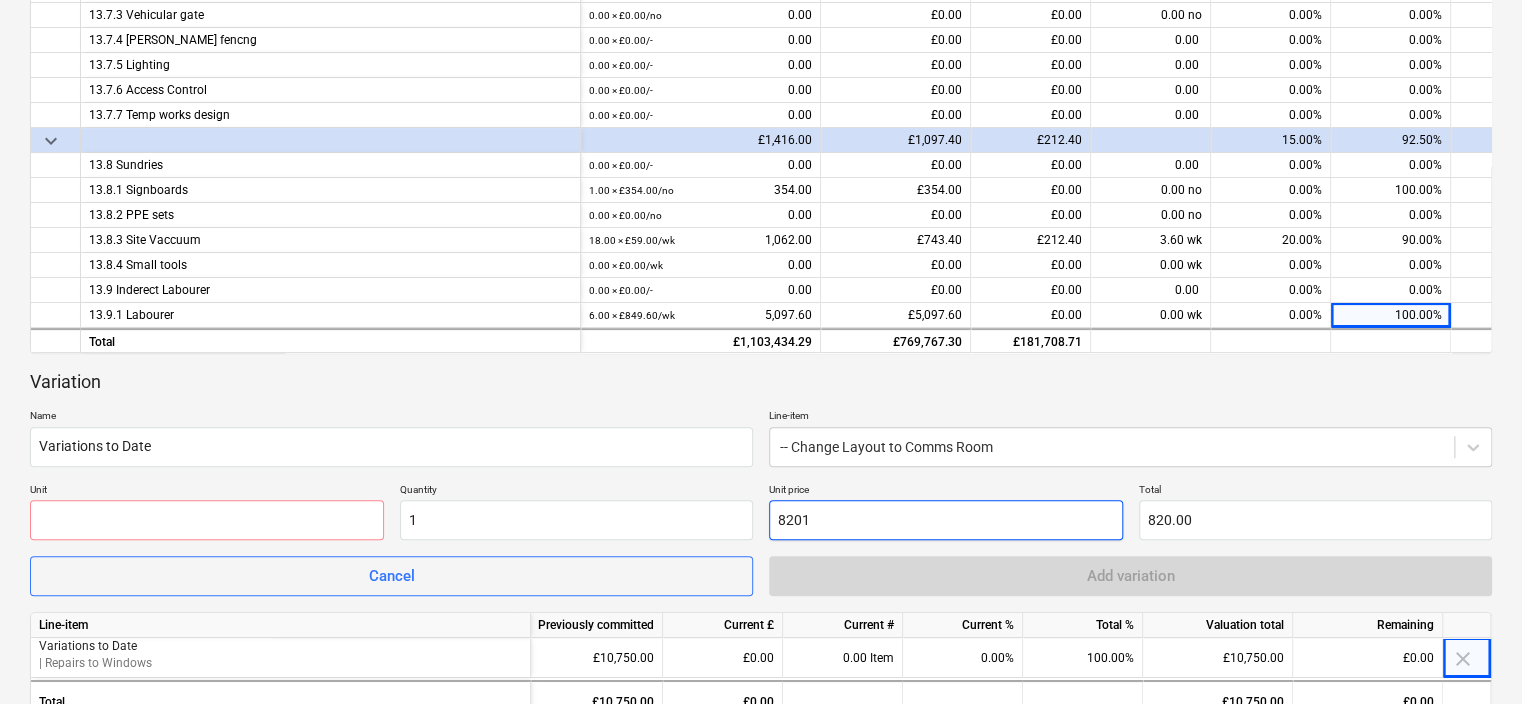 type on "8,201.00" 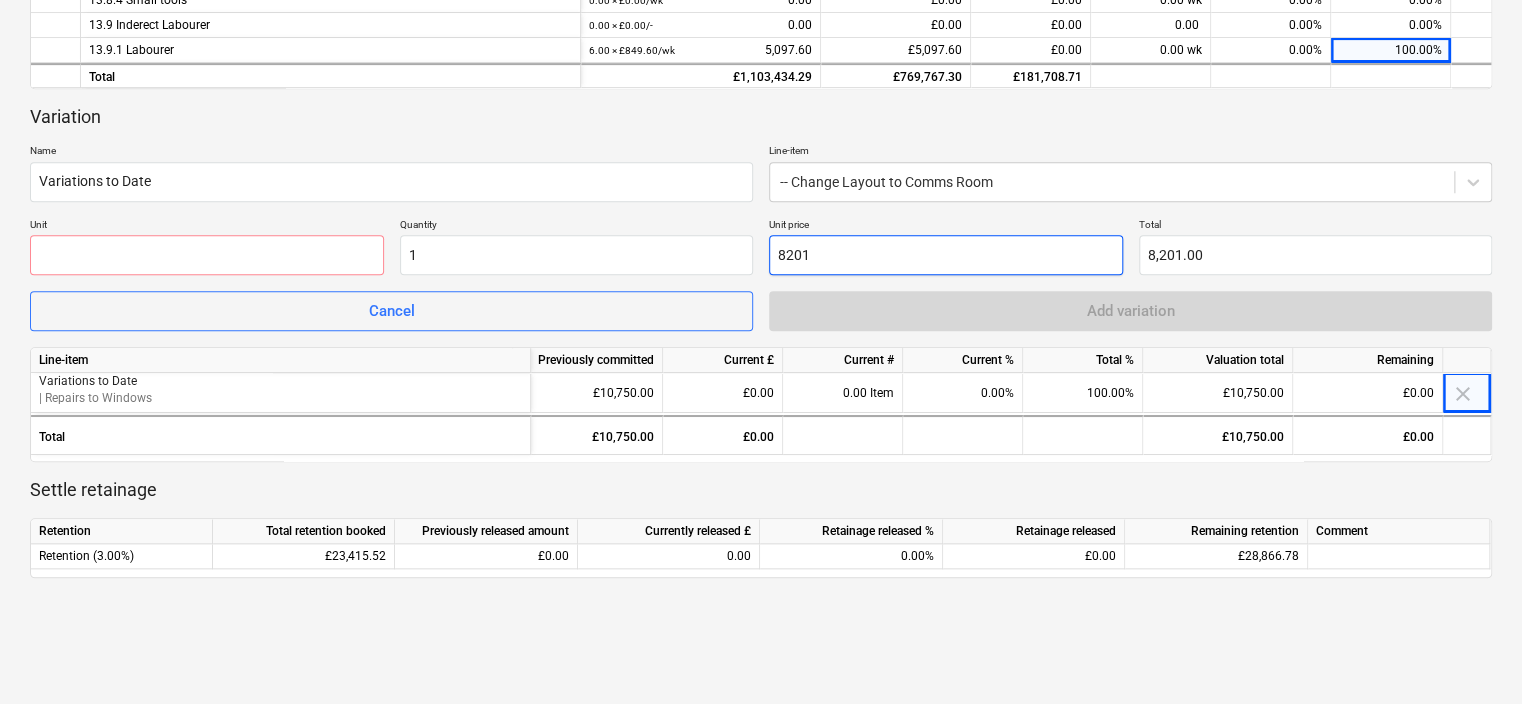 scroll, scrollTop: 800, scrollLeft: 0, axis: vertical 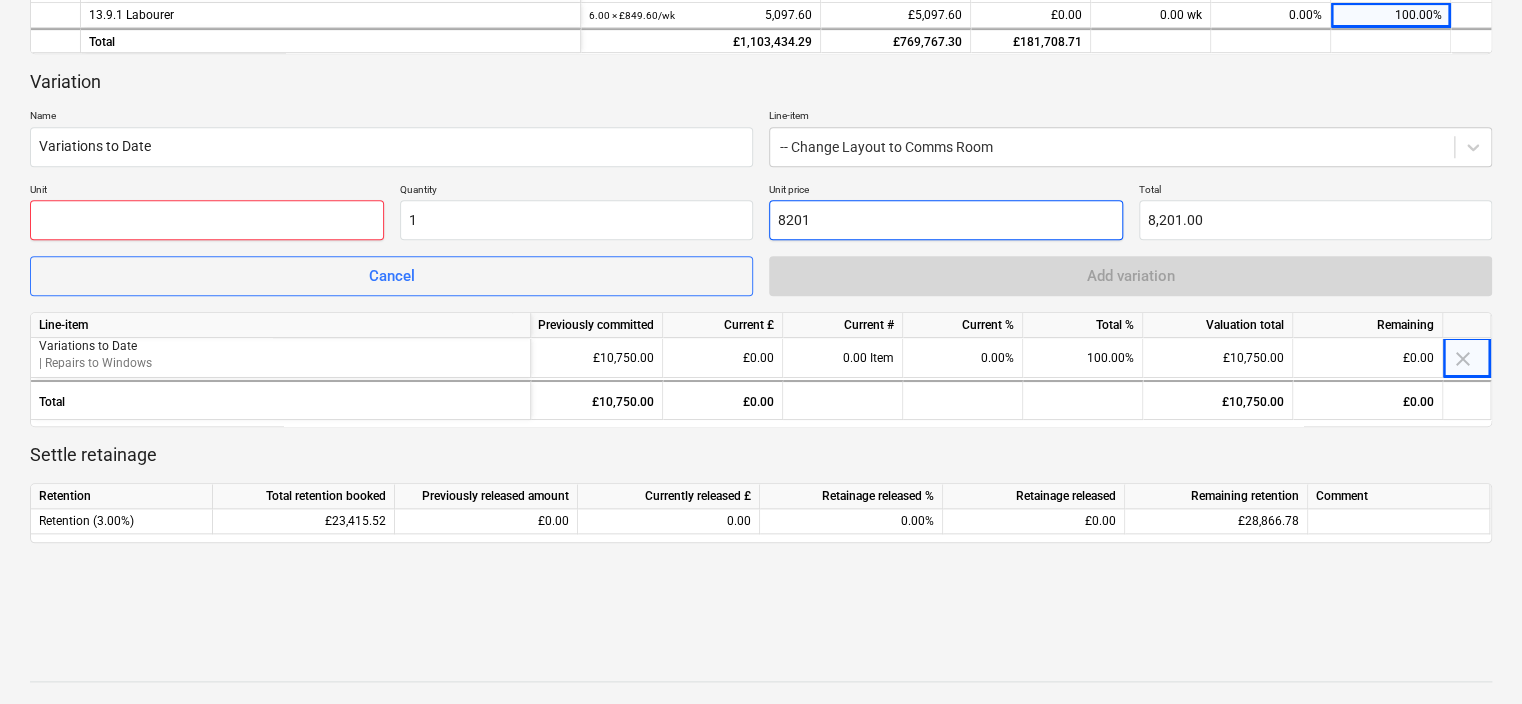 type on "8201" 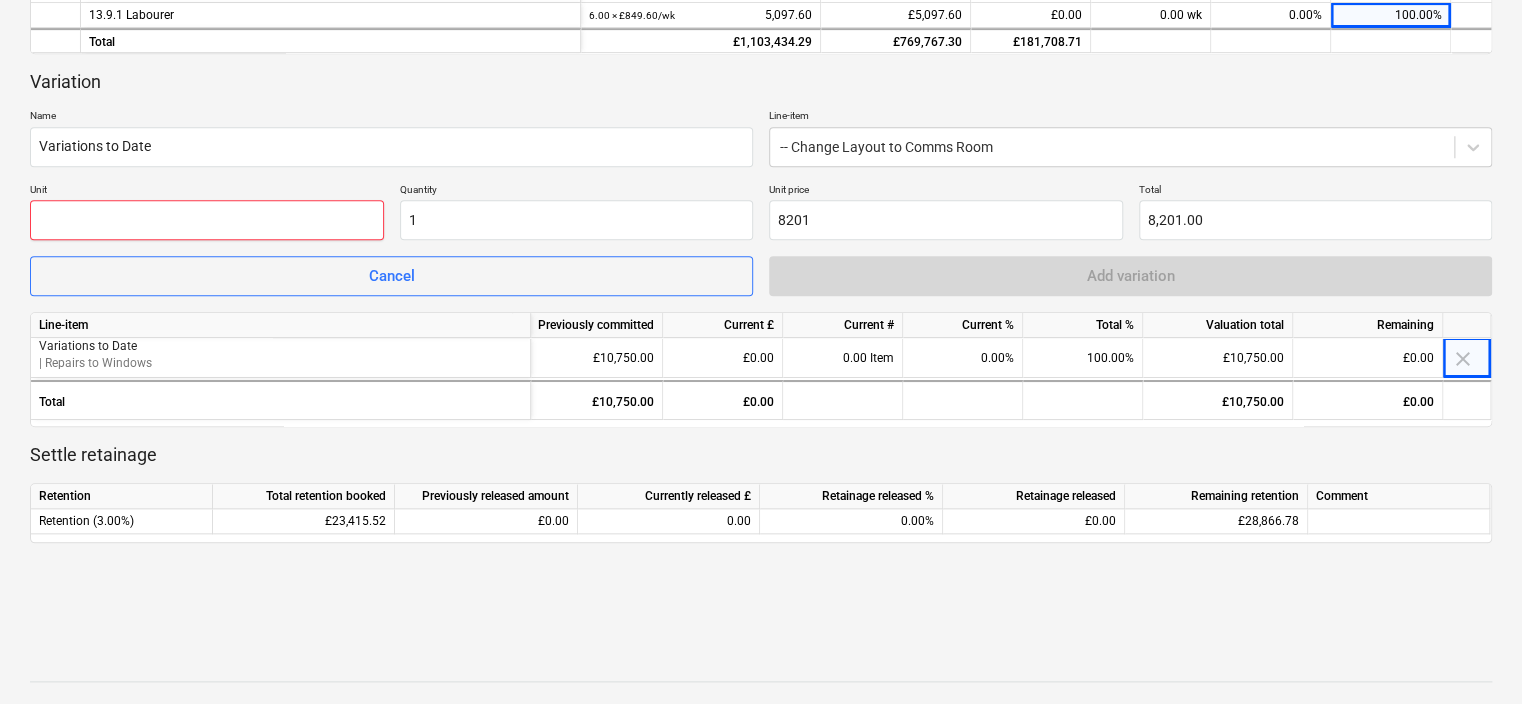click at bounding box center (207, 220) 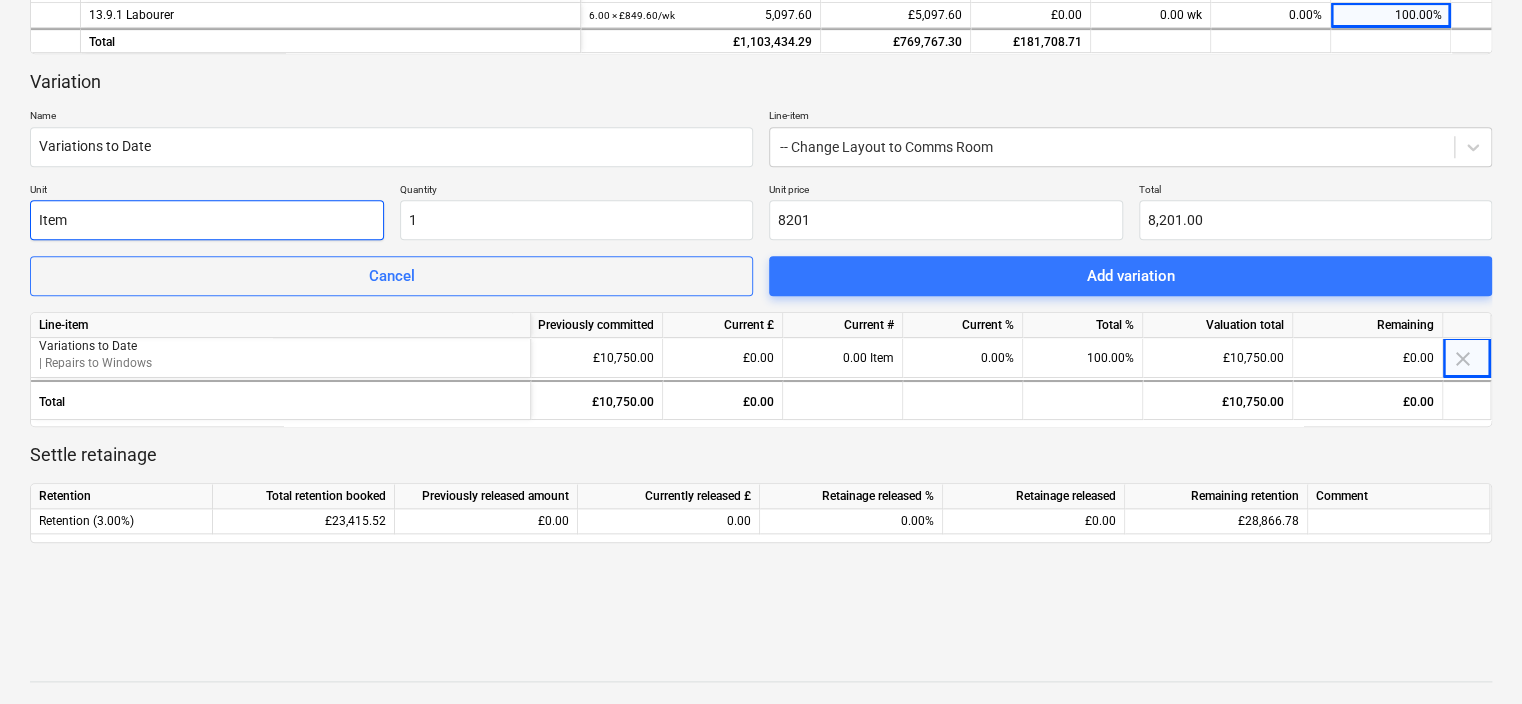 type on "Item" 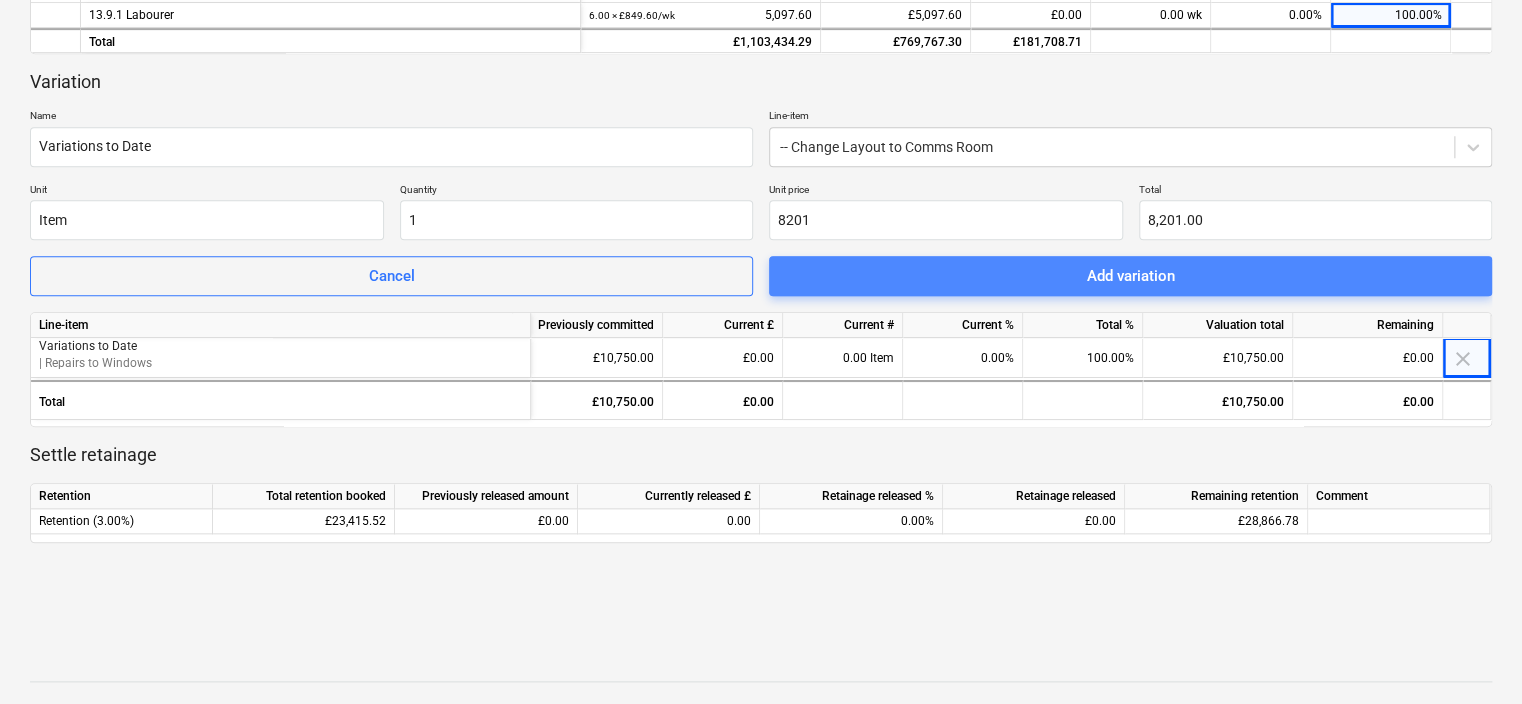 click on "Add variation" at bounding box center (1130, 276) 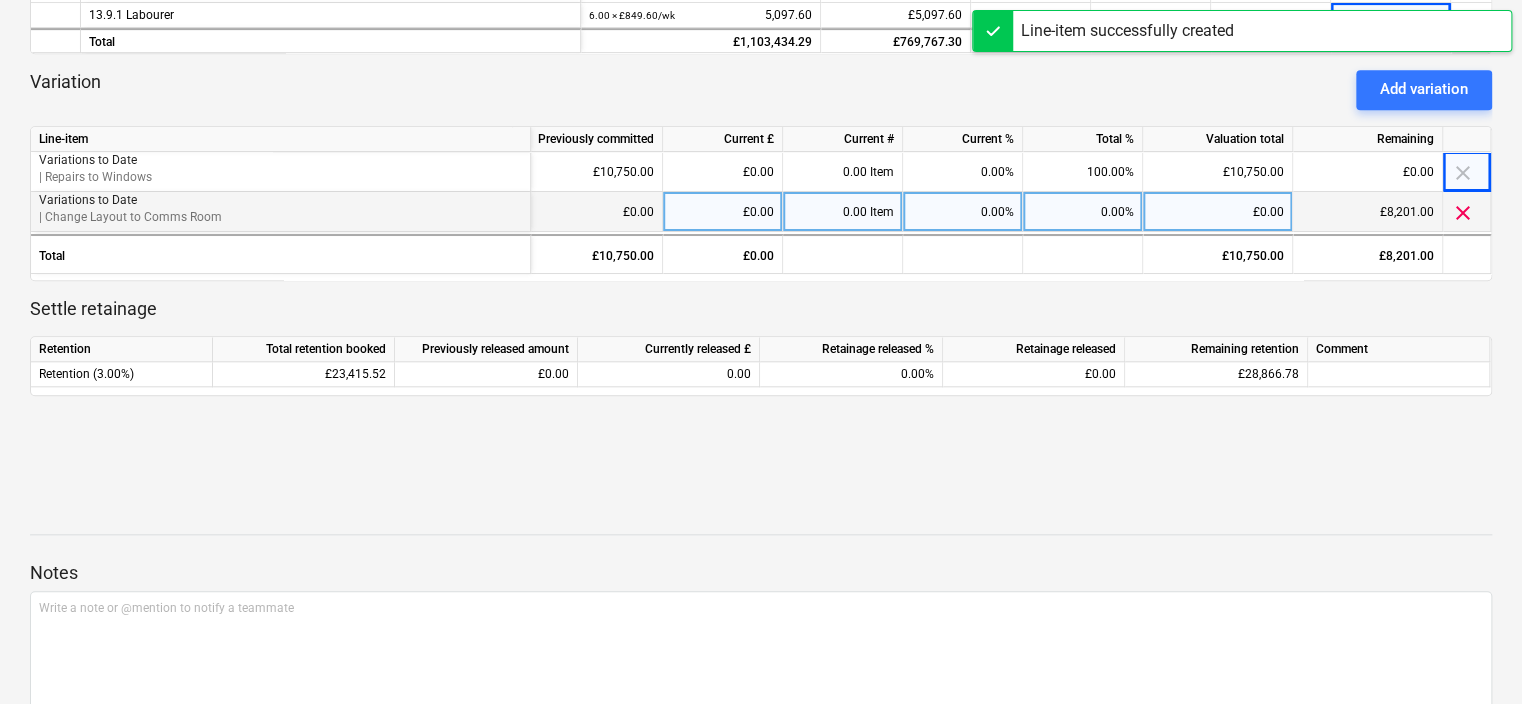 click on "0.00%" at bounding box center [1083, 212] 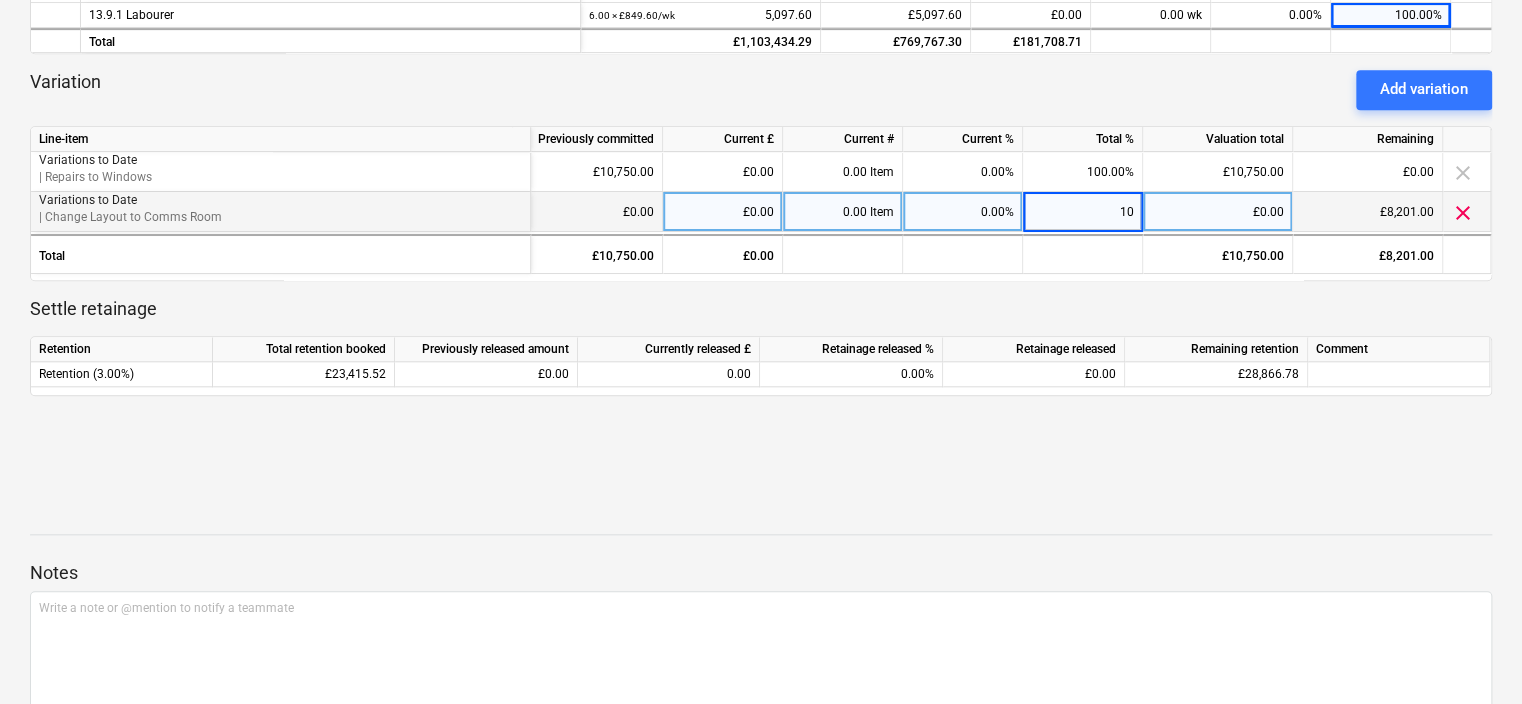 type on "100" 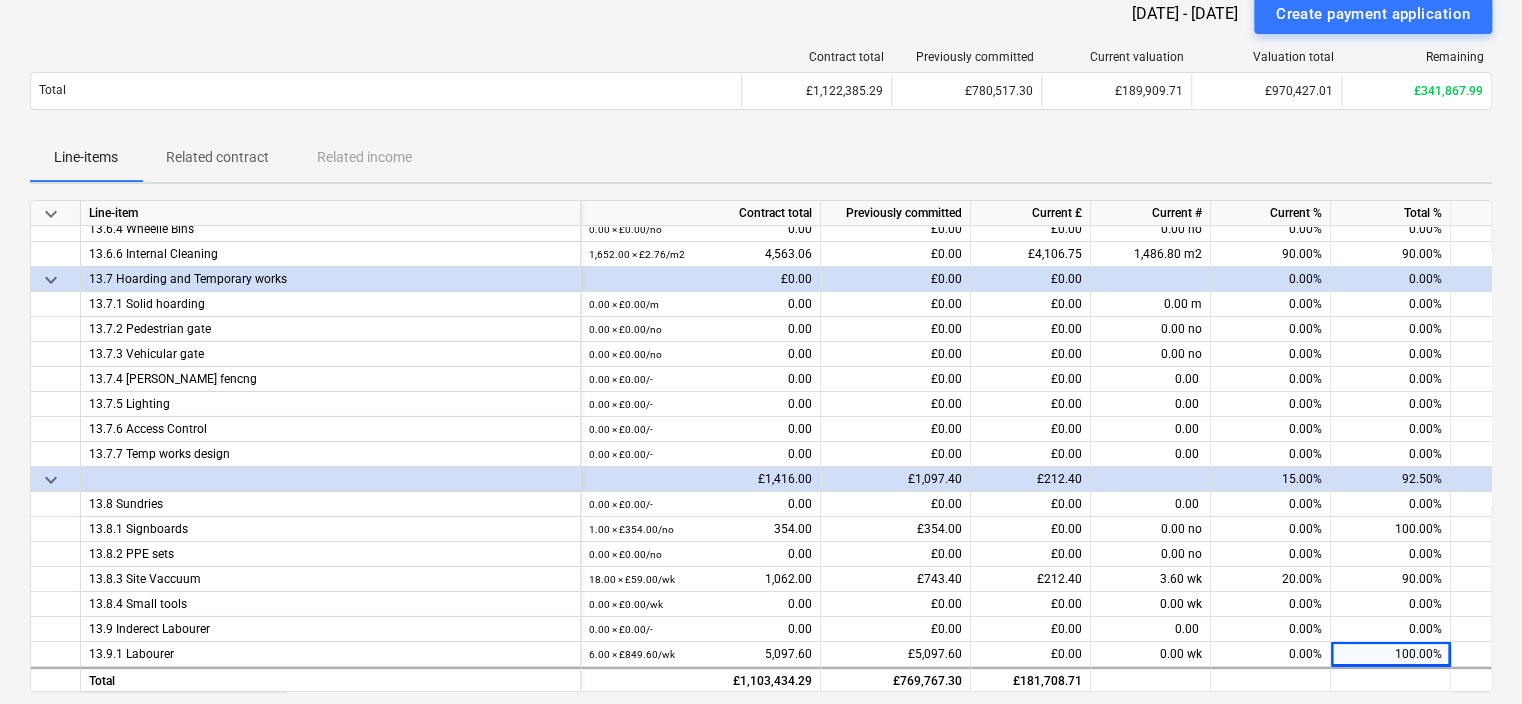 scroll, scrollTop: 0, scrollLeft: 0, axis: both 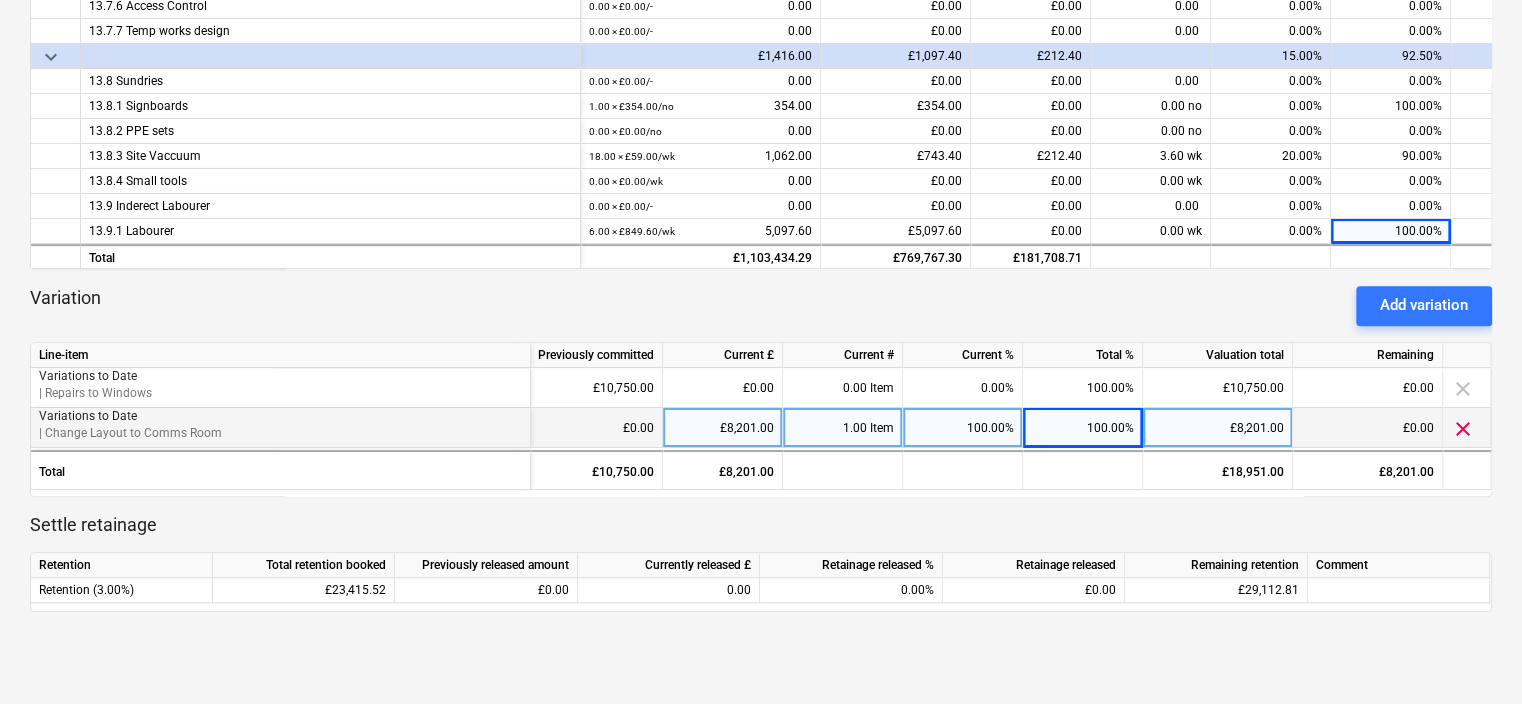 click on "£8,201.00" at bounding box center (1218, 428) 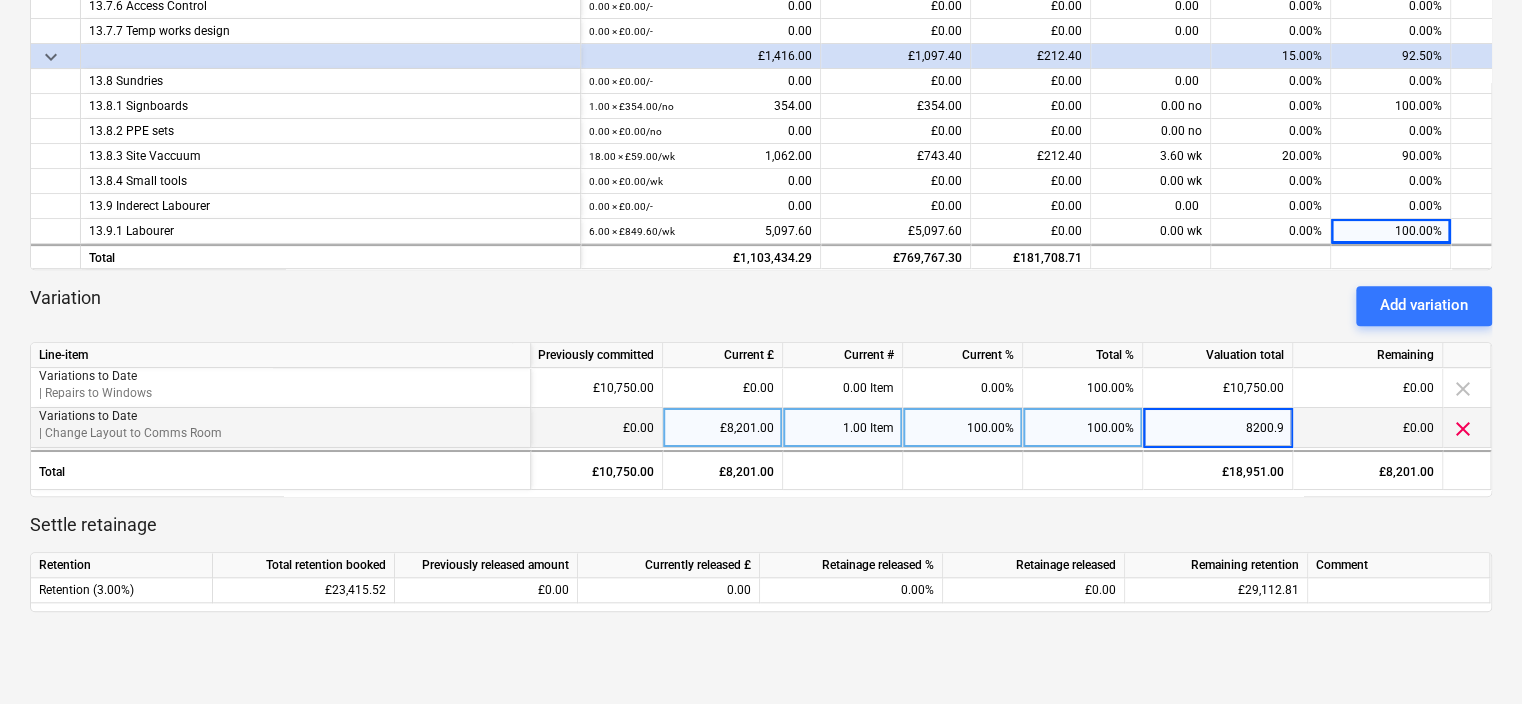 type on "8200.99" 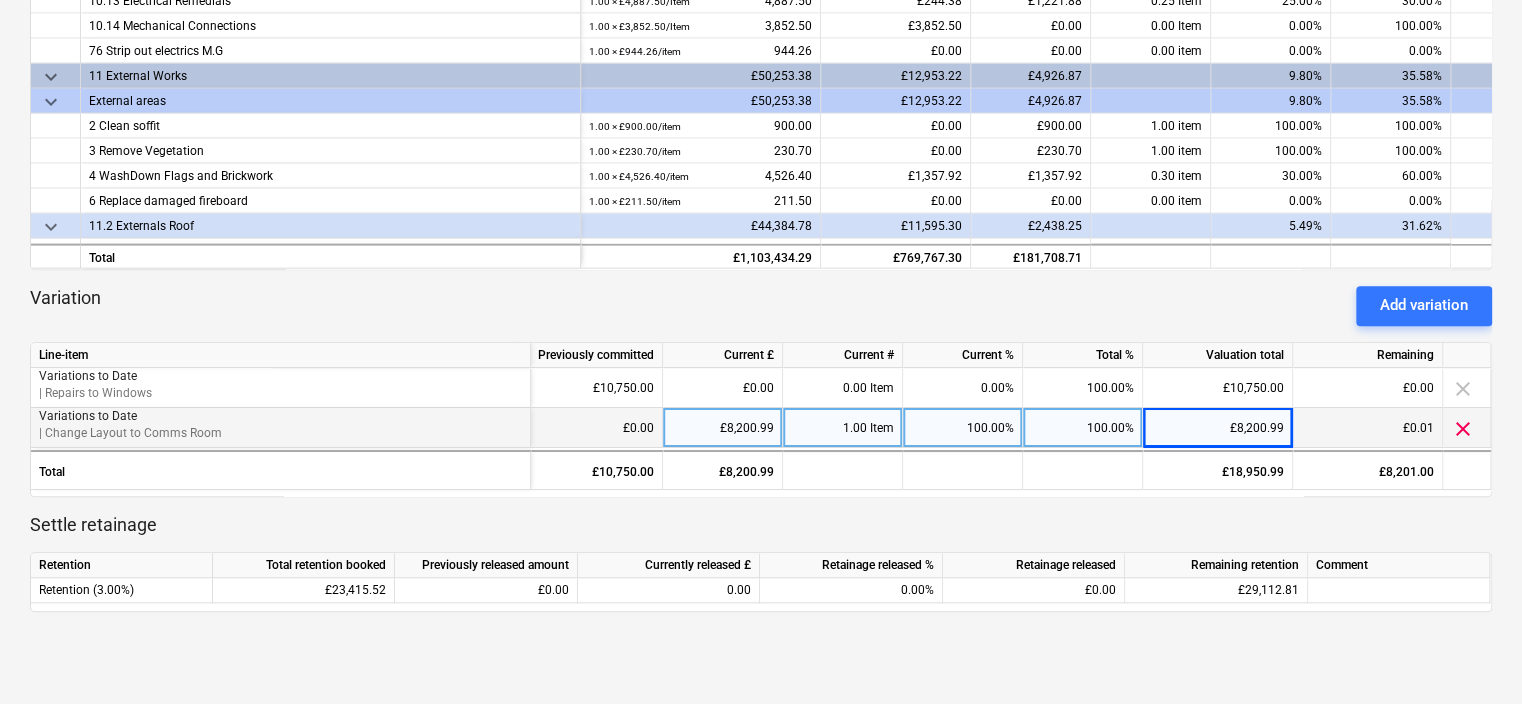 scroll, scrollTop: 1365, scrollLeft: 0, axis: vertical 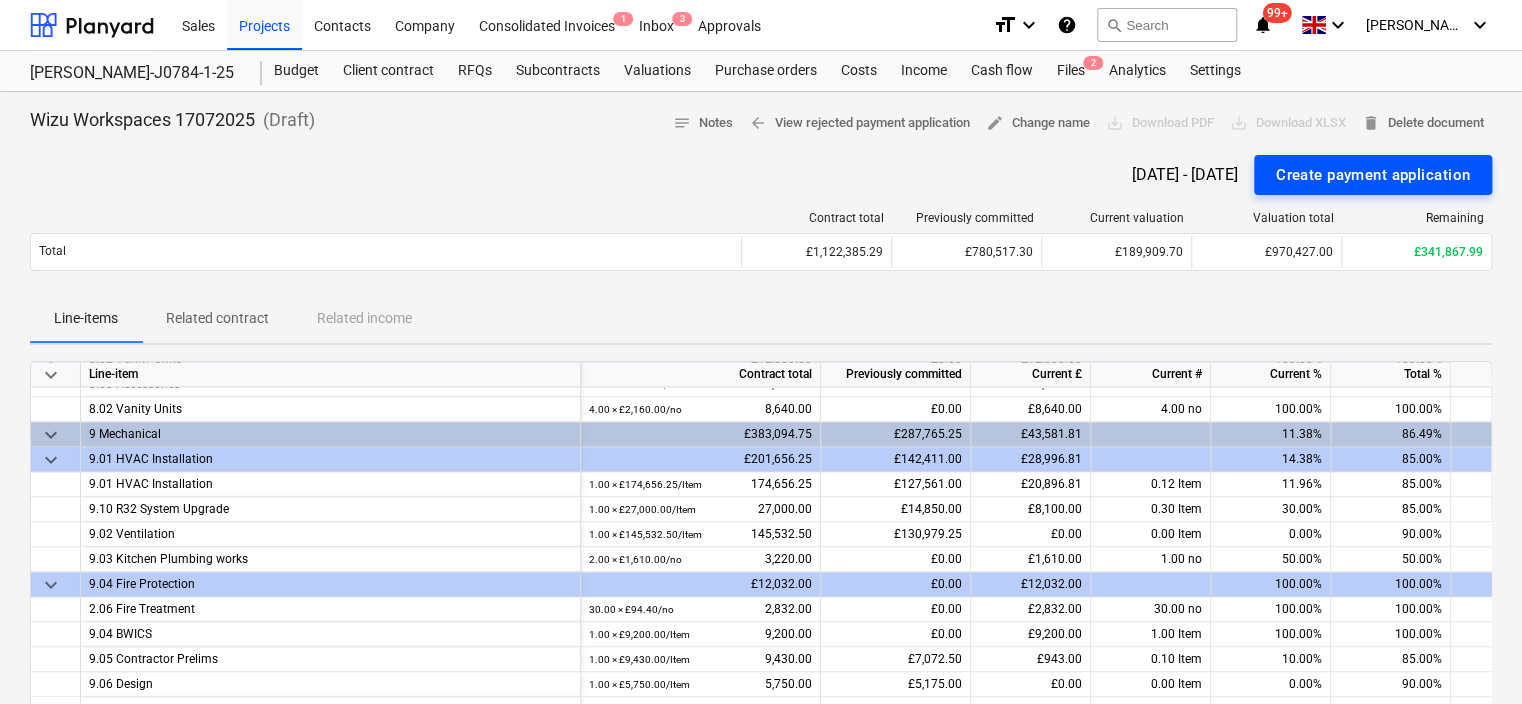 click on "Create payment application" at bounding box center (1373, 175) 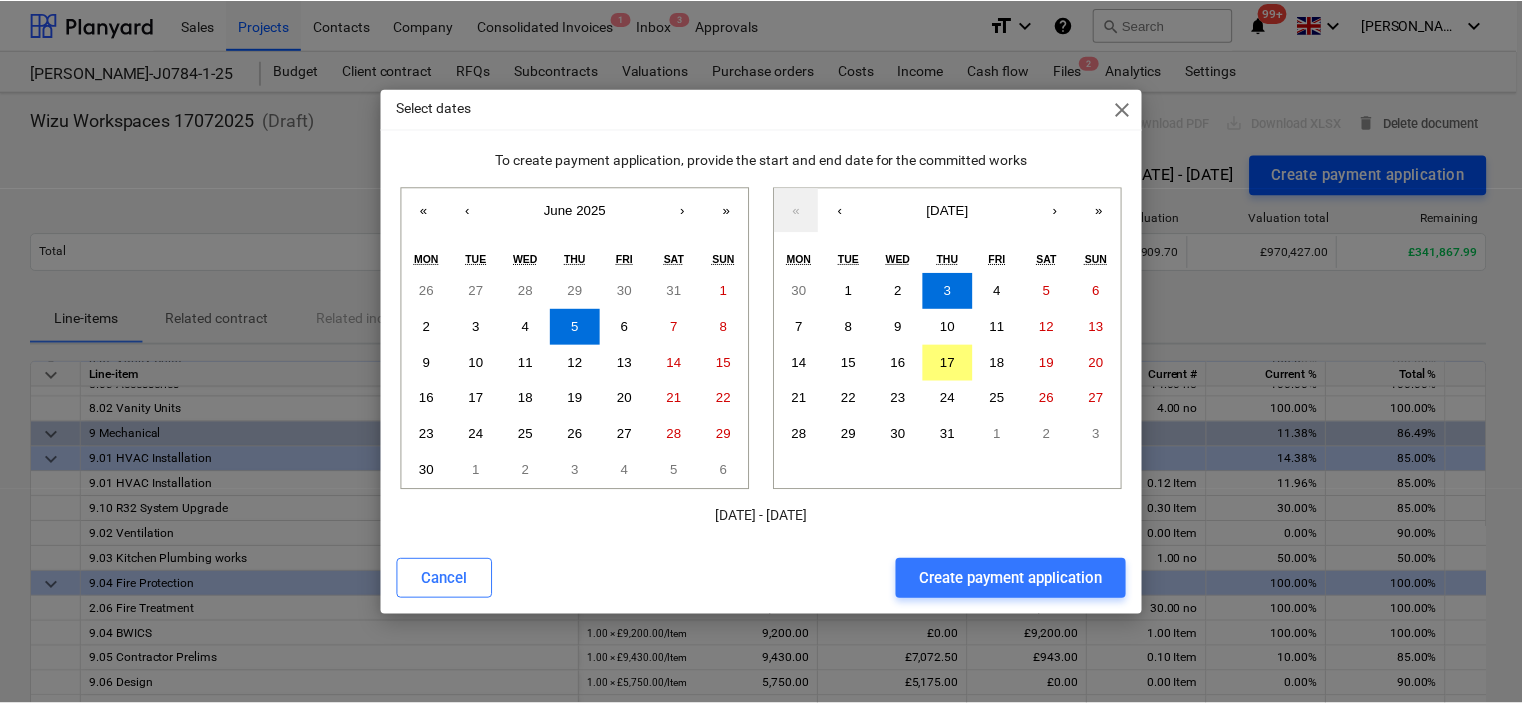 scroll, scrollTop: 0, scrollLeft: 257, axis: horizontal 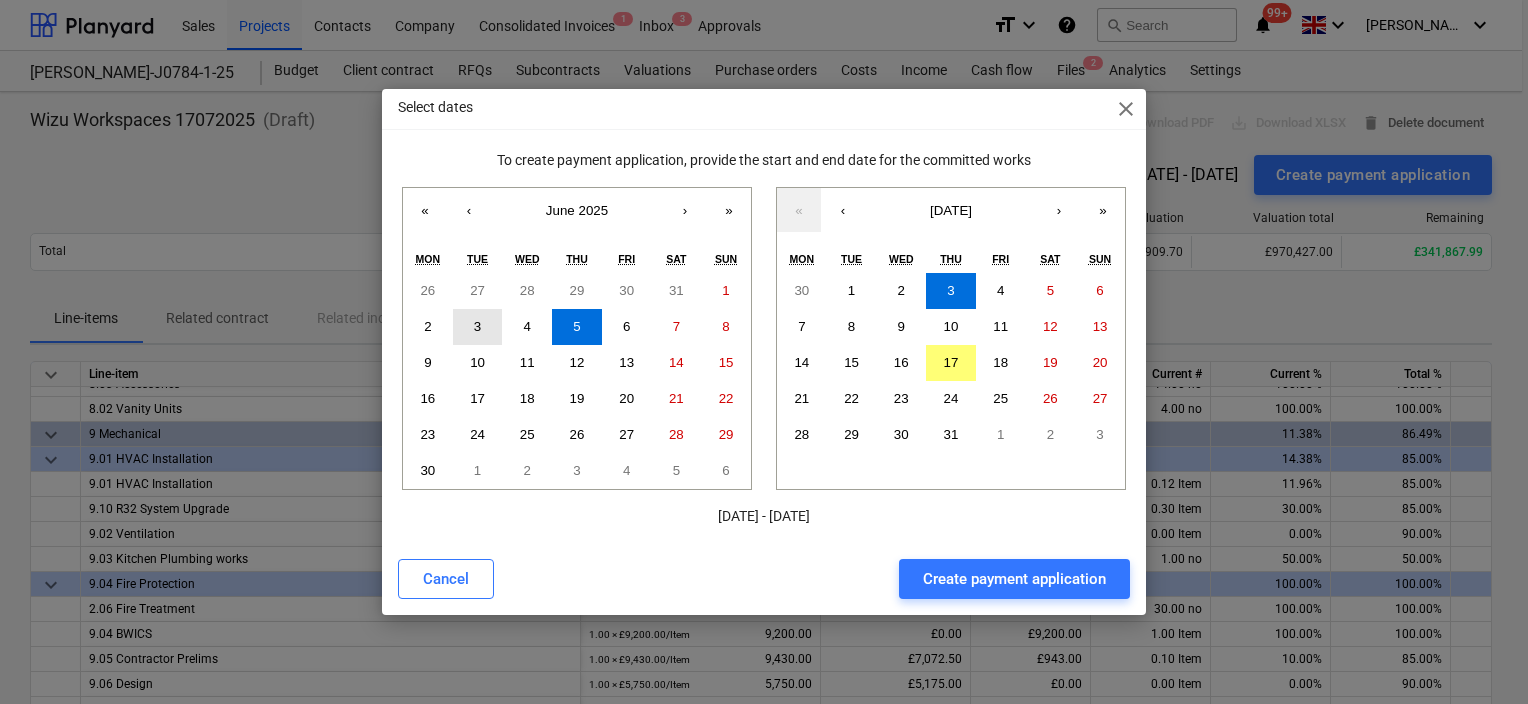 click on "3" at bounding box center (477, 326) 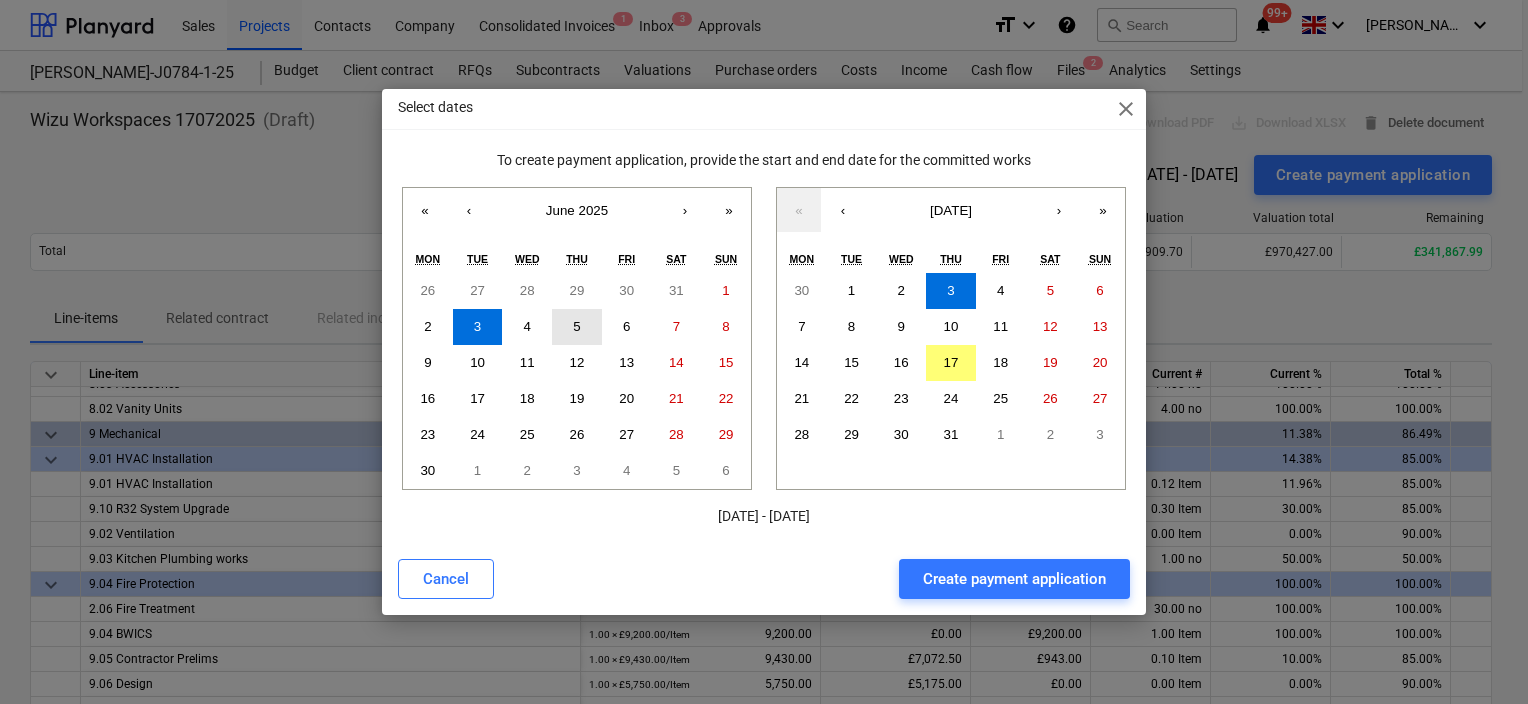 click on "5" at bounding box center (576, 326) 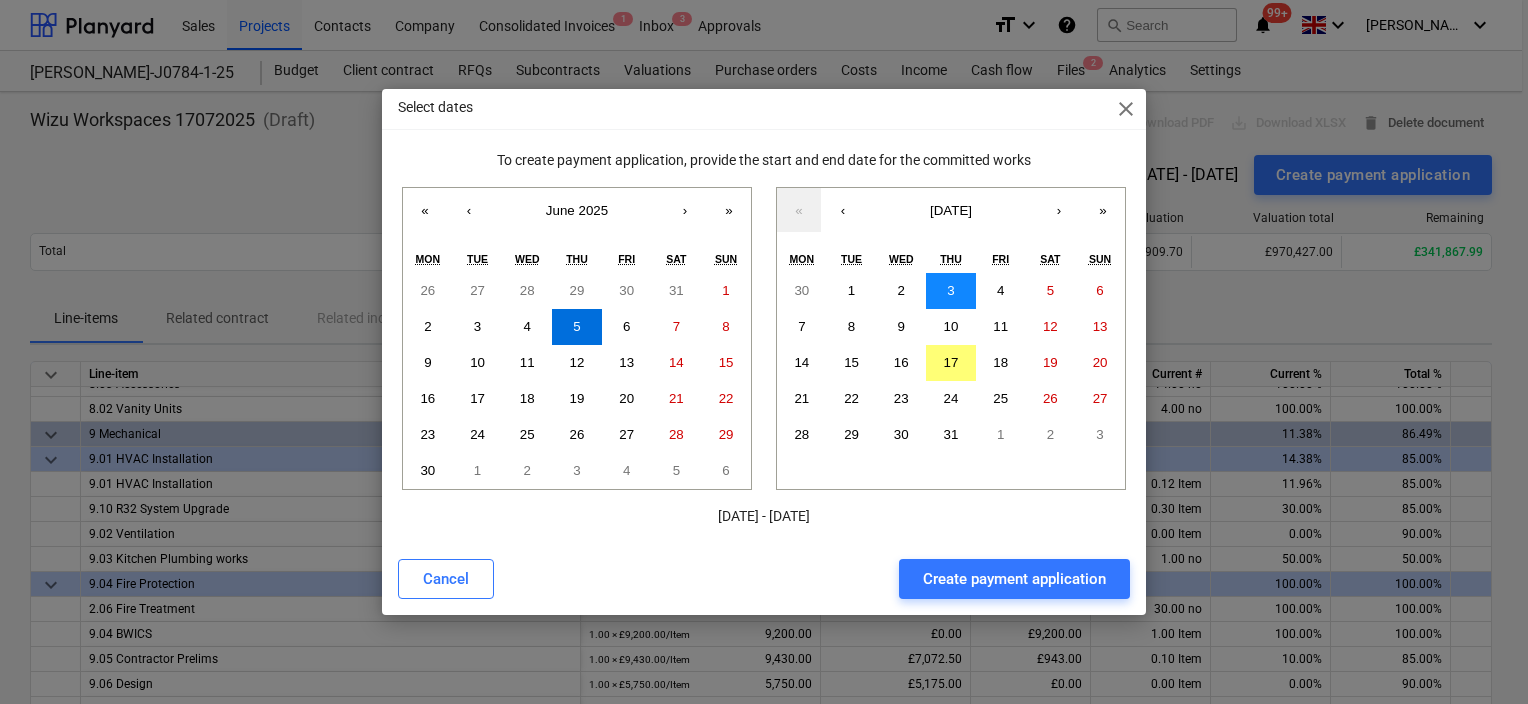 click on "3" at bounding box center (951, 291) 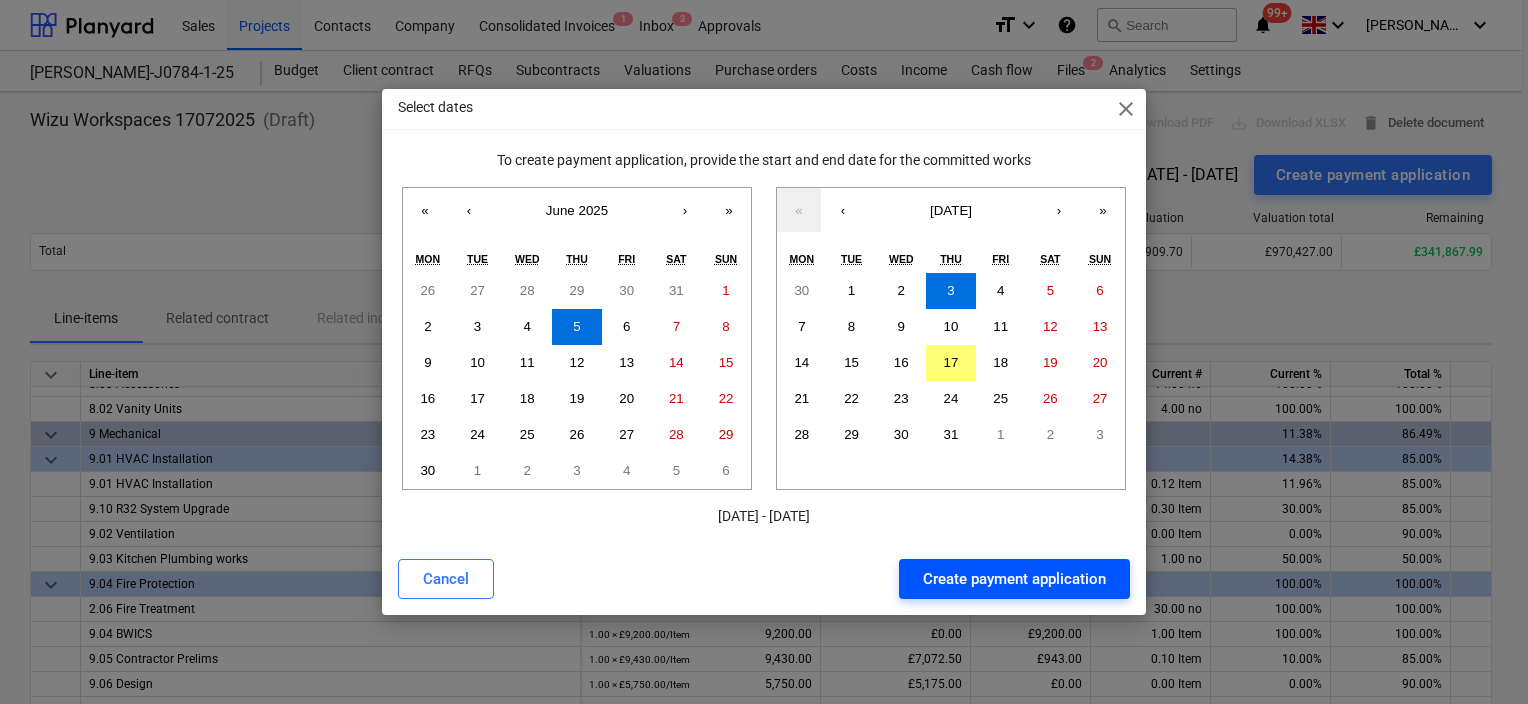 click on "Create payment application" at bounding box center (1014, 579) 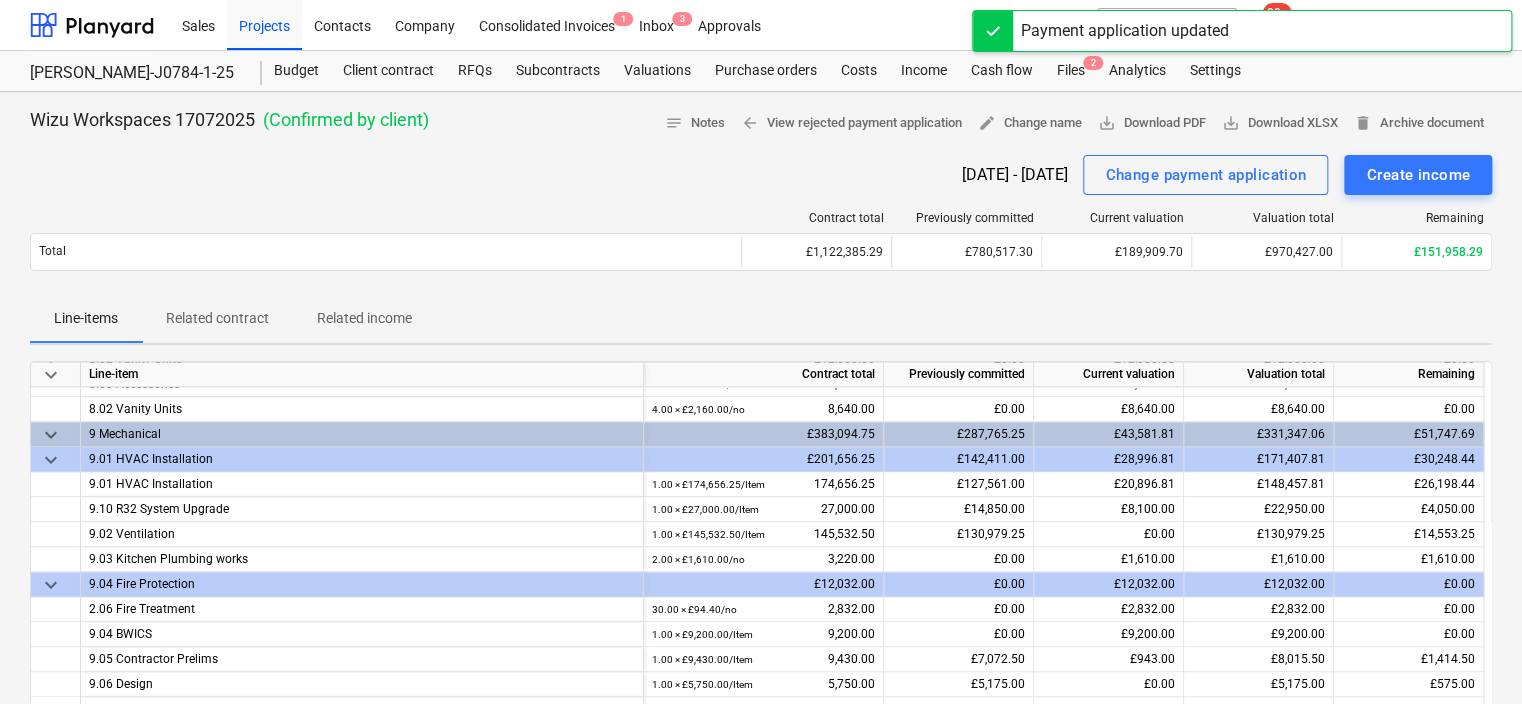 scroll, scrollTop: 0, scrollLeft: 0, axis: both 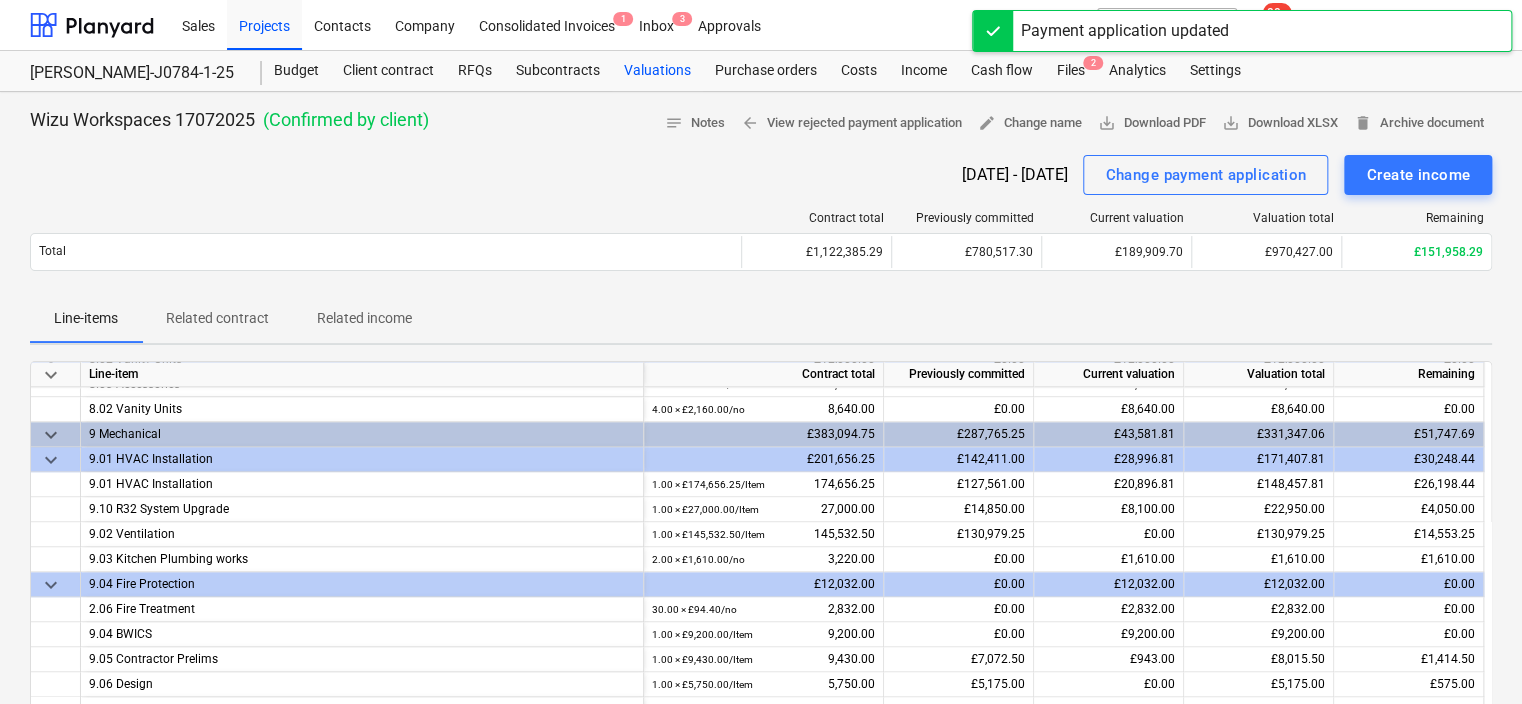 click on "Valuations" at bounding box center (657, 71) 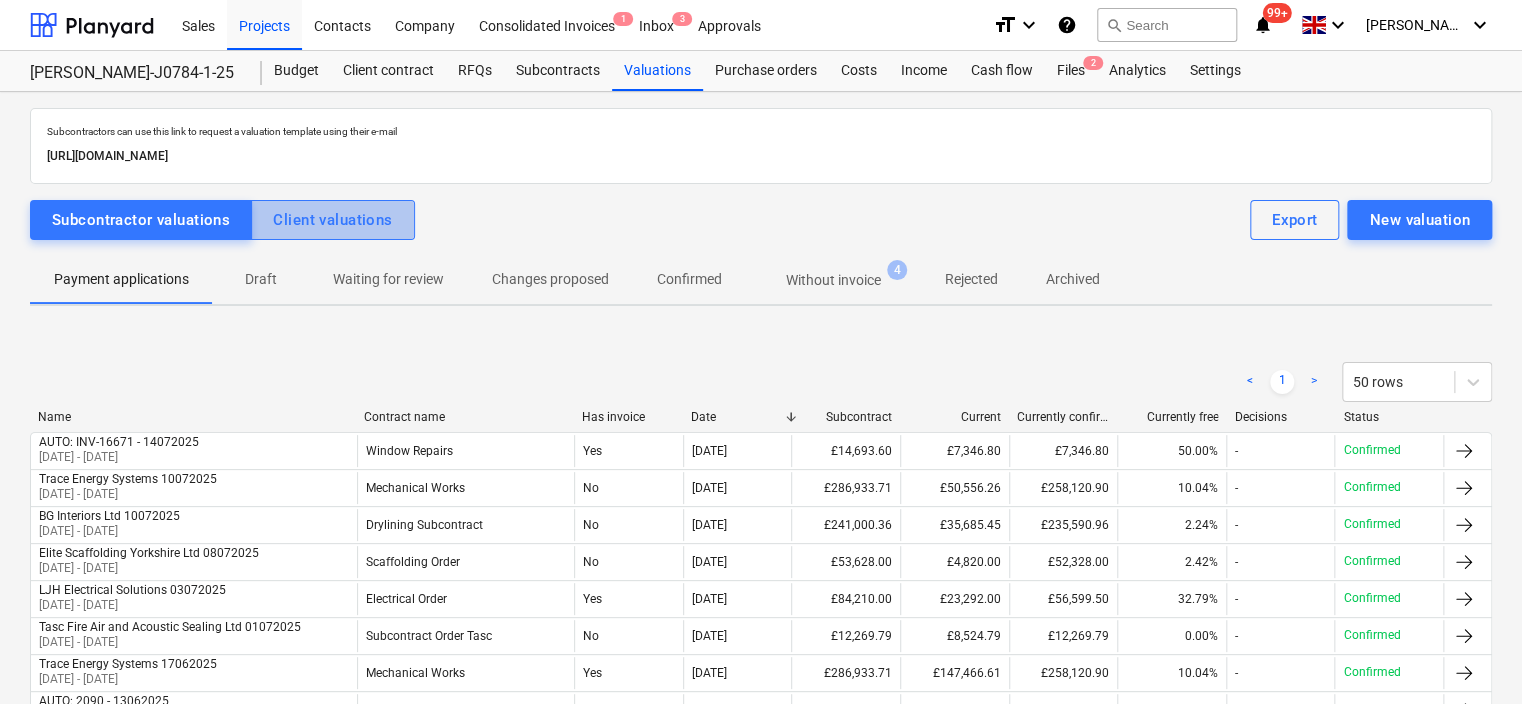 click on "Client valuations" at bounding box center [332, 220] 